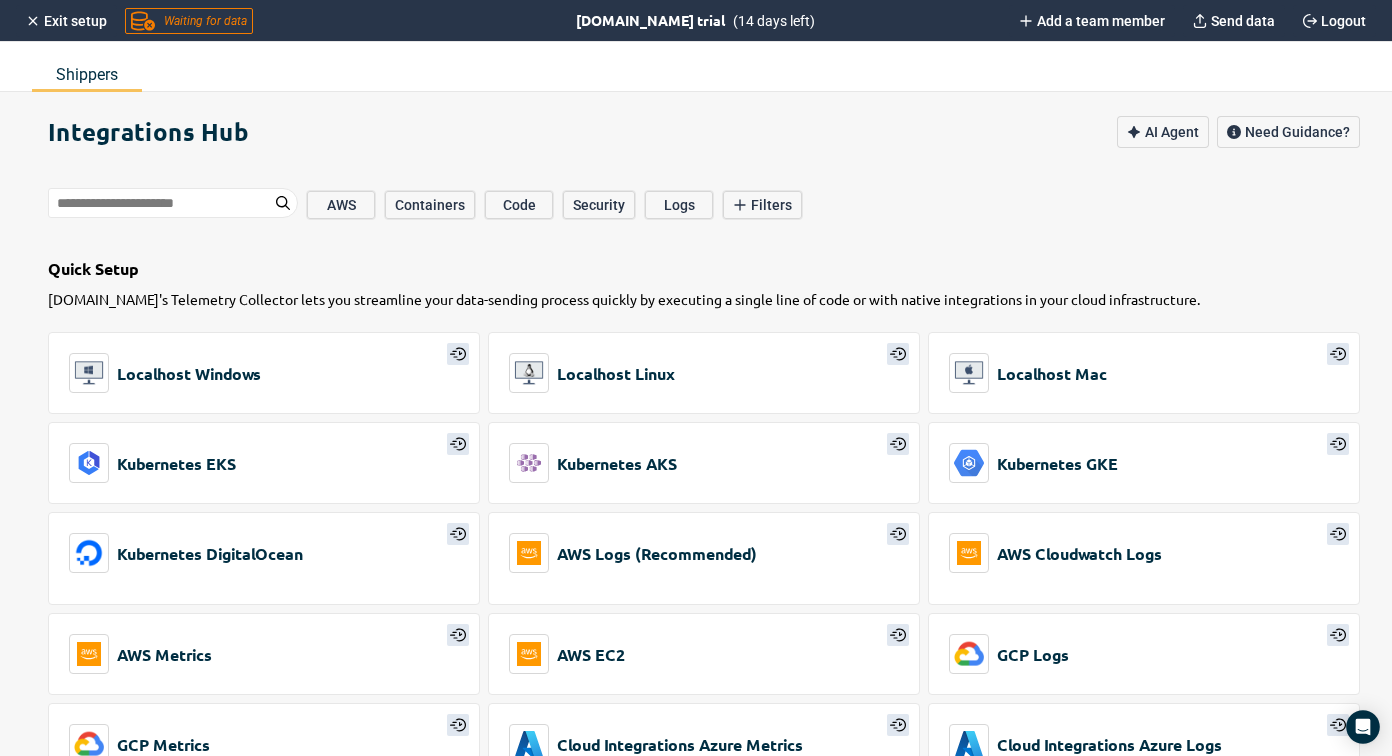 scroll, scrollTop: 0, scrollLeft: 0, axis: both 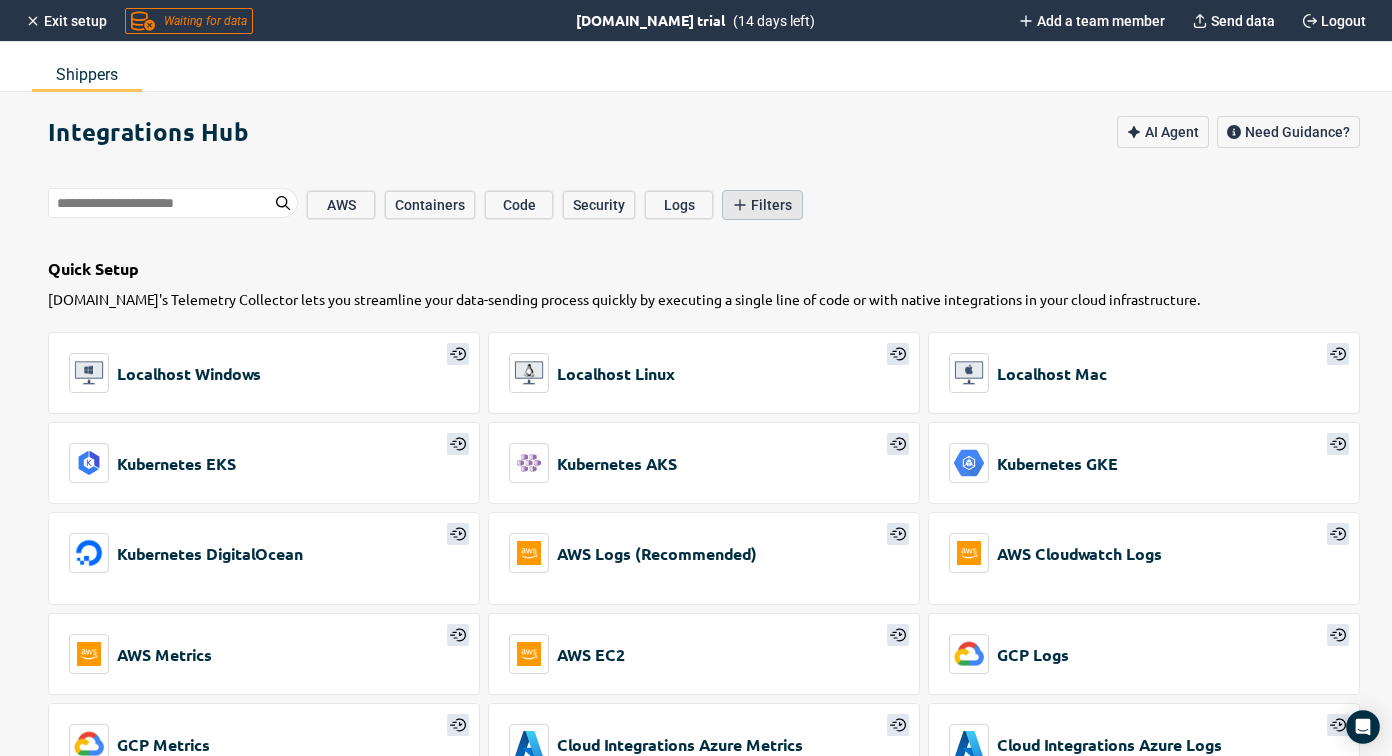 click on "Filters" at bounding box center (771, 205) 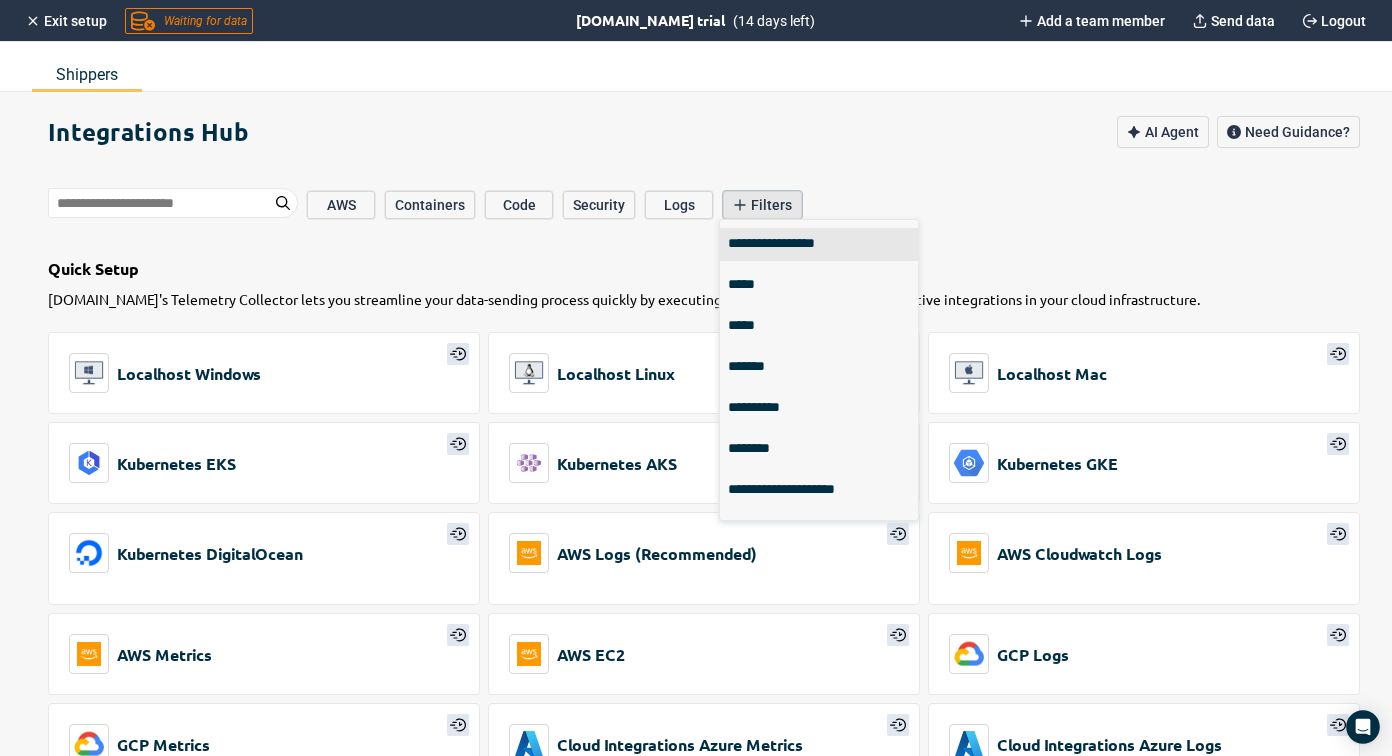 scroll, scrollTop: 15, scrollLeft: 0, axis: vertical 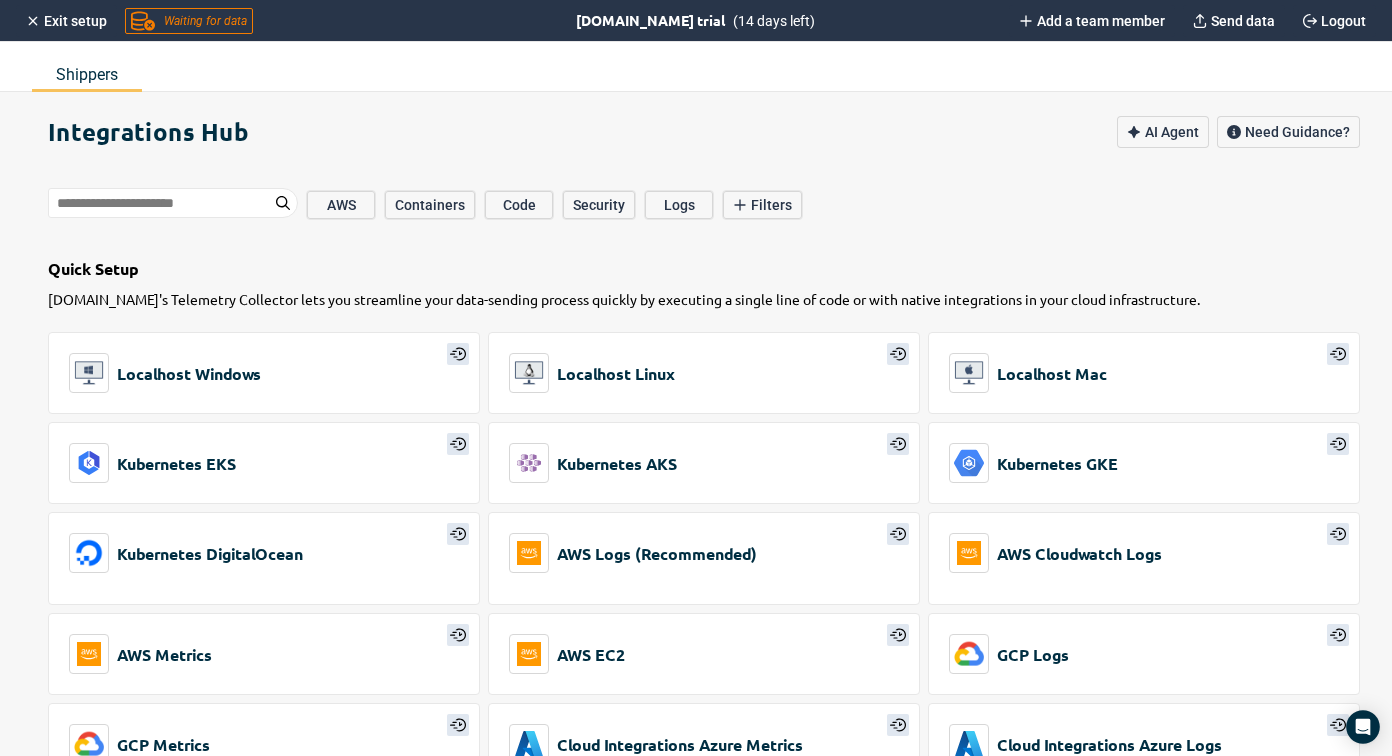 click on "Integrations Hub AI Agent Need Guidance? AWS Containers Code Security Logs Filters Select... Quick Setup [DOMAIN_NAME]'s Telemetry Collector lets you streamline your data-sending process quickly by executing a single line of code or with native integrations in your cloud infrastructure. Localhost Windows Localhost Linux Localhost Mac Kubernetes EKS Kubernetes AKS Kubernetes GKE Kubernetes DigitalOcean AWS Logs (Recommended) AWS Cloudwatch Logs AWS Metrics AWS EC2 GCP Logs GCP Metrics Cloud Integrations Azure Metrics Cloud Integrations Azure Logs Most Popular .NET AWS API Gateway AWS CloudTrail AWS S3 Bucket cAdvisor cURL Docker Fluentd HTTP [PERSON_NAME] Java Kubernetes Linux Operating System Mac Operating System Node.js OpenTelemetry Prometheus Remote Write Python Rsyslog Telegraf Windows Operating System Access Management Active Directory via Winlogbeat Auth0 AWS API Gateway AWS Control Tower AWS Cross Account Azure Active Directory Azure Security Center GCP API Gateway GCP Identity and Access Management JumpCloud Okta" at bounding box center [720, 449] 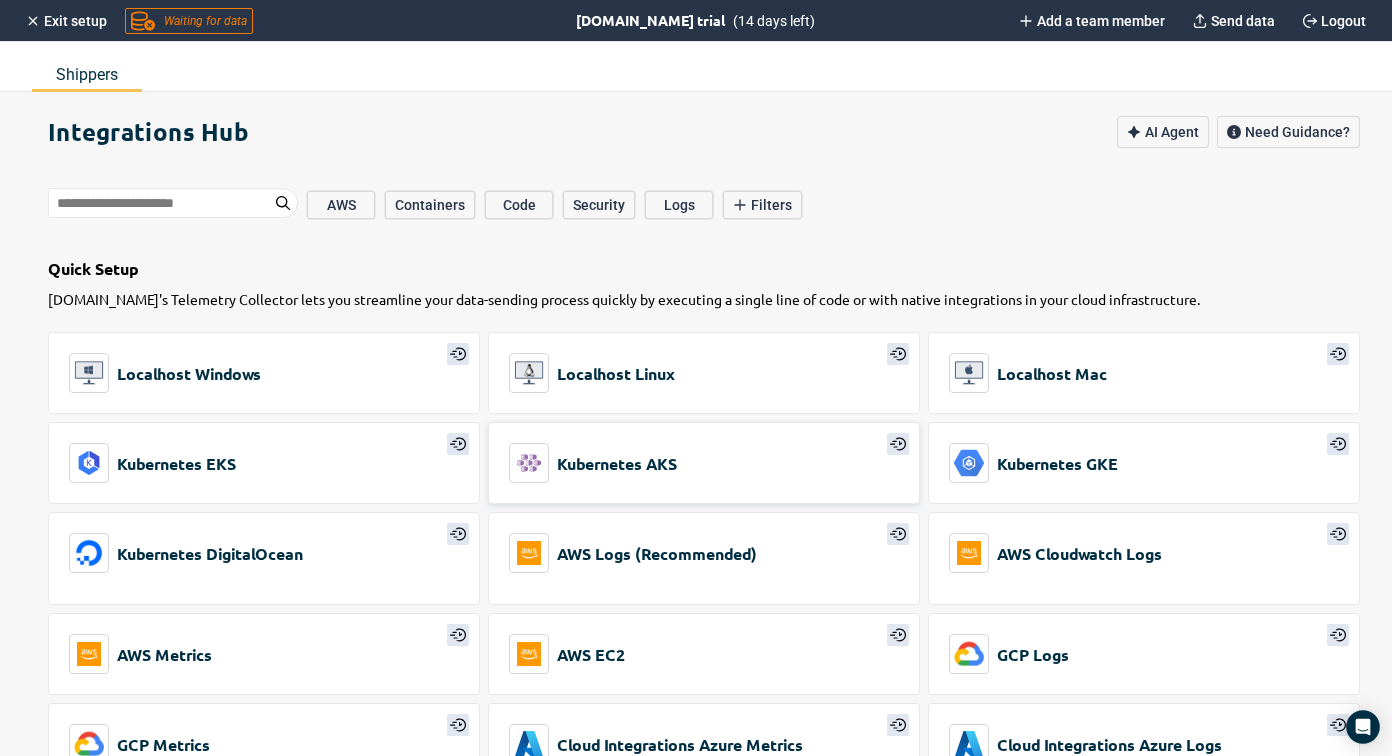 click on "Kubernetes AKS" at bounding box center (617, 463) 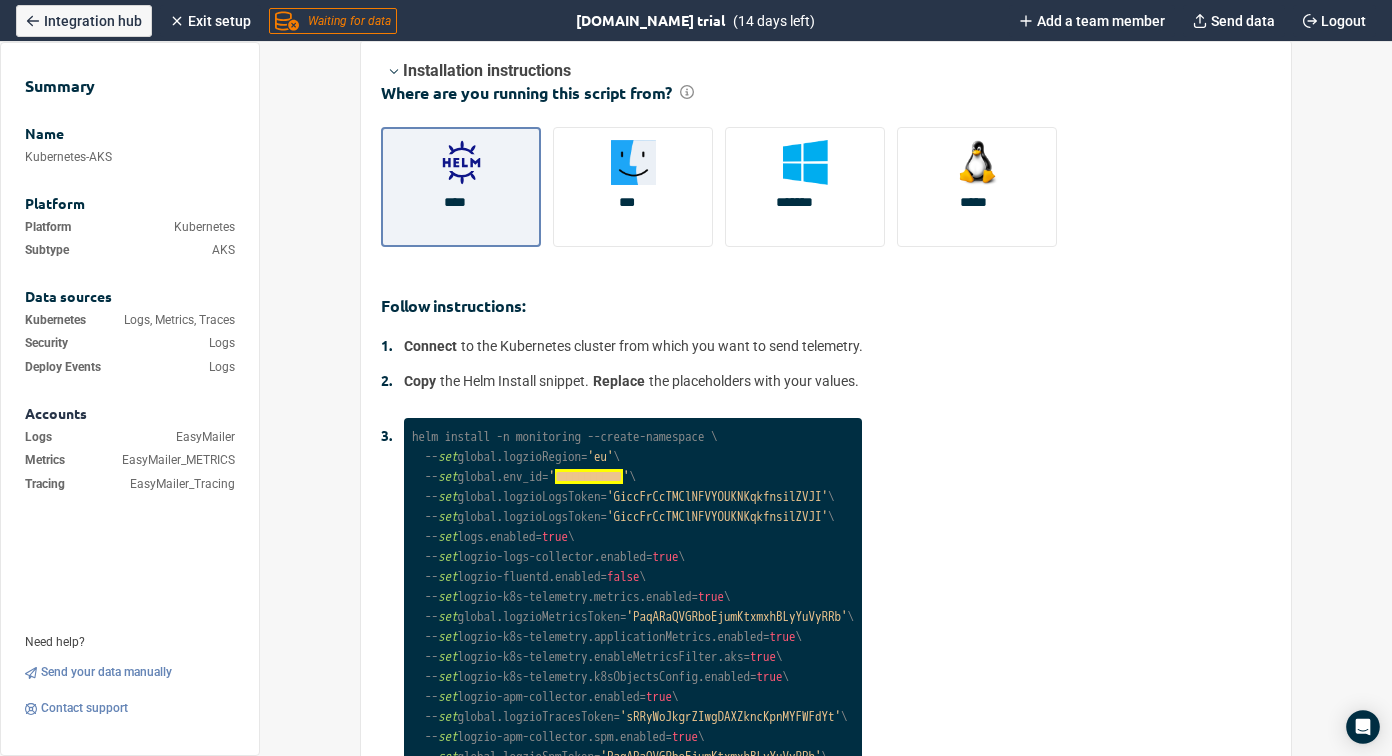 scroll, scrollTop: 0, scrollLeft: 0, axis: both 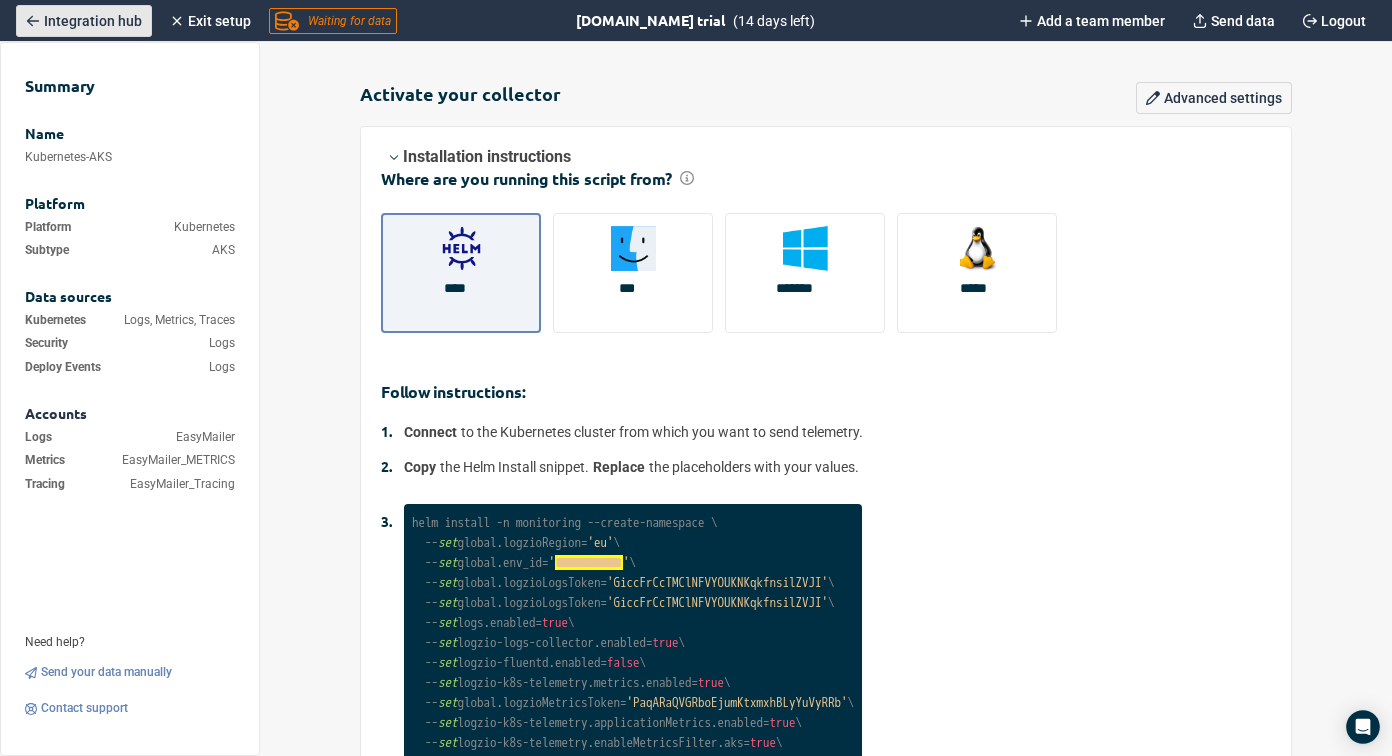 click on "Integration hub" at bounding box center [93, 21] 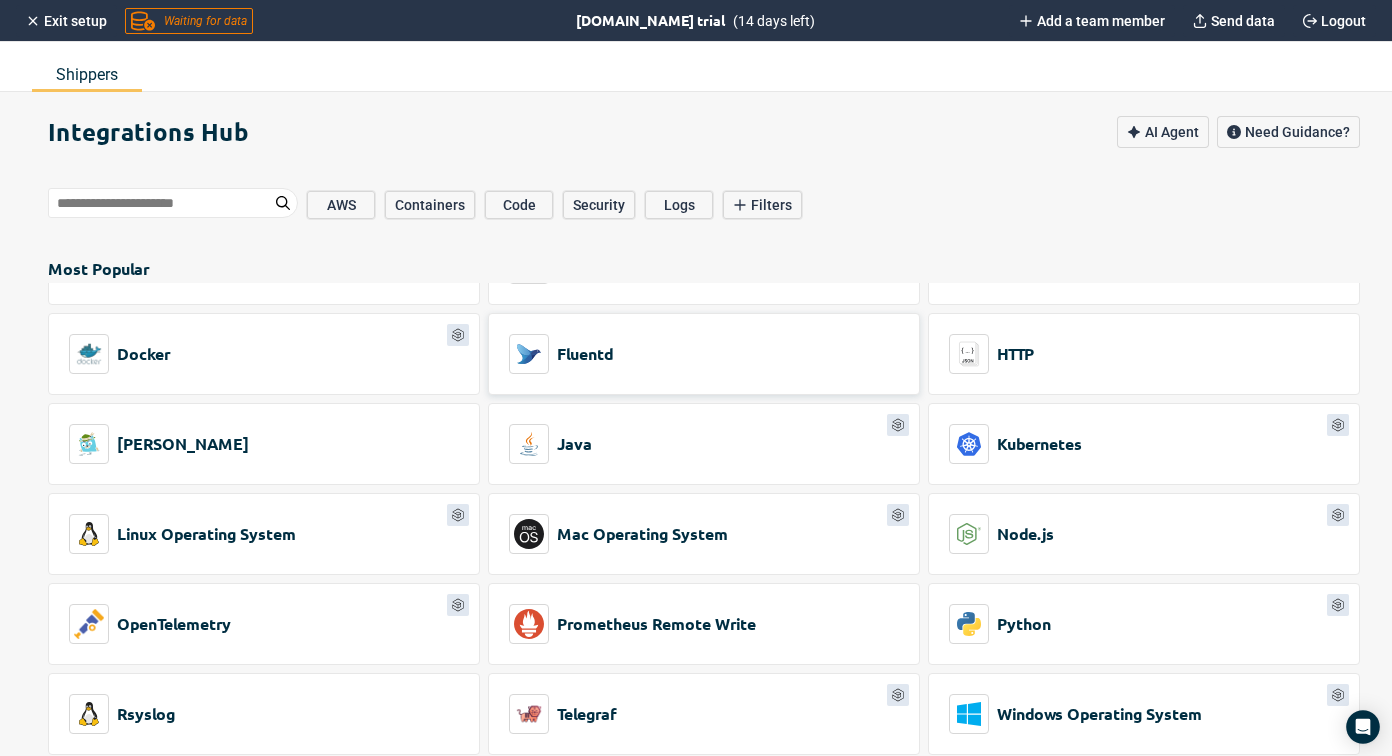 scroll, scrollTop: 912, scrollLeft: 0, axis: vertical 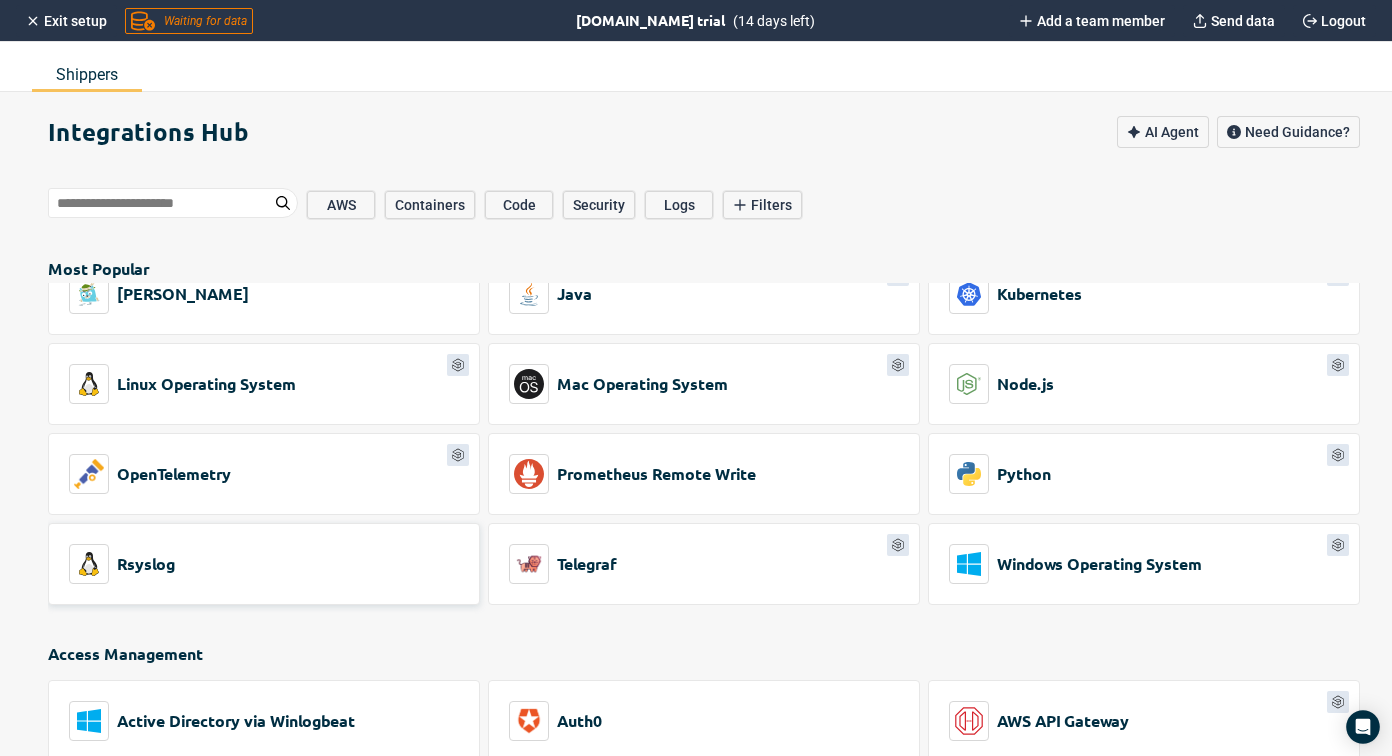 click on "Rsyslog" at bounding box center [264, 564] 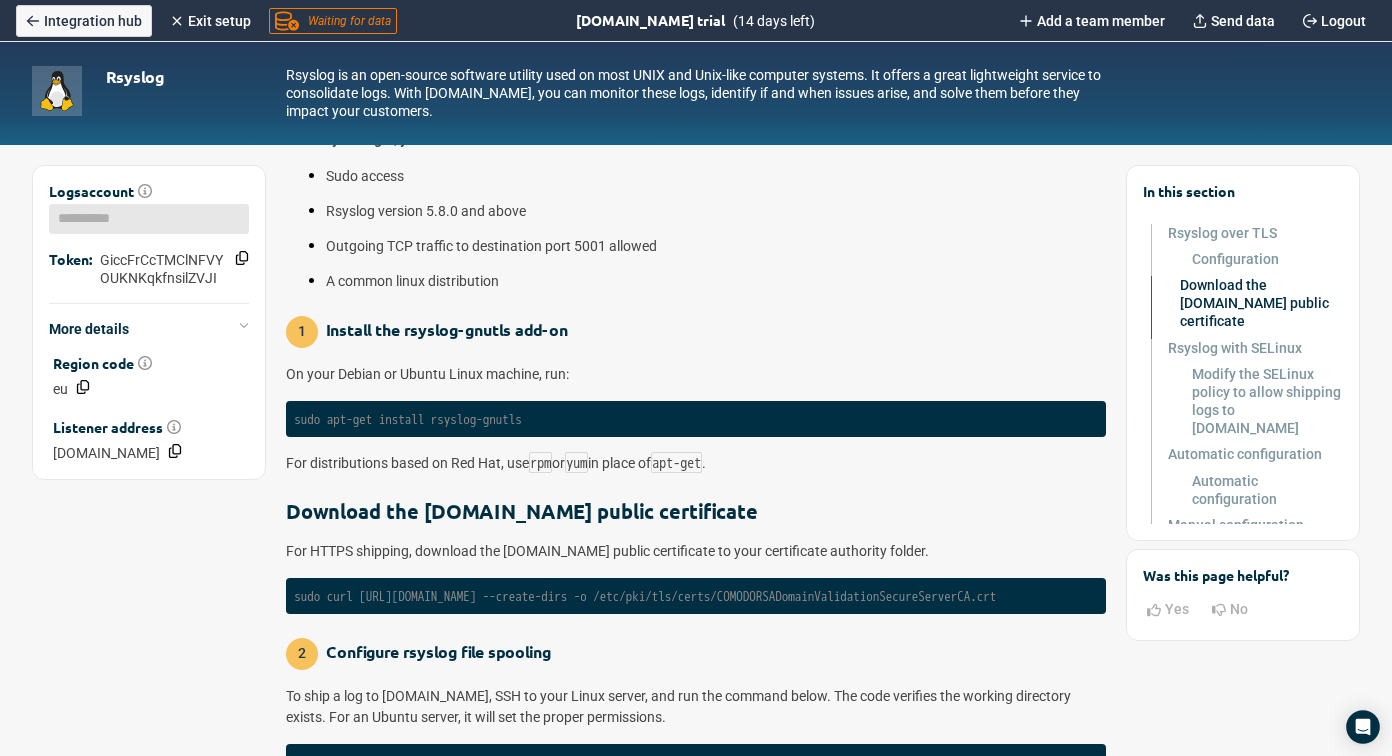 scroll, scrollTop: 0, scrollLeft: 0, axis: both 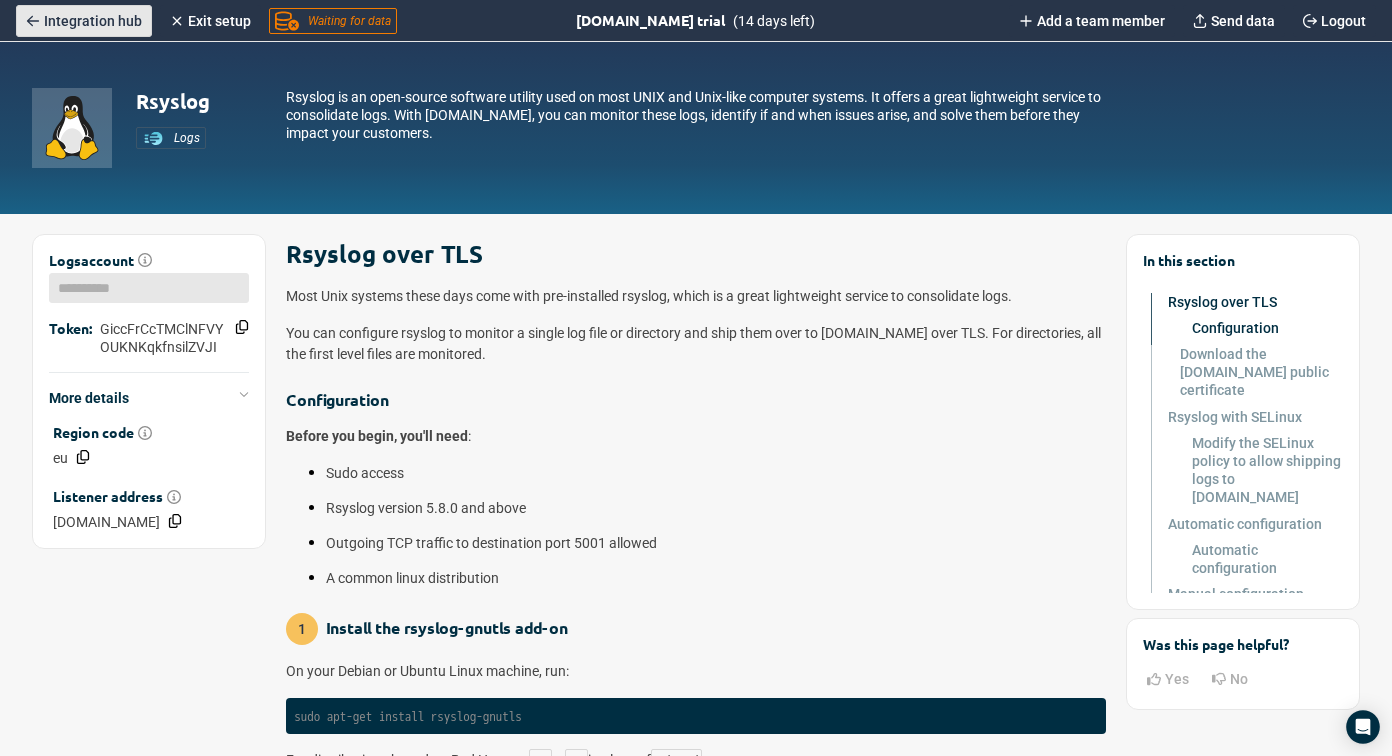 click on "Integration hub" at bounding box center [93, 21] 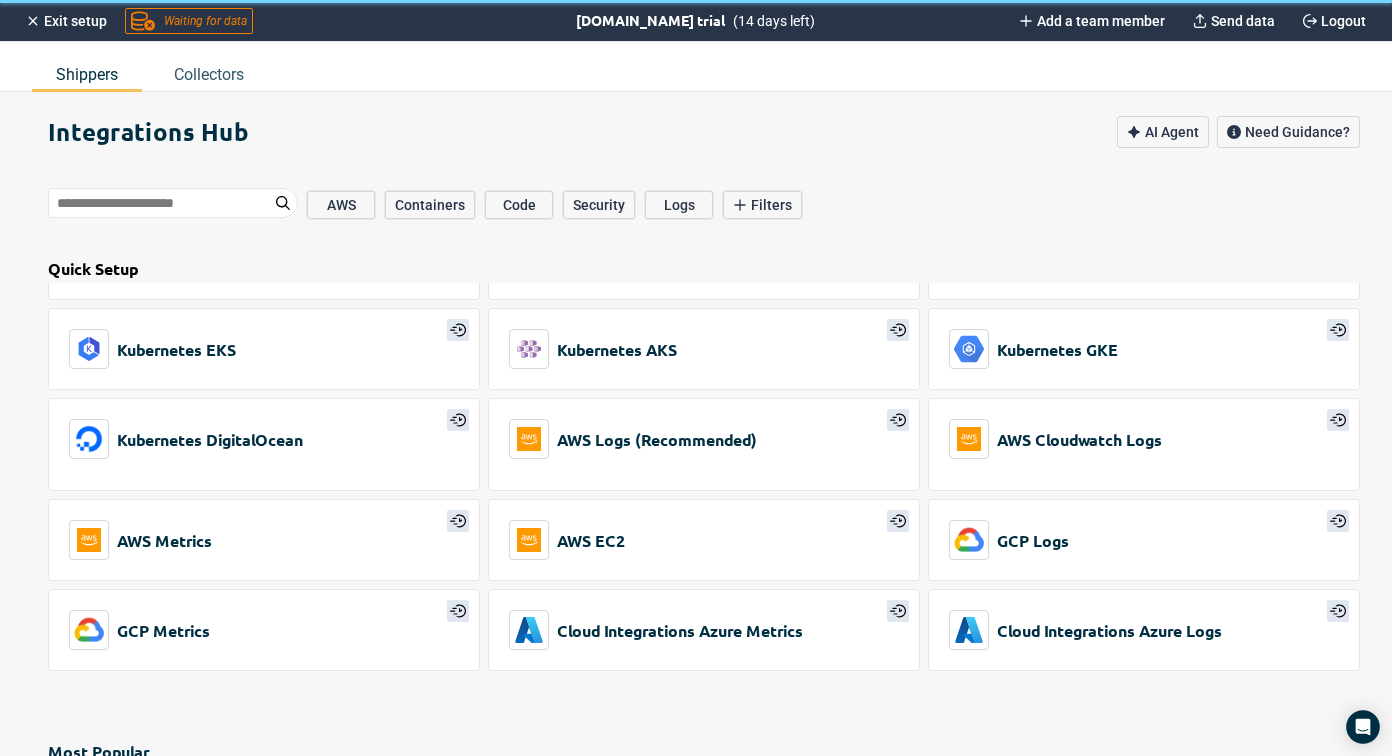 scroll, scrollTop: 0, scrollLeft: 0, axis: both 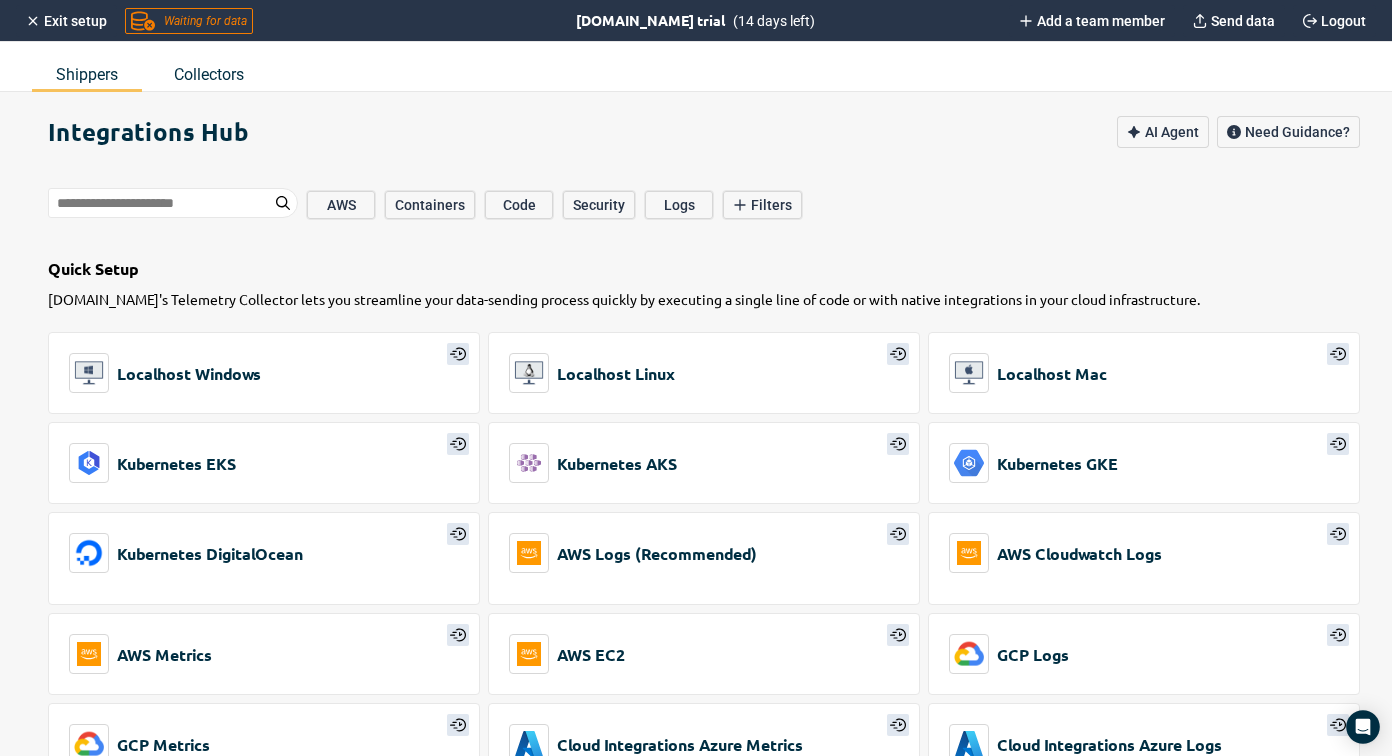 click on "Collectors" at bounding box center [209, 74] 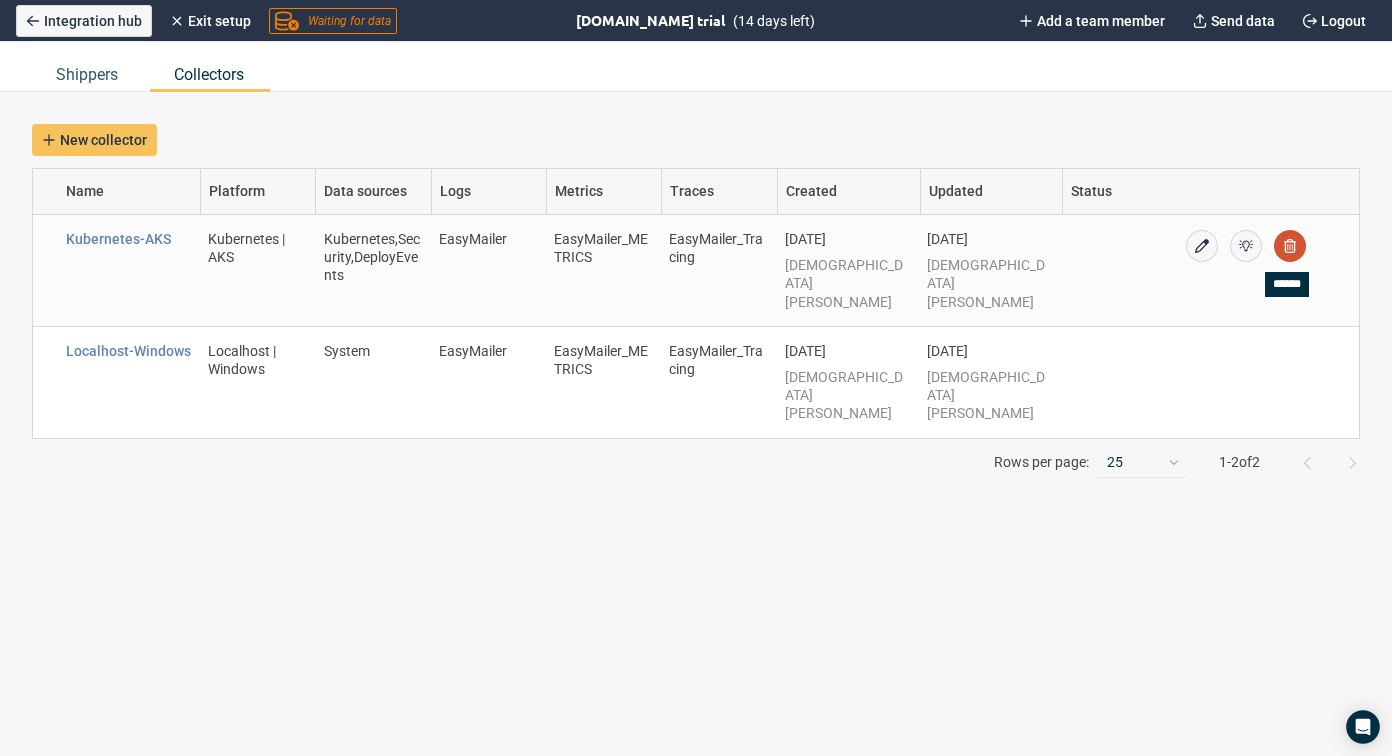 click 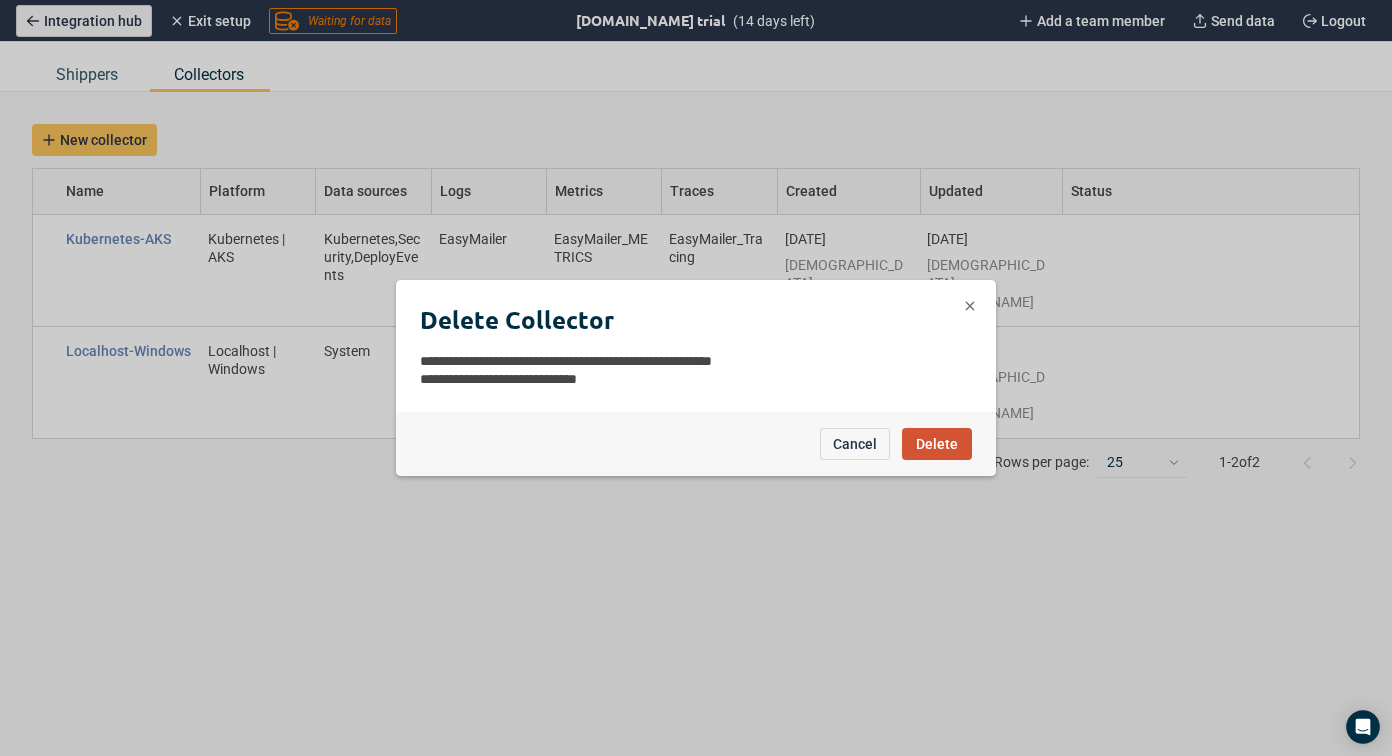click on "Delete" at bounding box center [937, 444] 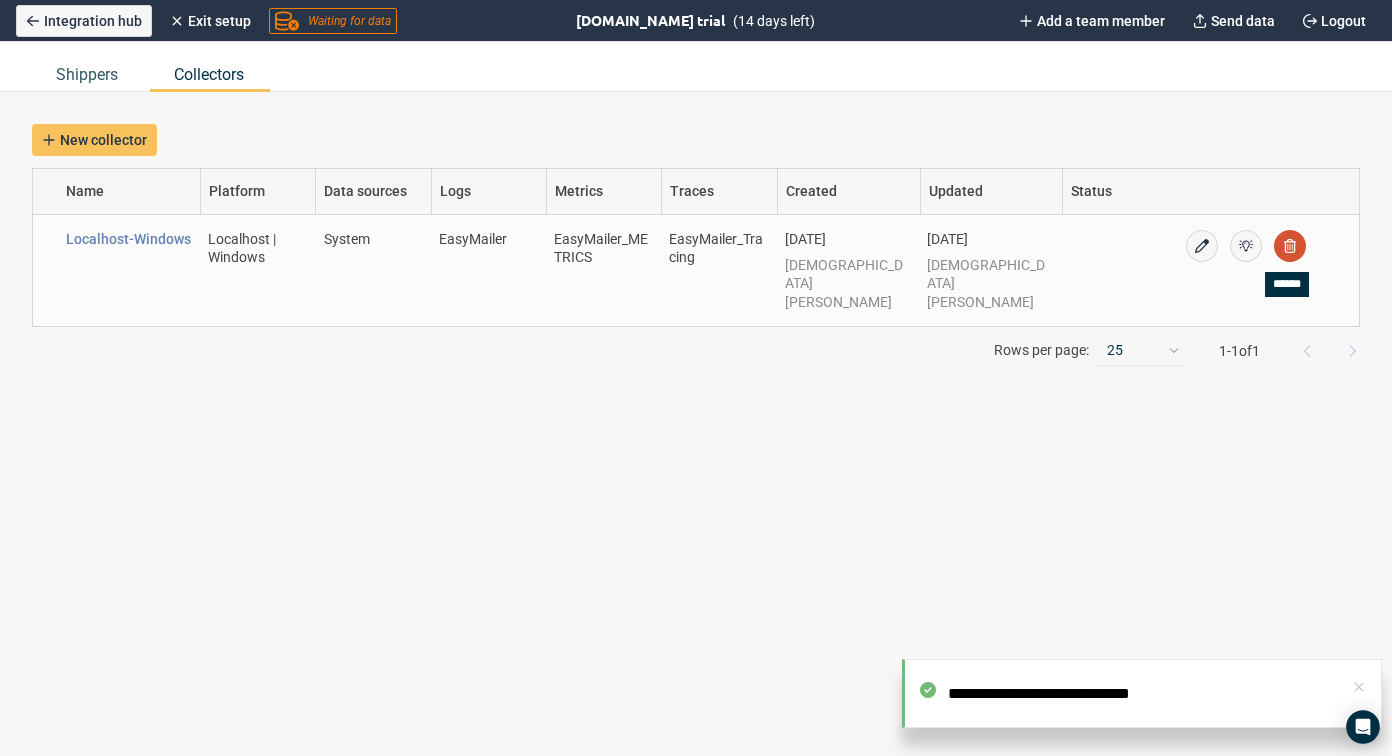 click at bounding box center (1290, 246) 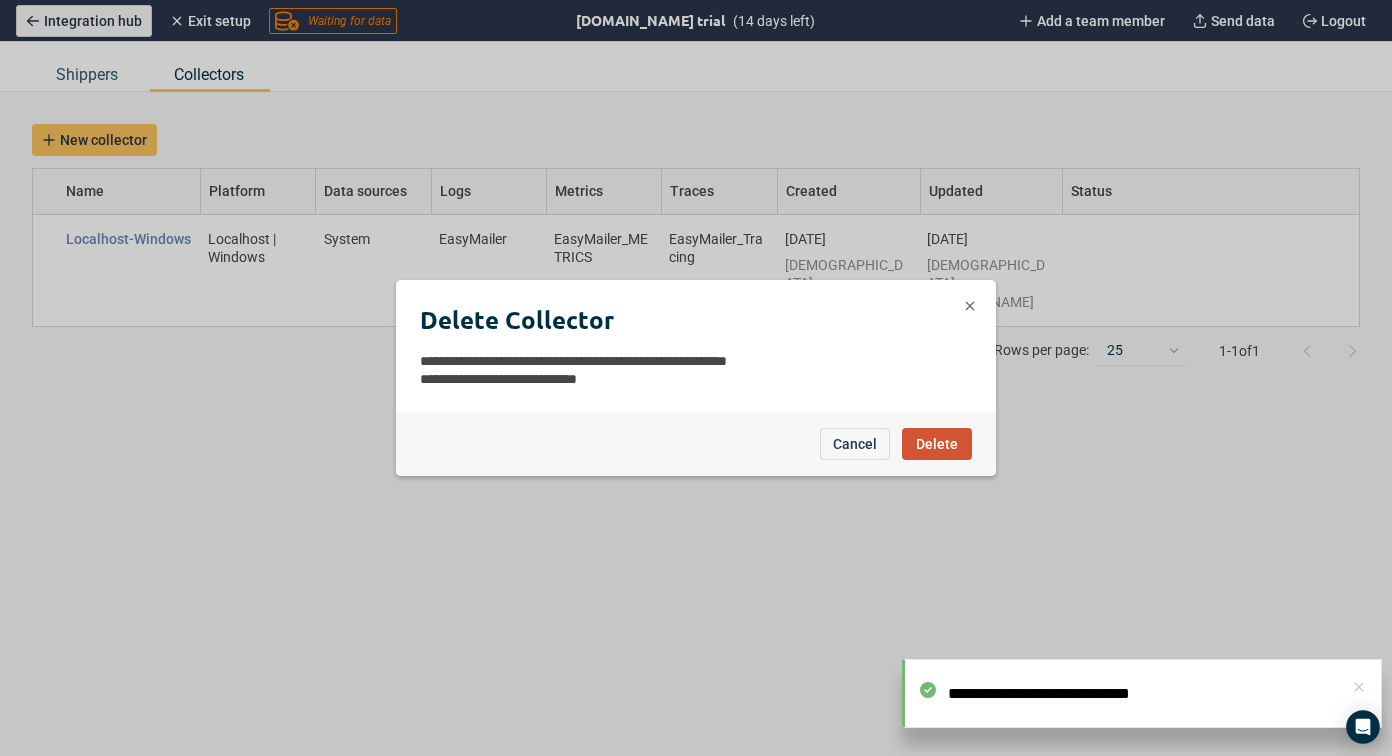 click on "Delete" at bounding box center [937, 444] 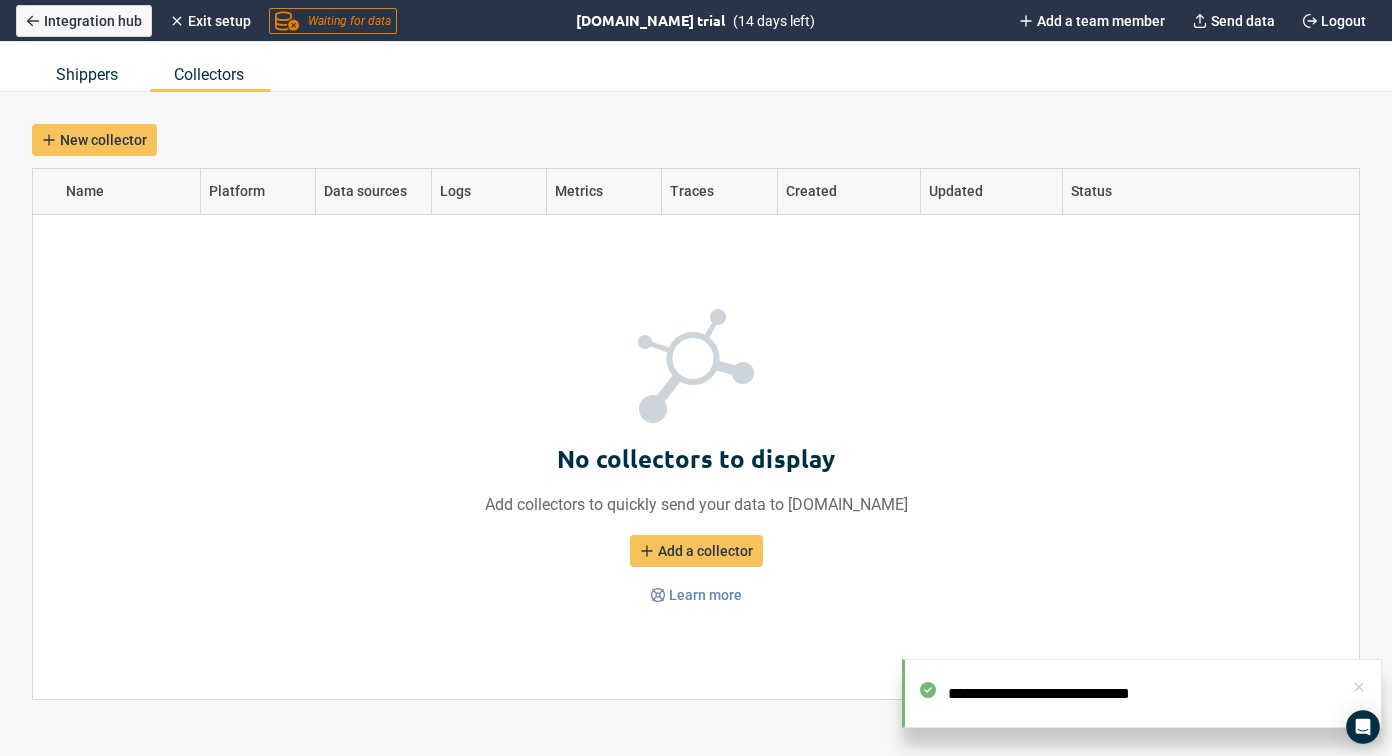 click on "Shippers" at bounding box center [87, 74] 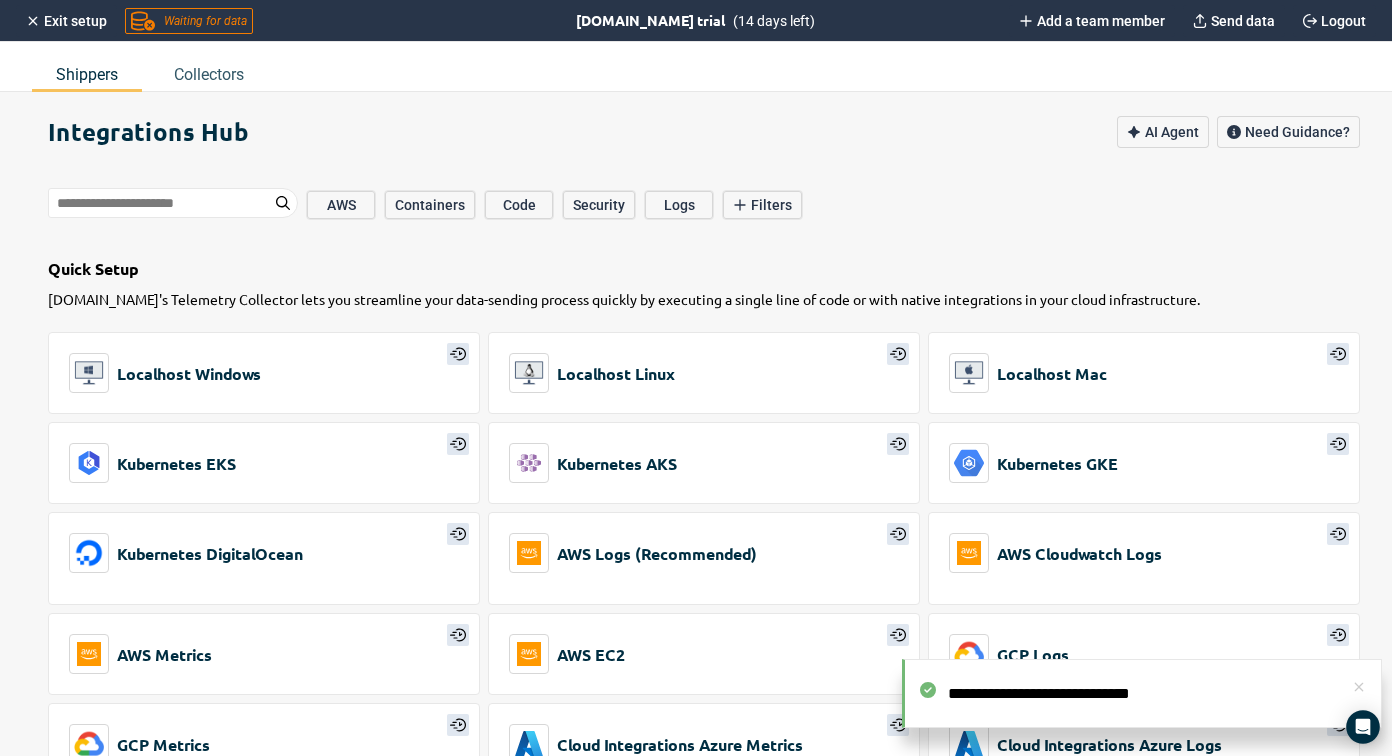 type on "*" 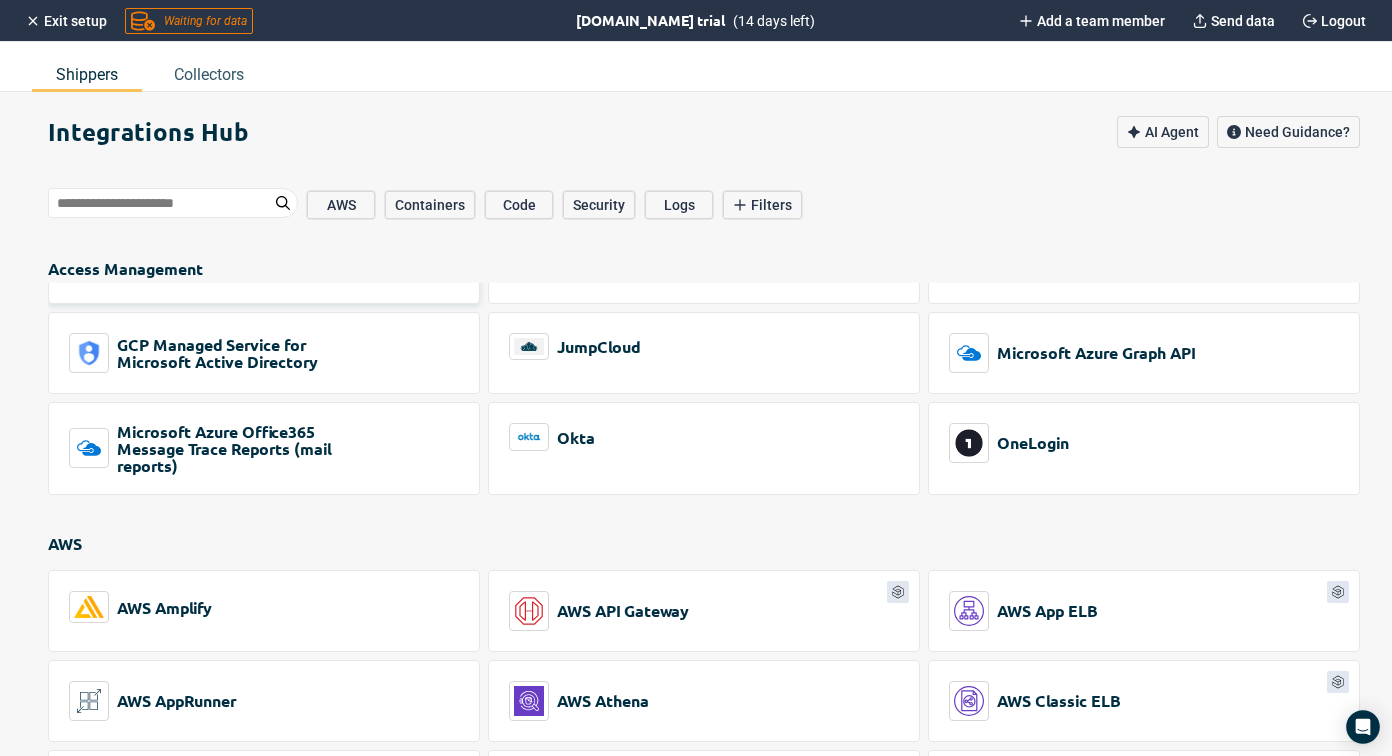 scroll, scrollTop: 1710, scrollLeft: 0, axis: vertical 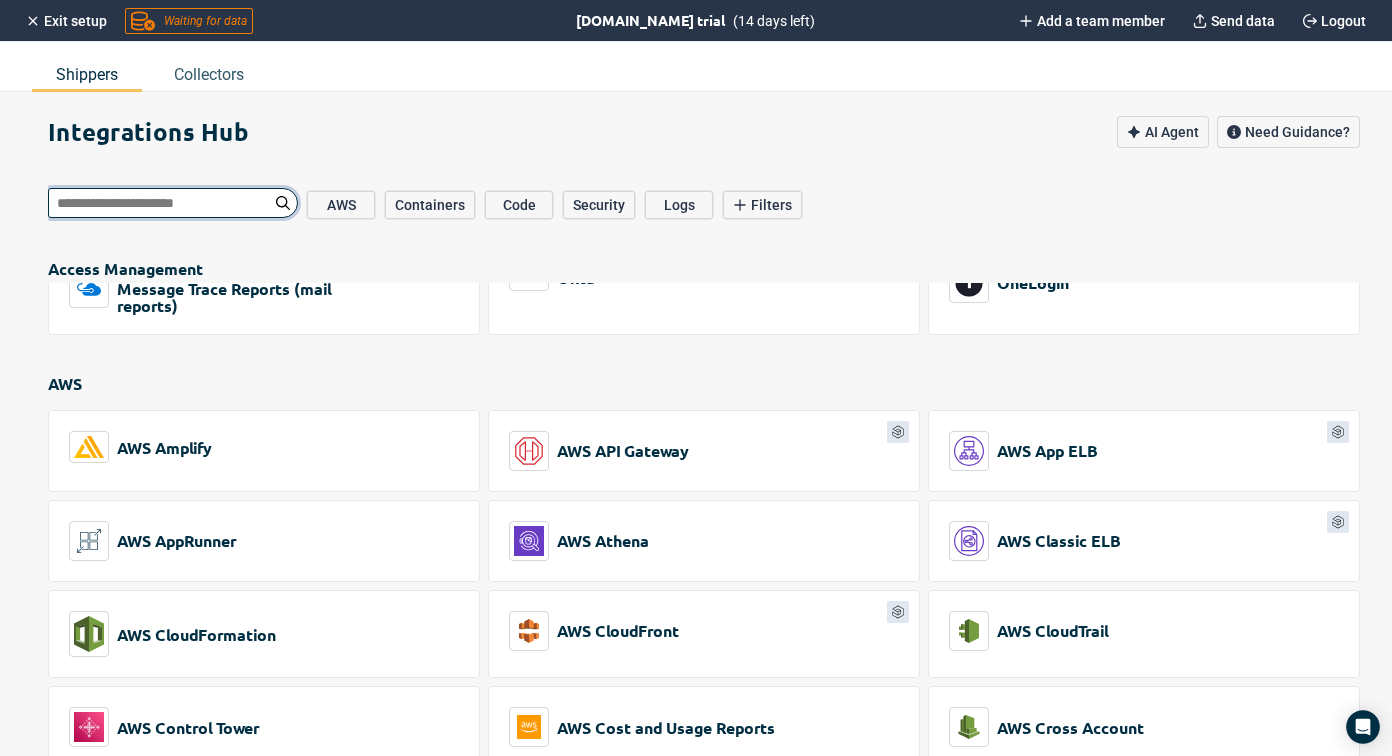 click at bounding box center [173, 203] 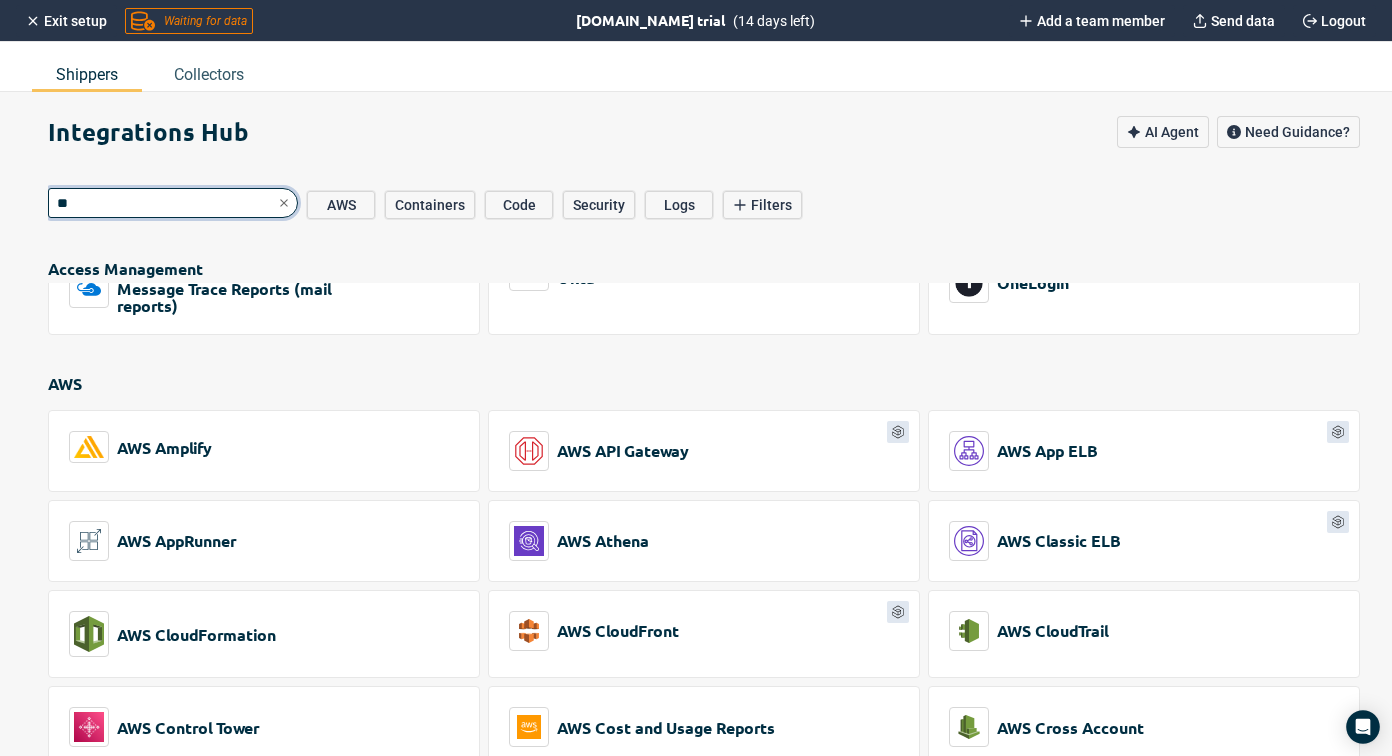type on "***" 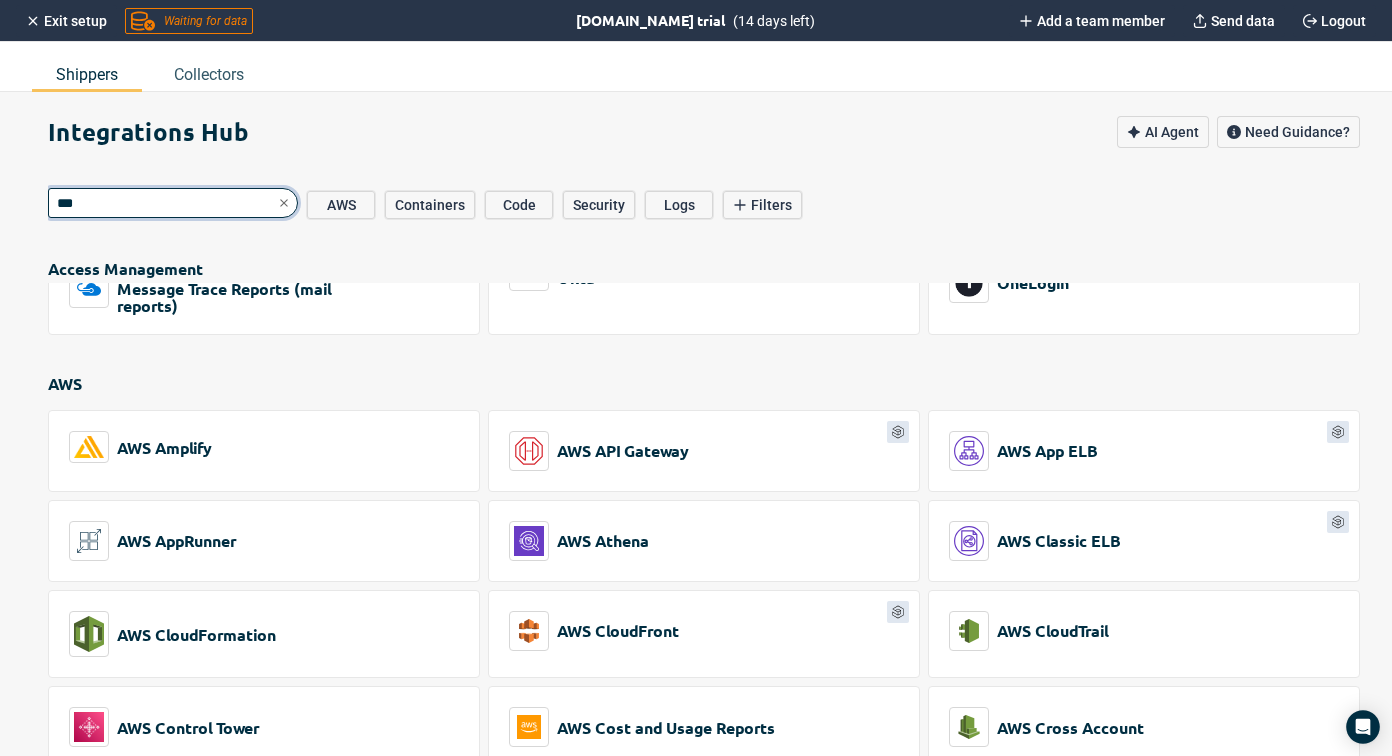type on "*" 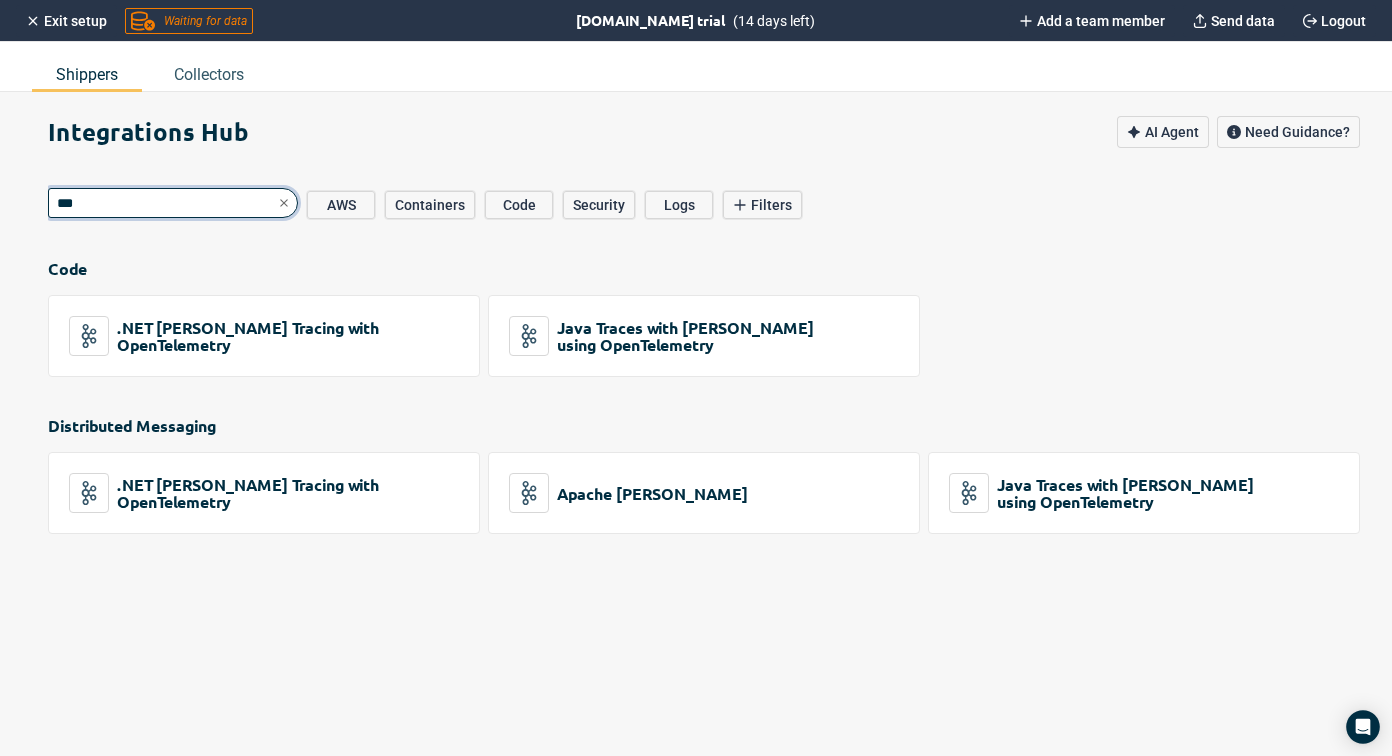 scroll, scrollTop: 0, scrollLeft: 0, axis: both 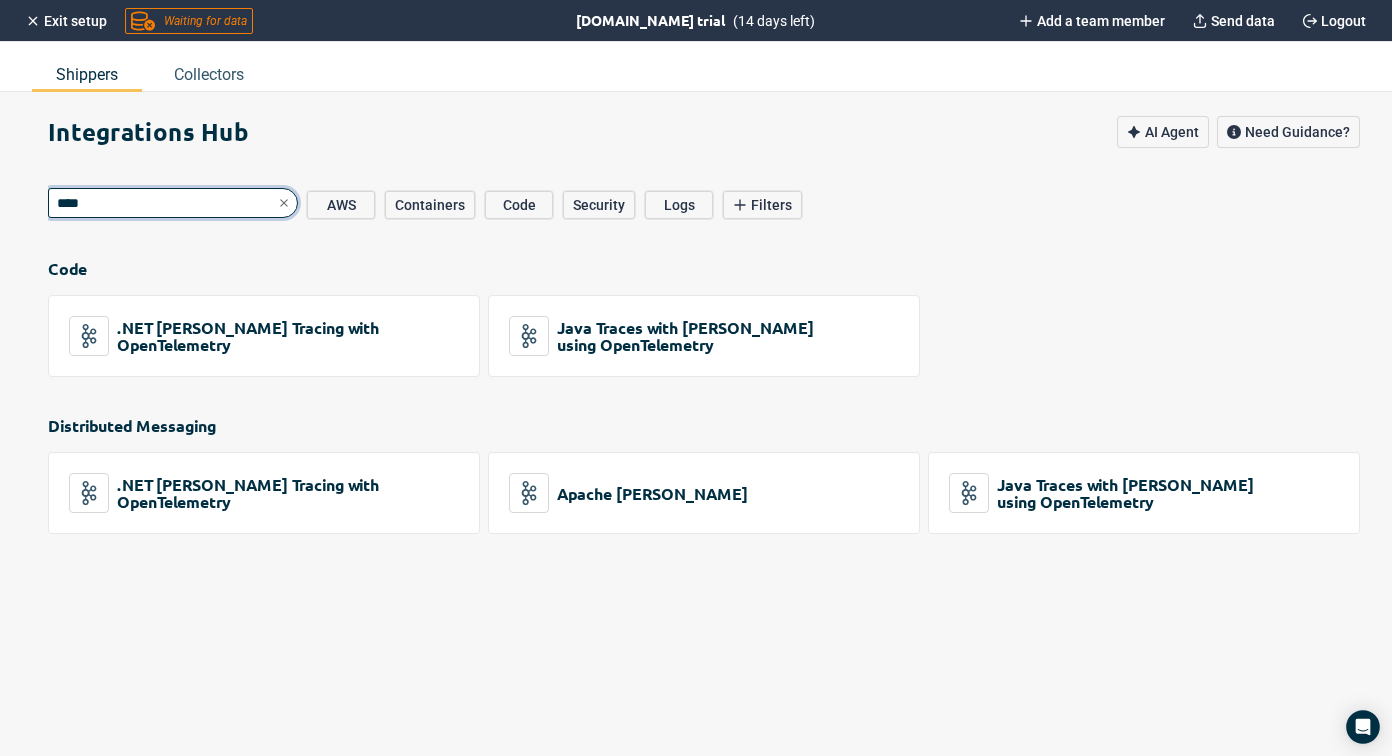 type on "*" 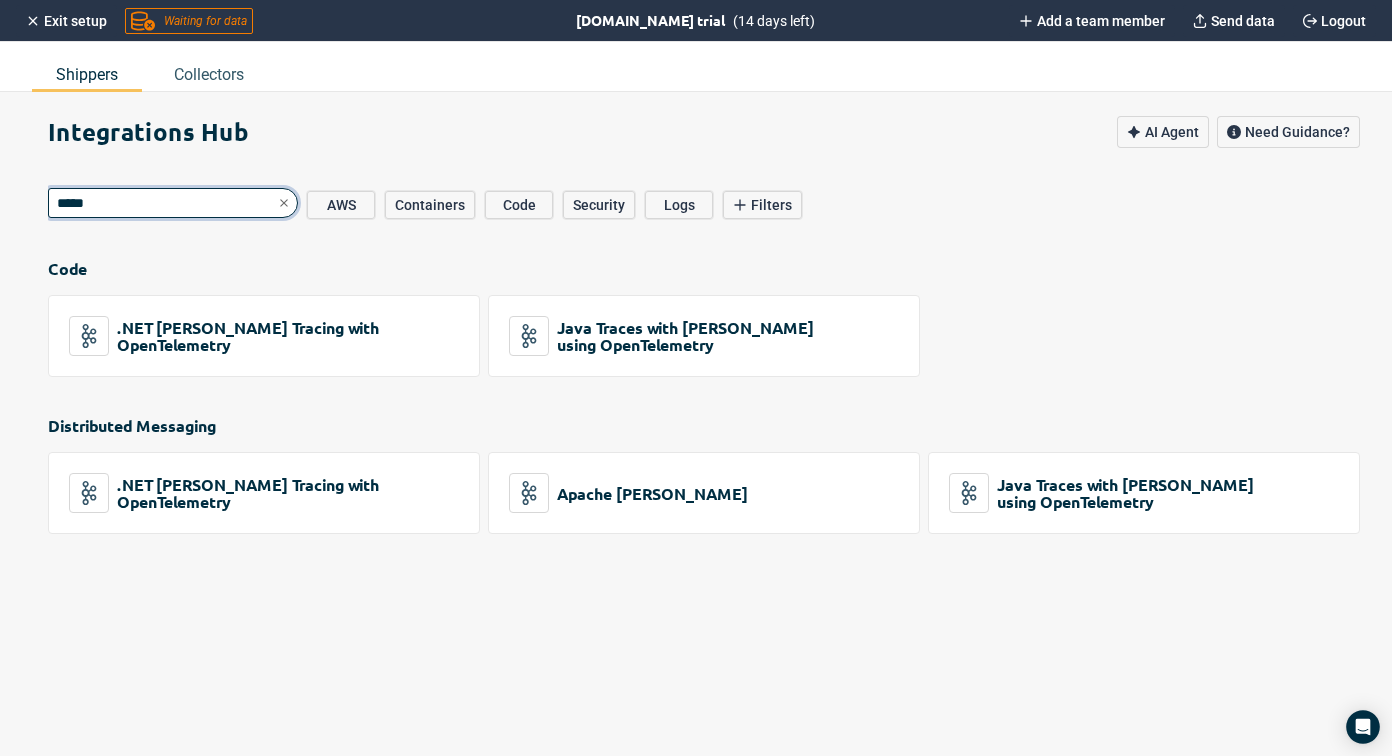 type on "*" 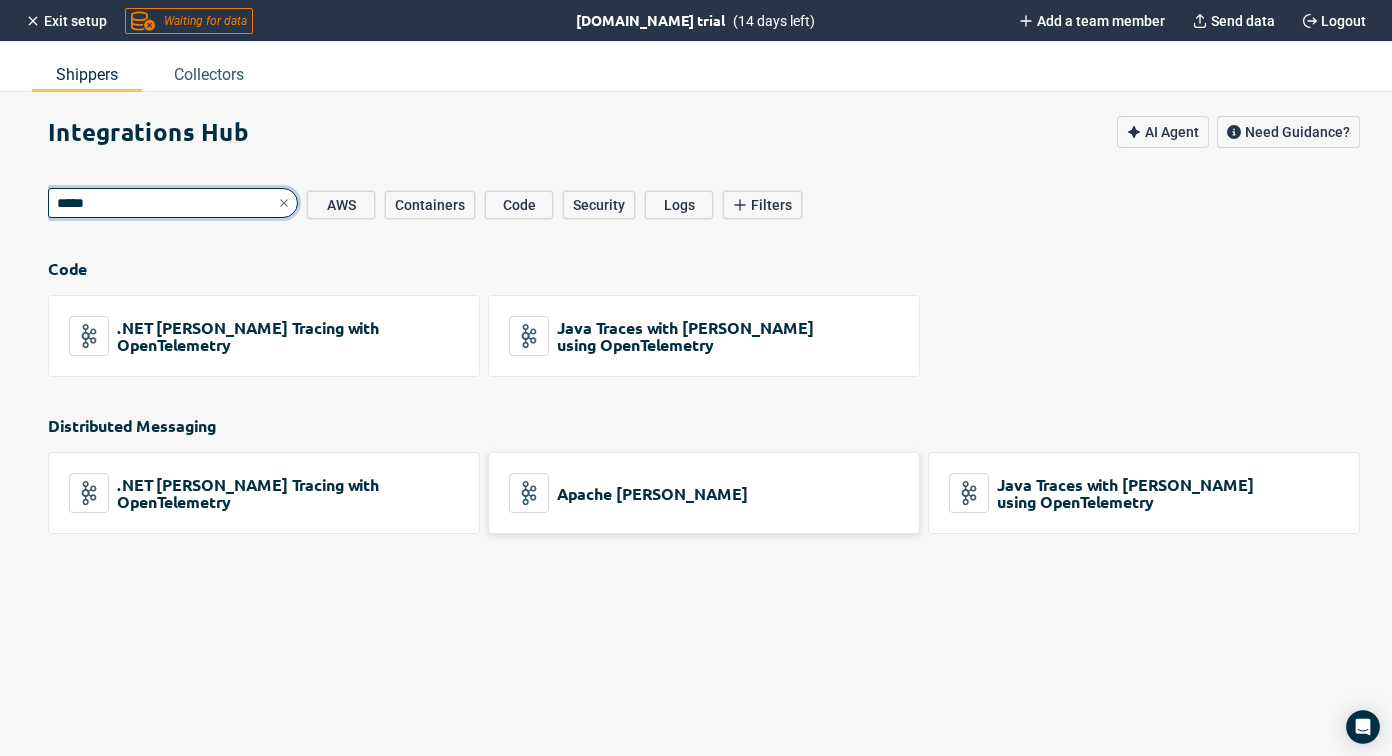 type on "*****" 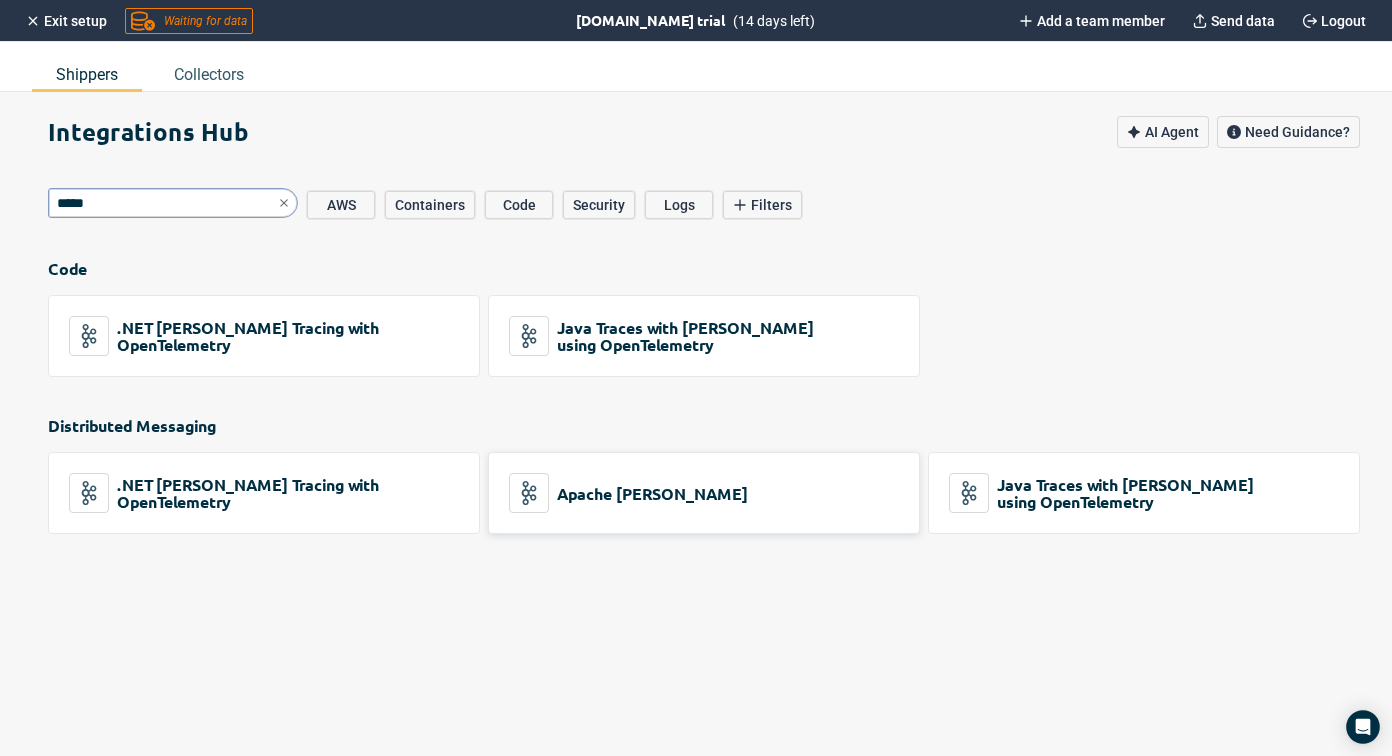click on "Apache [PERSON_NAME]" at bounding box center [652, 493] 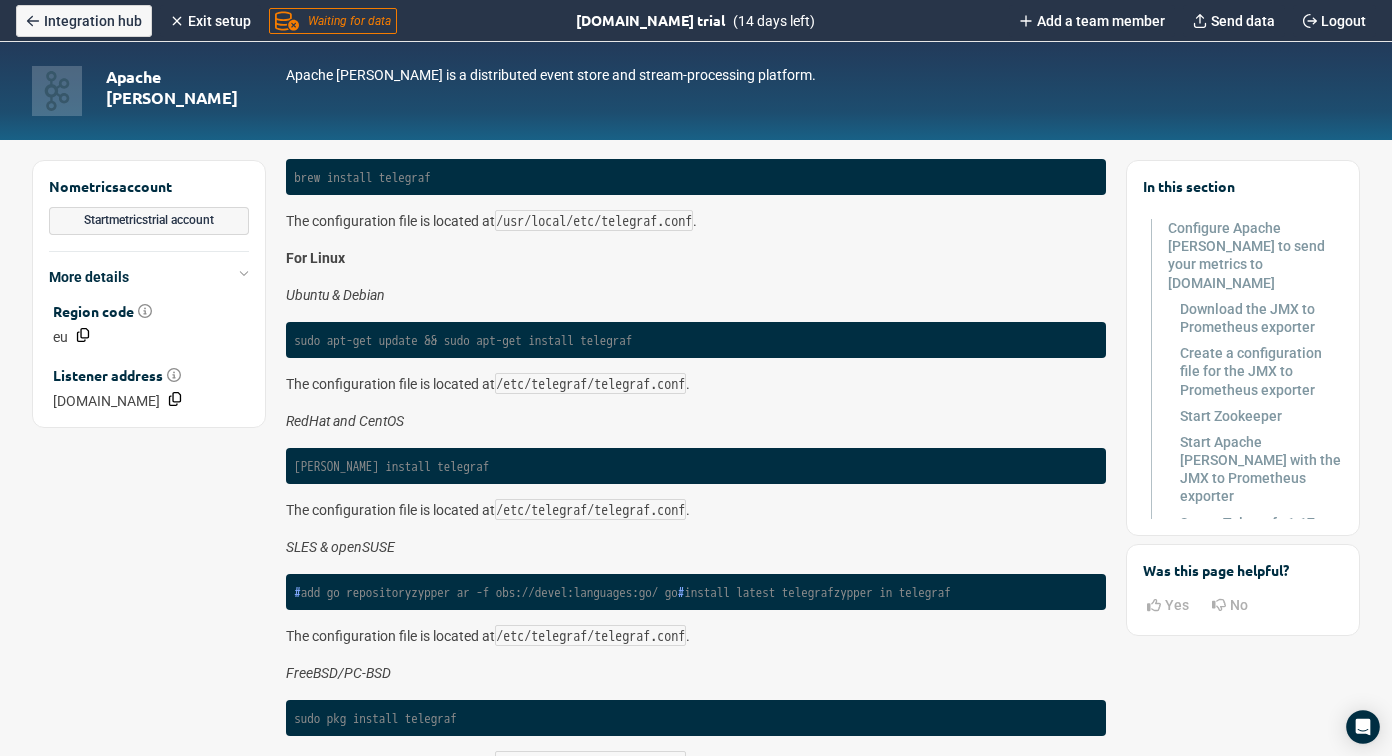scroll, scrollTop: 5928, scrollLeft: 0, axis: vertical 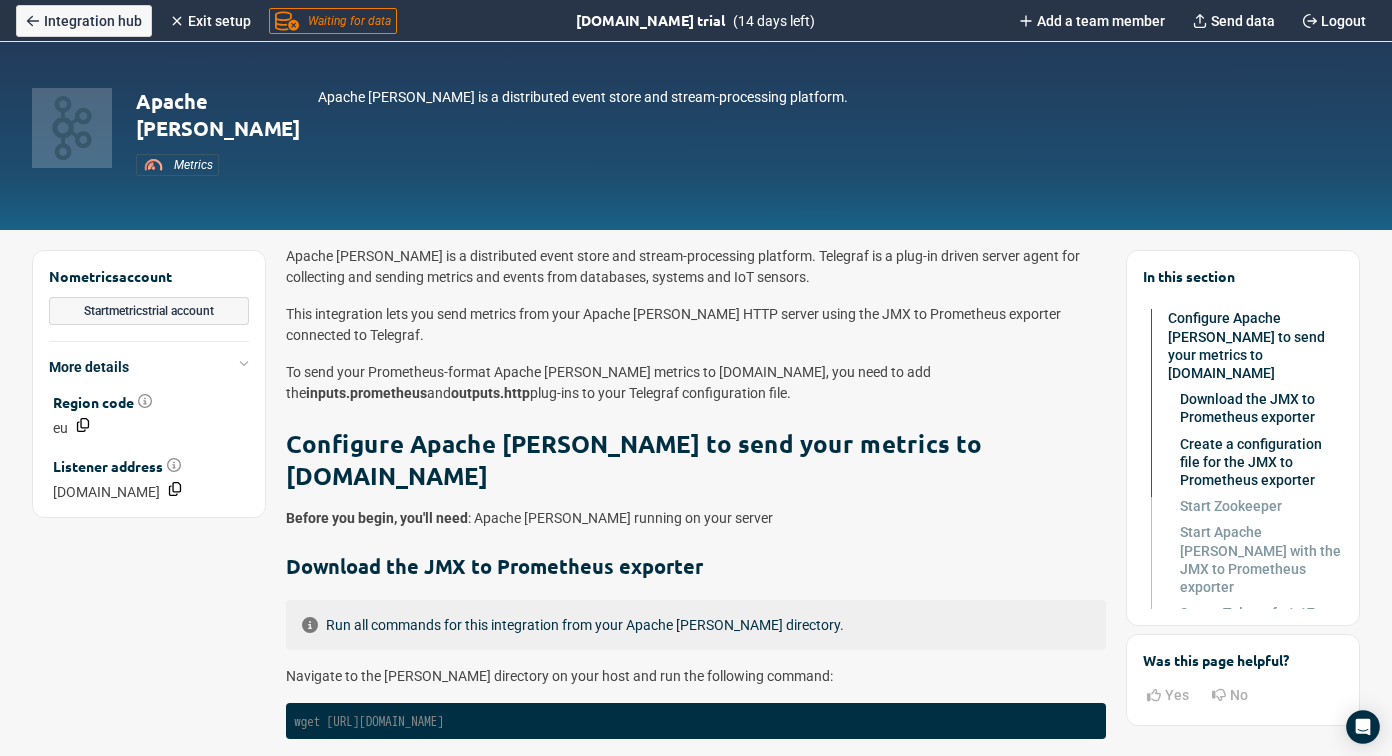 click 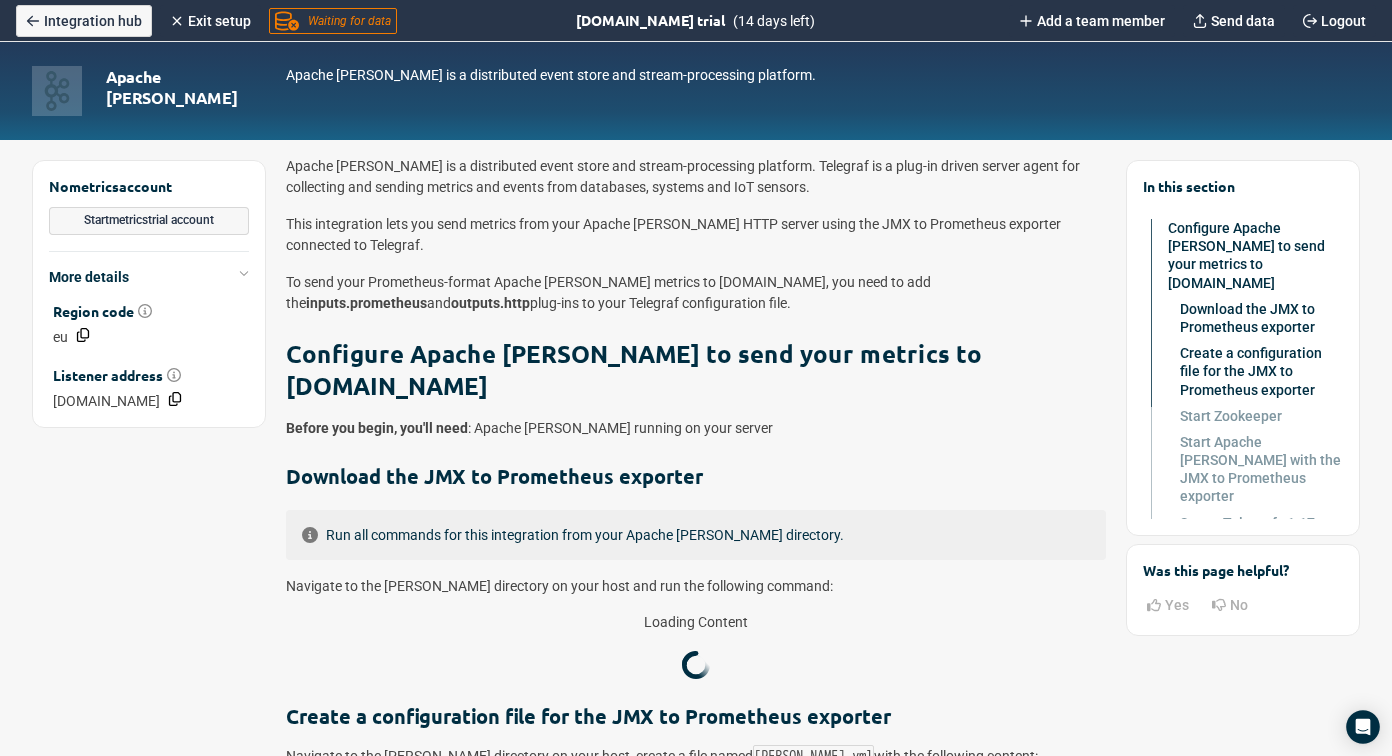scroll, scrollTop: 722, scrollLeft: 0, axis: vertical 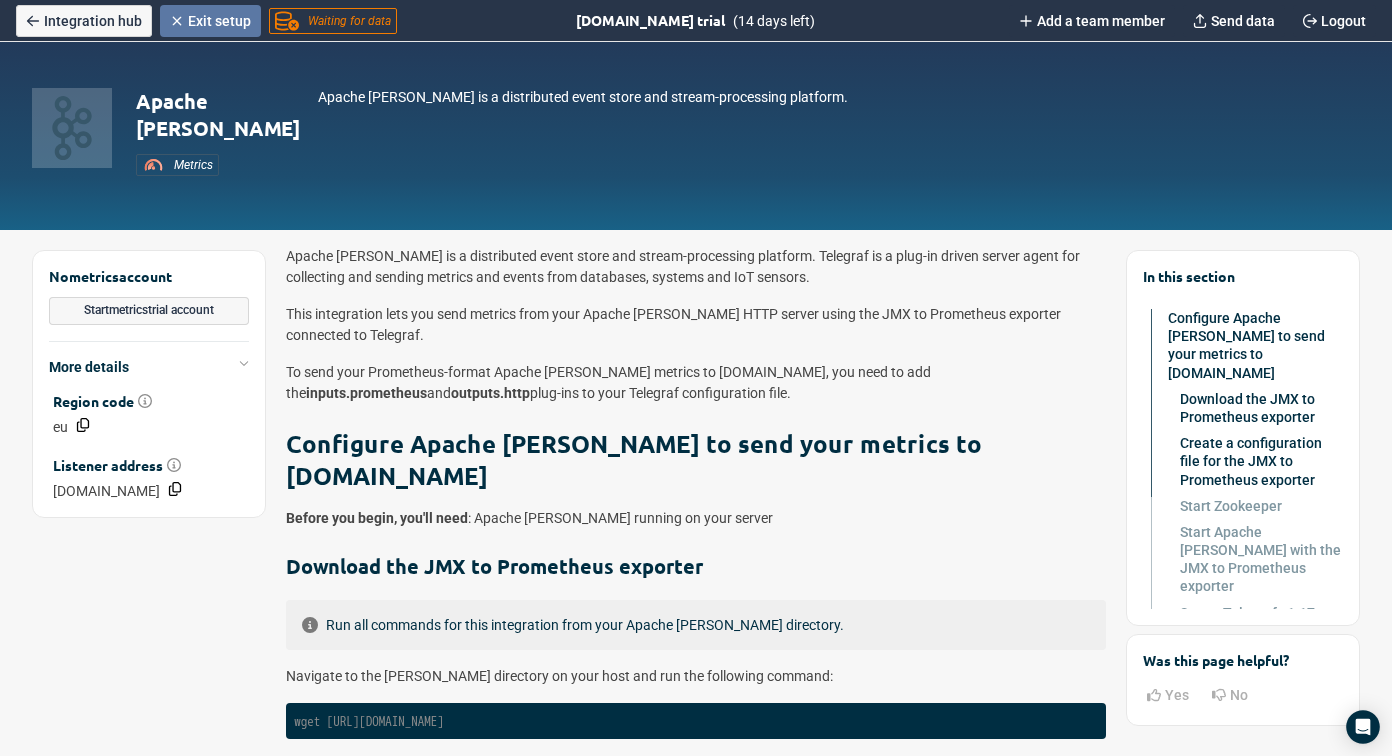 click on "Exit setup" at bounding box center (210, 21) 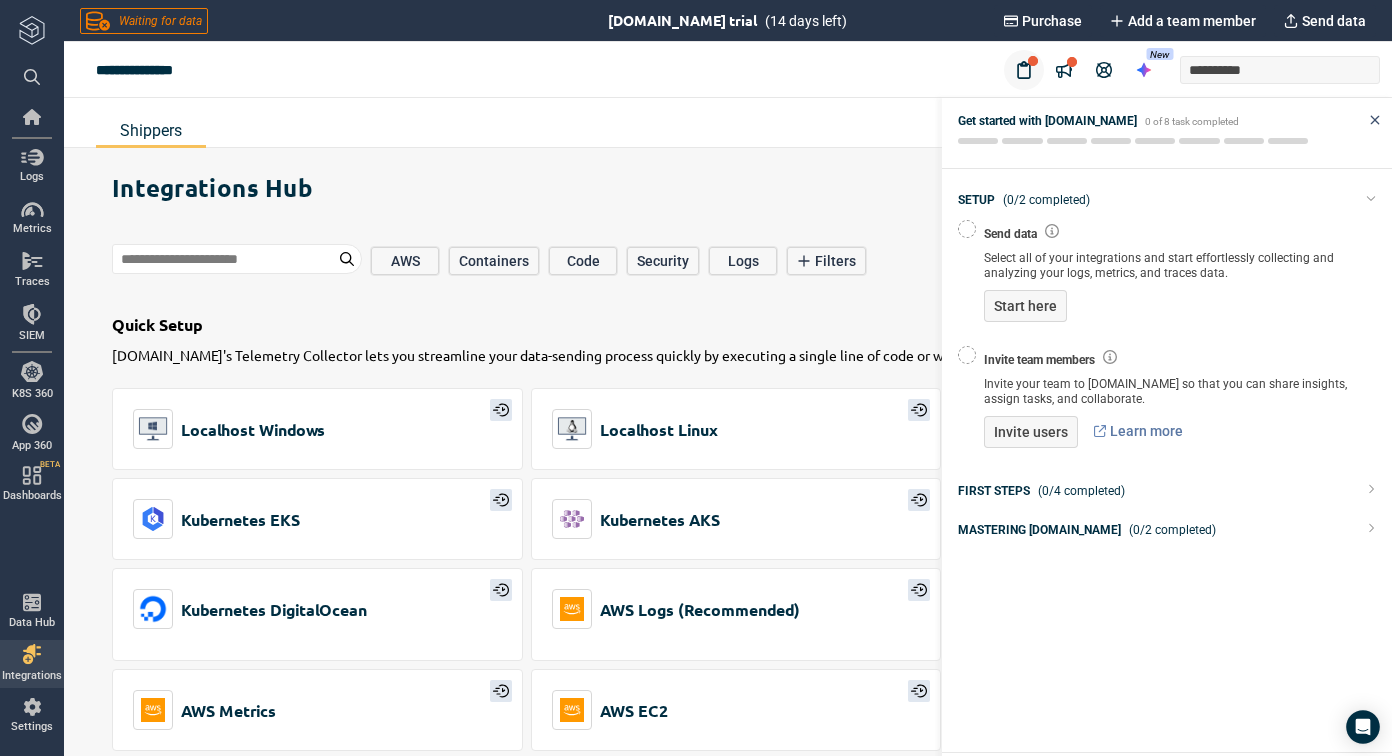 click 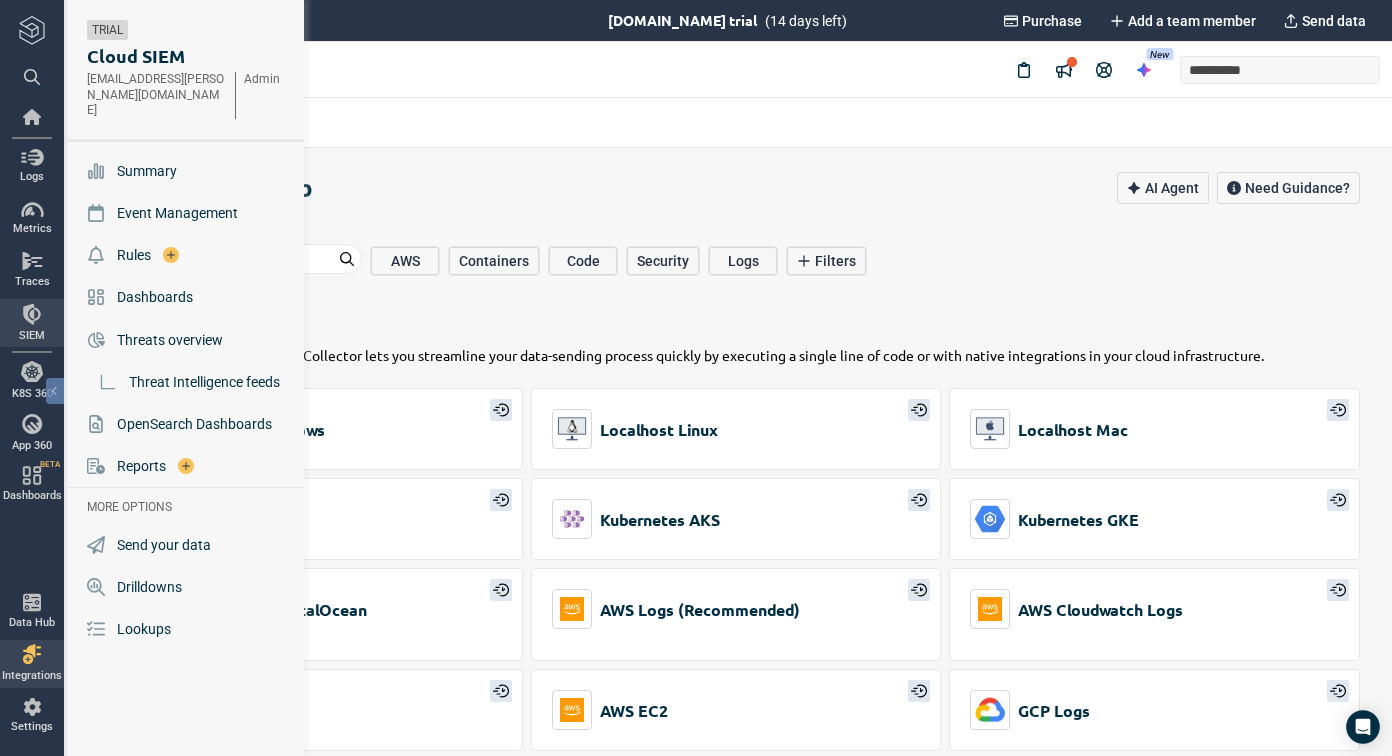 click at bounding box center (32, 314) 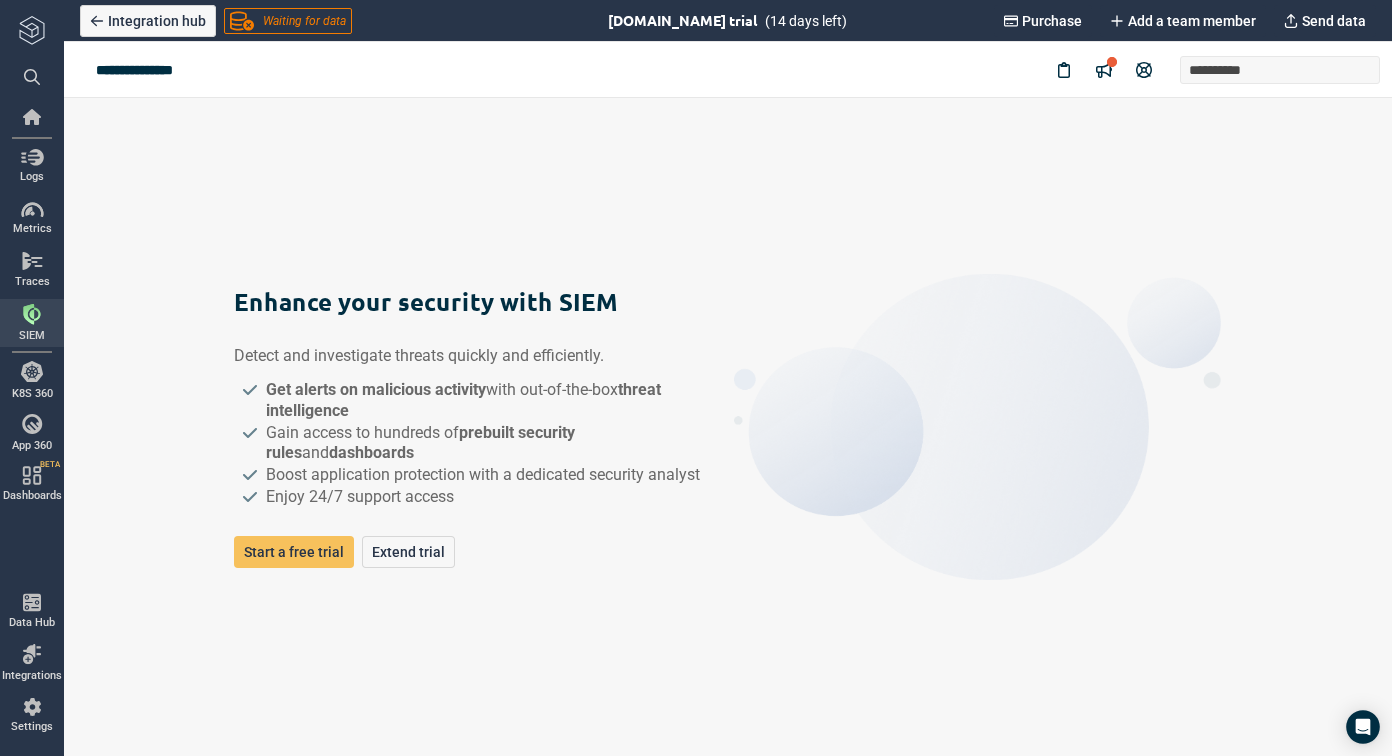 click on "Enhance your security with SIEM Detect and investigate threats quickly and efficiently. Get alerts on malicious activity  with out-of-the-box  threat intelligence Gain access to hundreds of  prebuilt security rules  and  dashboards Boost application protection with a dedicated security analyst Enjoy 24/7 support access Start a free trial Extend trial" at bounding box center [728, 427] 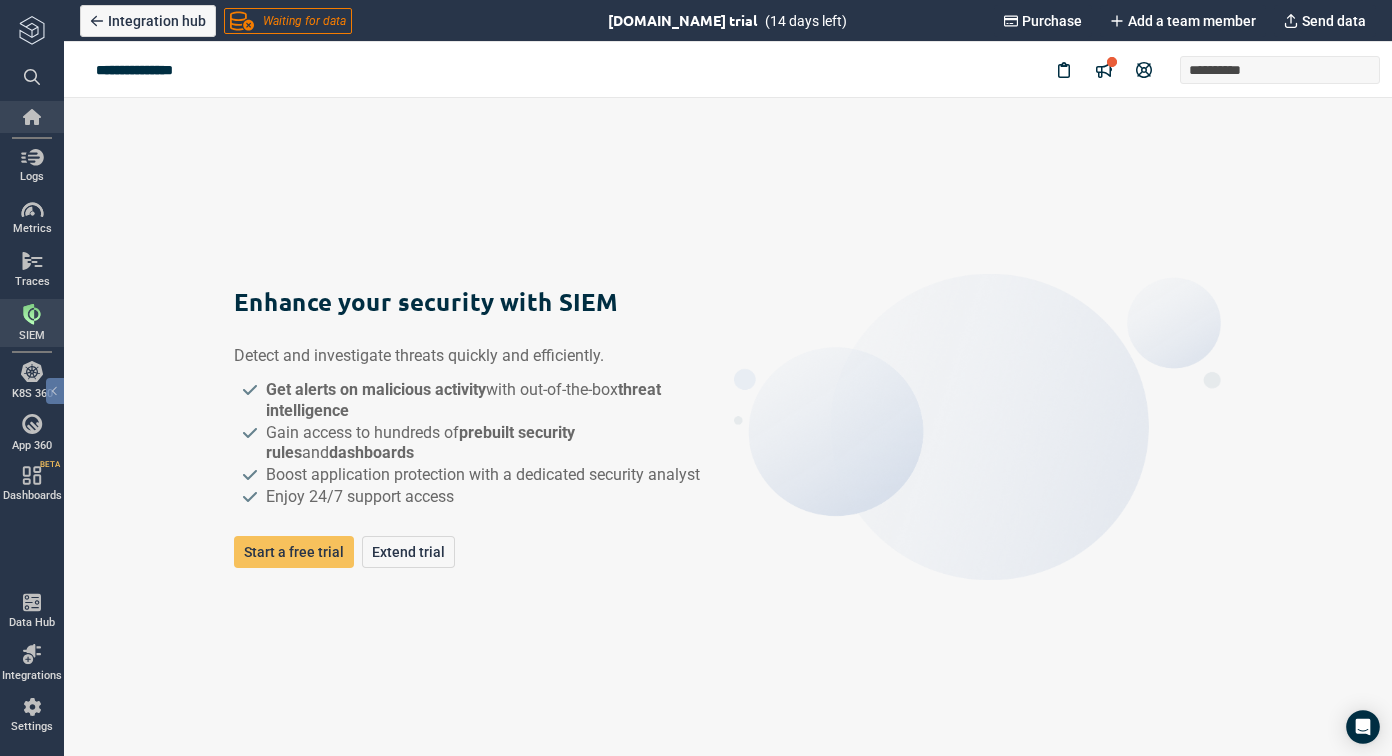 click at bounding box center (32, 117) 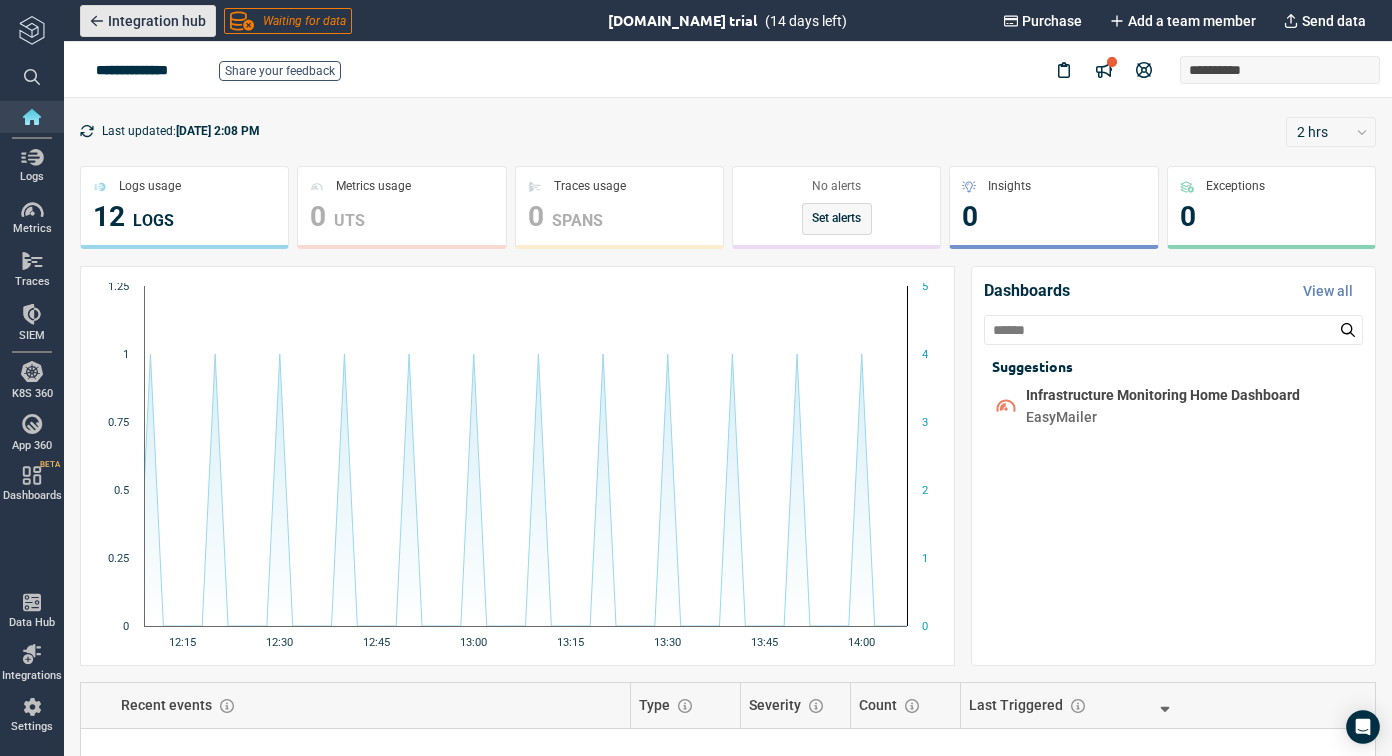 click 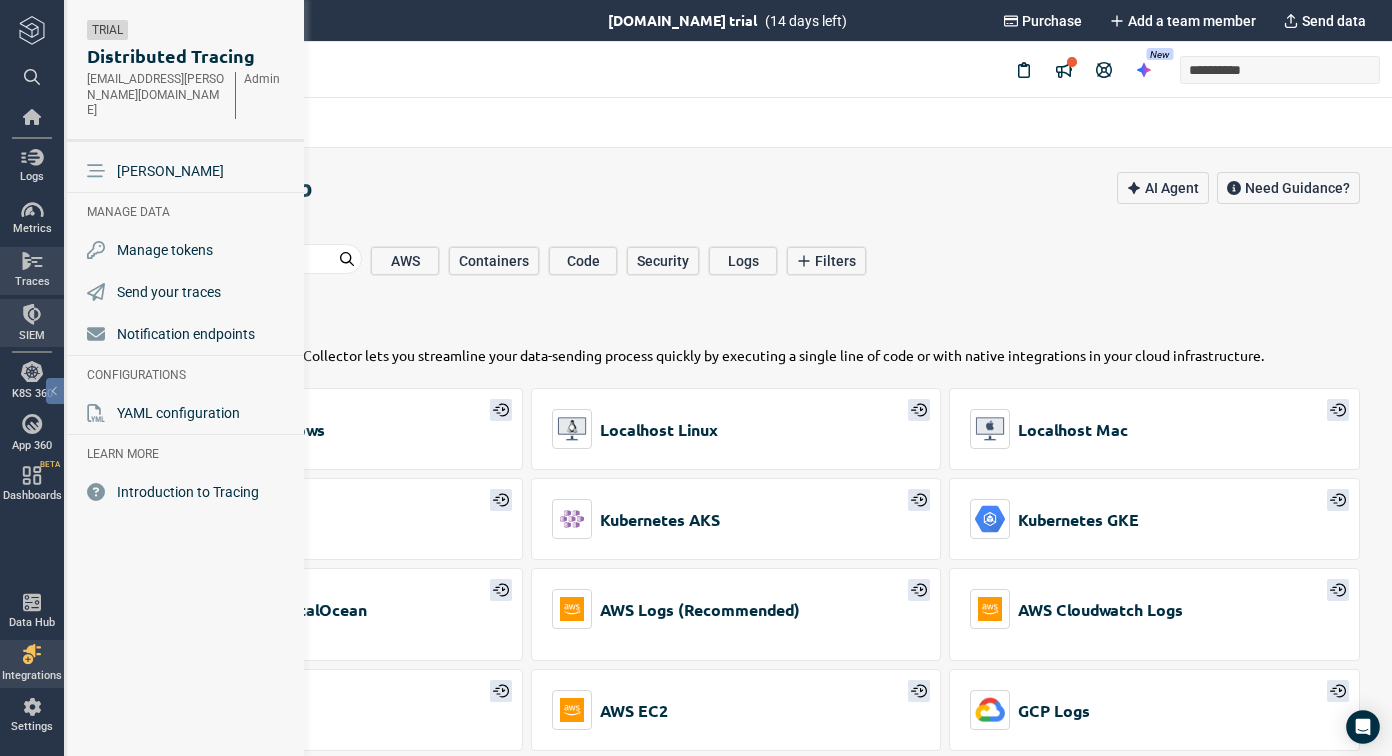 click at bounding box center [32, 314] 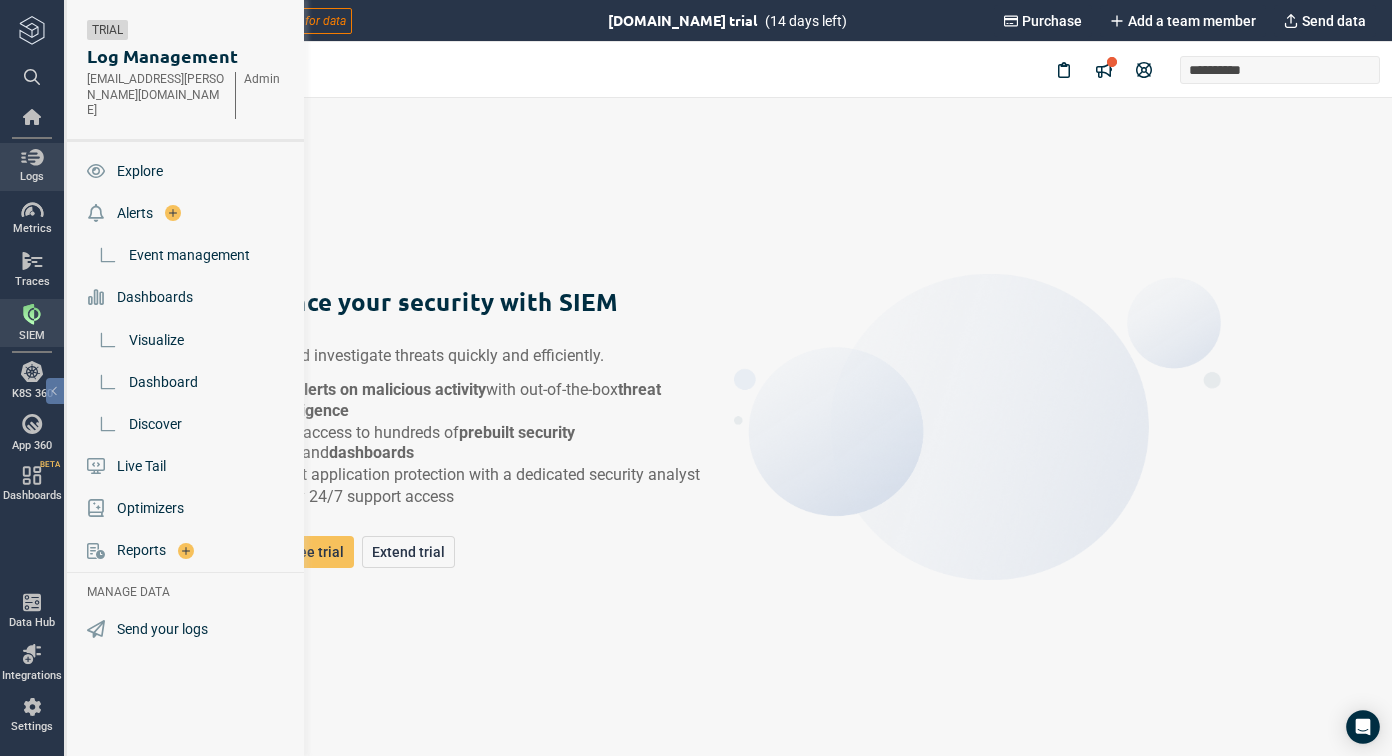 click at bounding box center (32, 157) 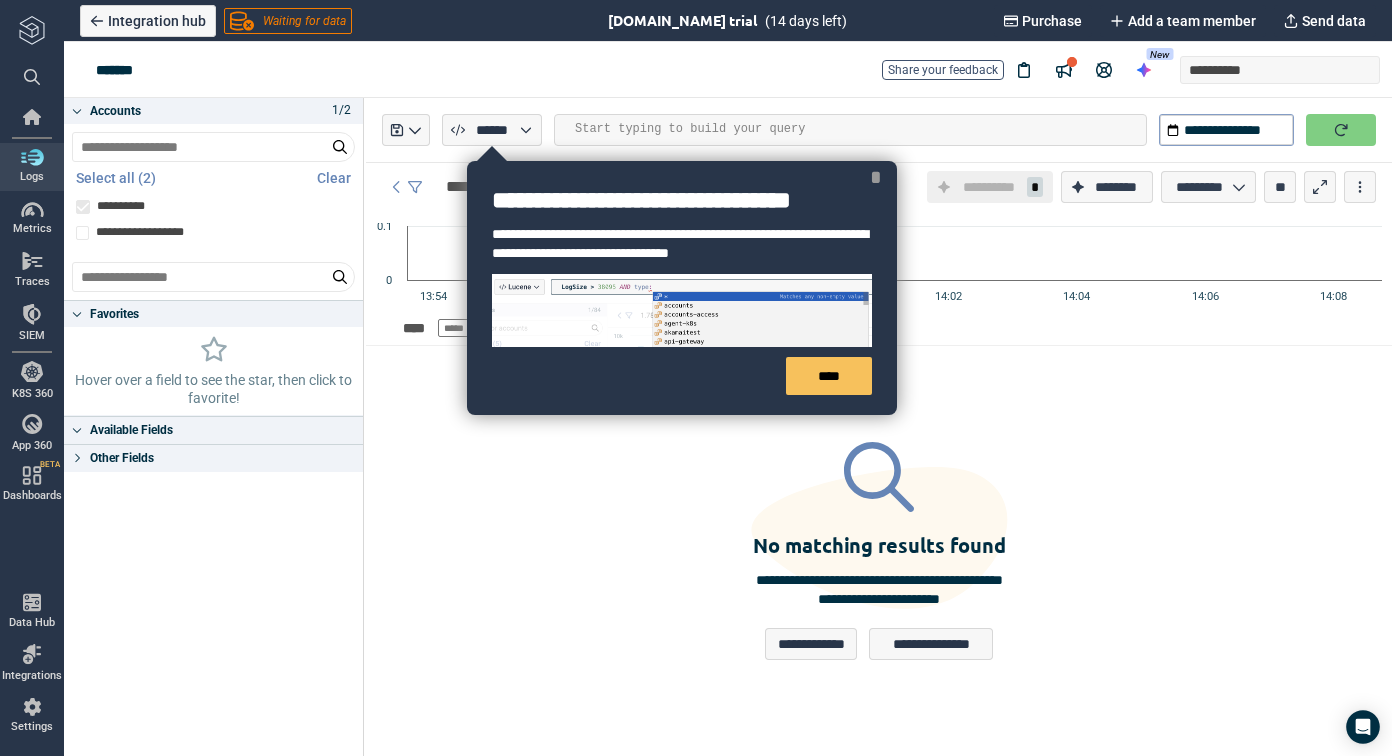 click on "*" at bounding box center [876, 177] 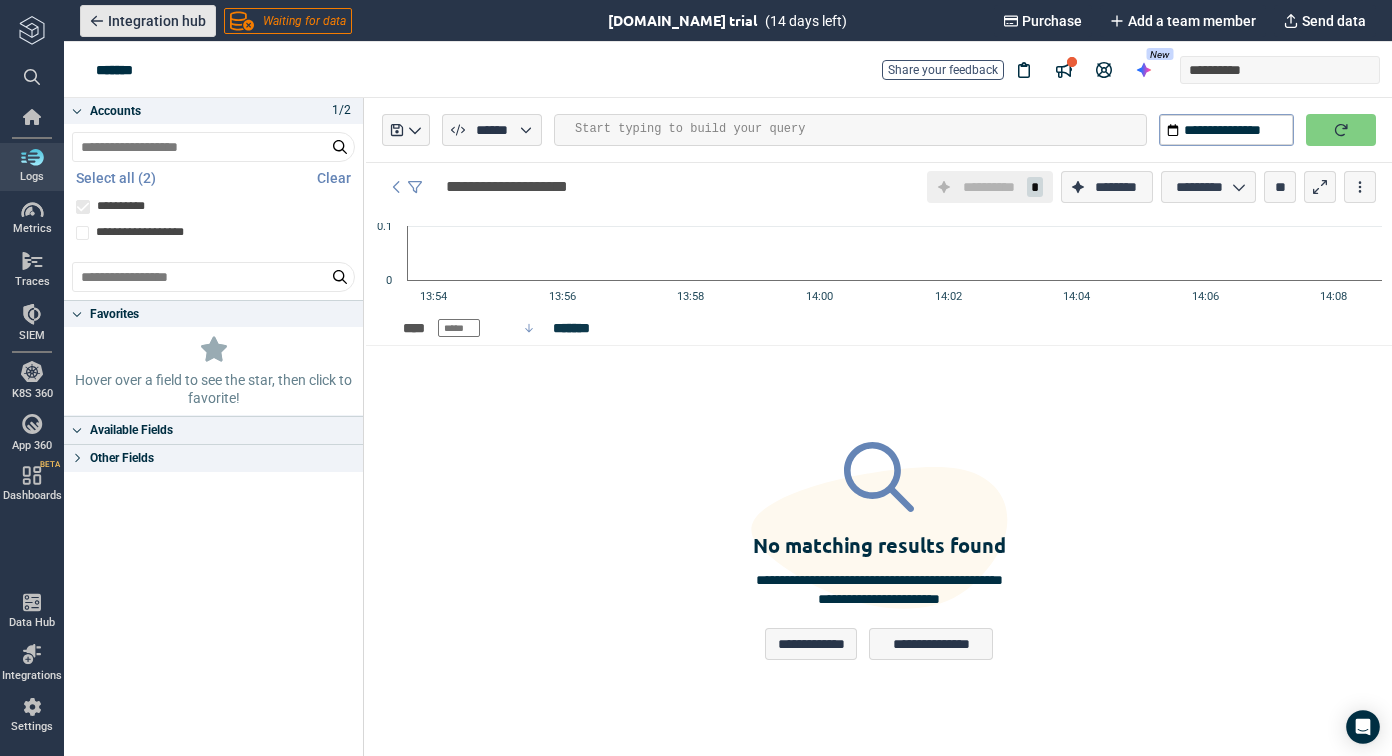click on "Integration hub" at bounding box center (157, 21) 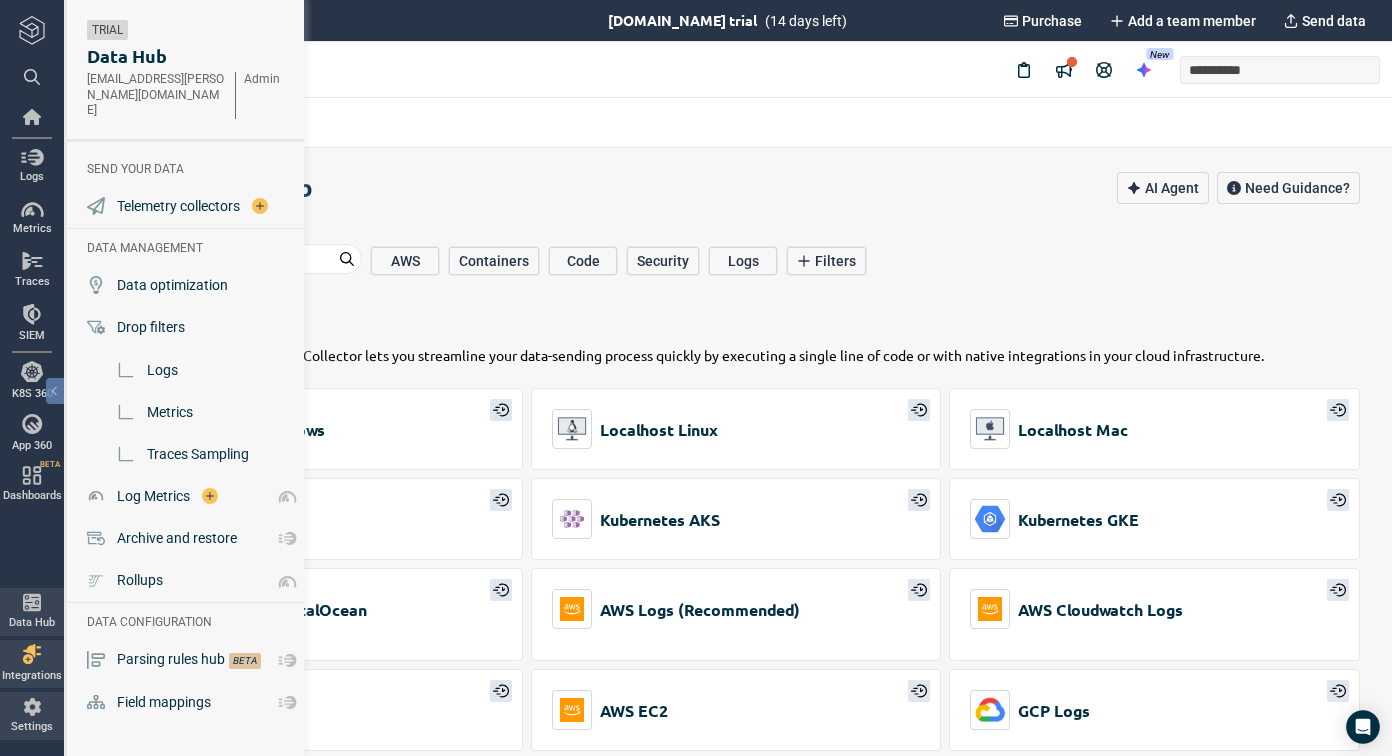 click at bounding box center (32, 707) 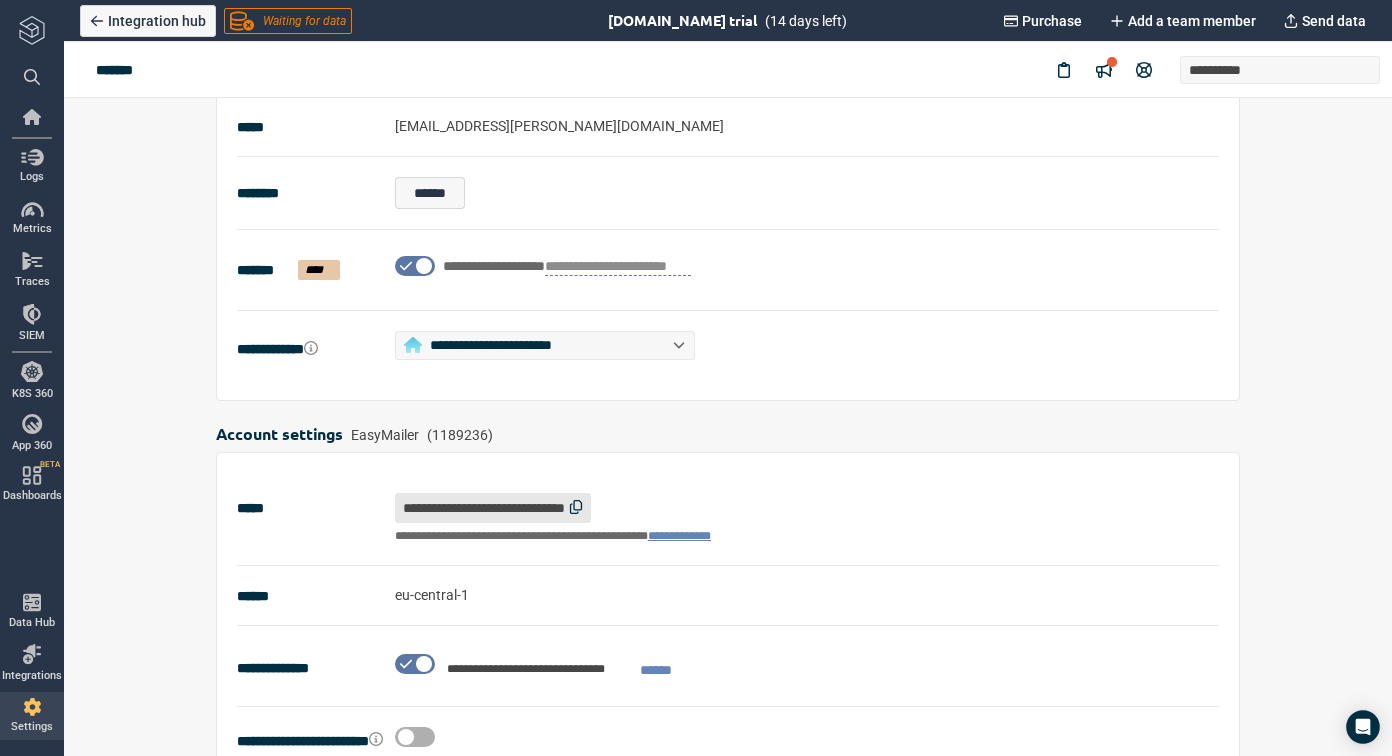 scroll, scrollTop: 114, scrollLeft: 0, axis: vertical 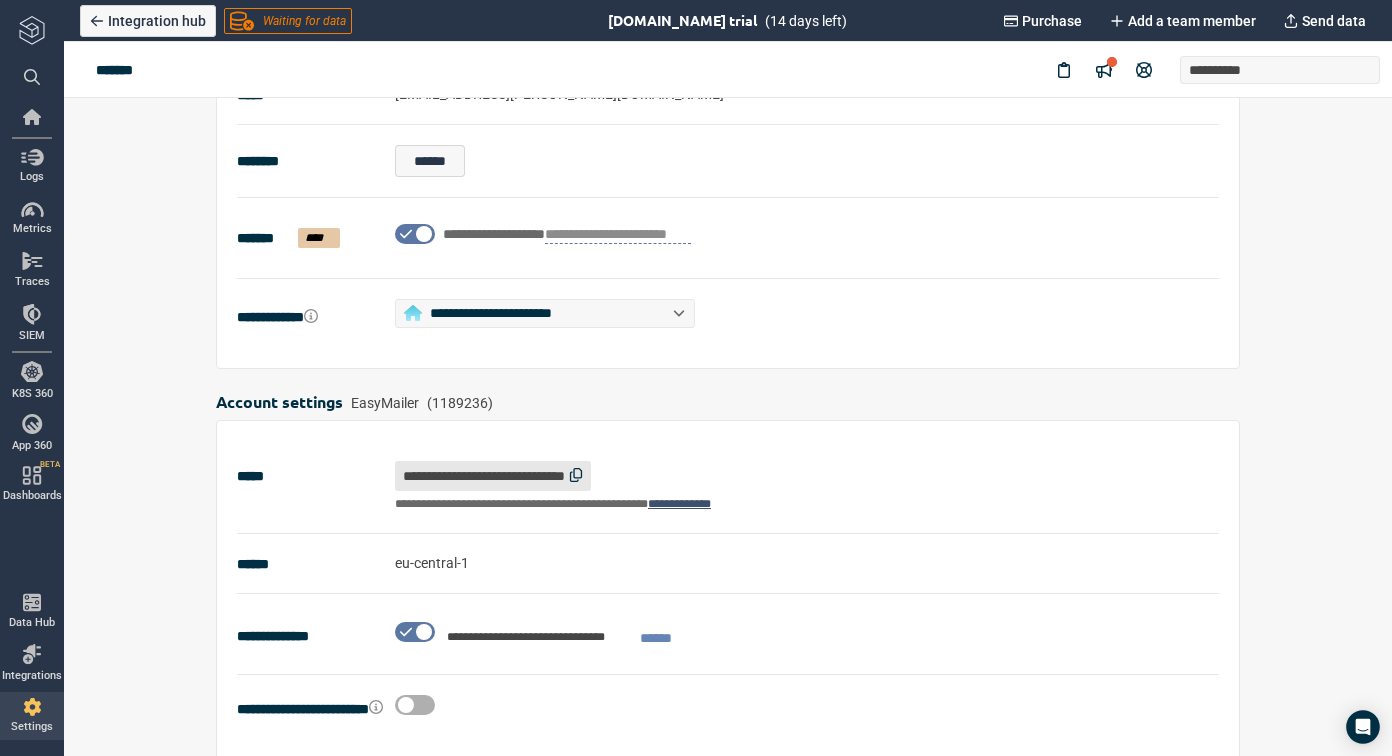 click on "**********" at bounding box center (679, 504) 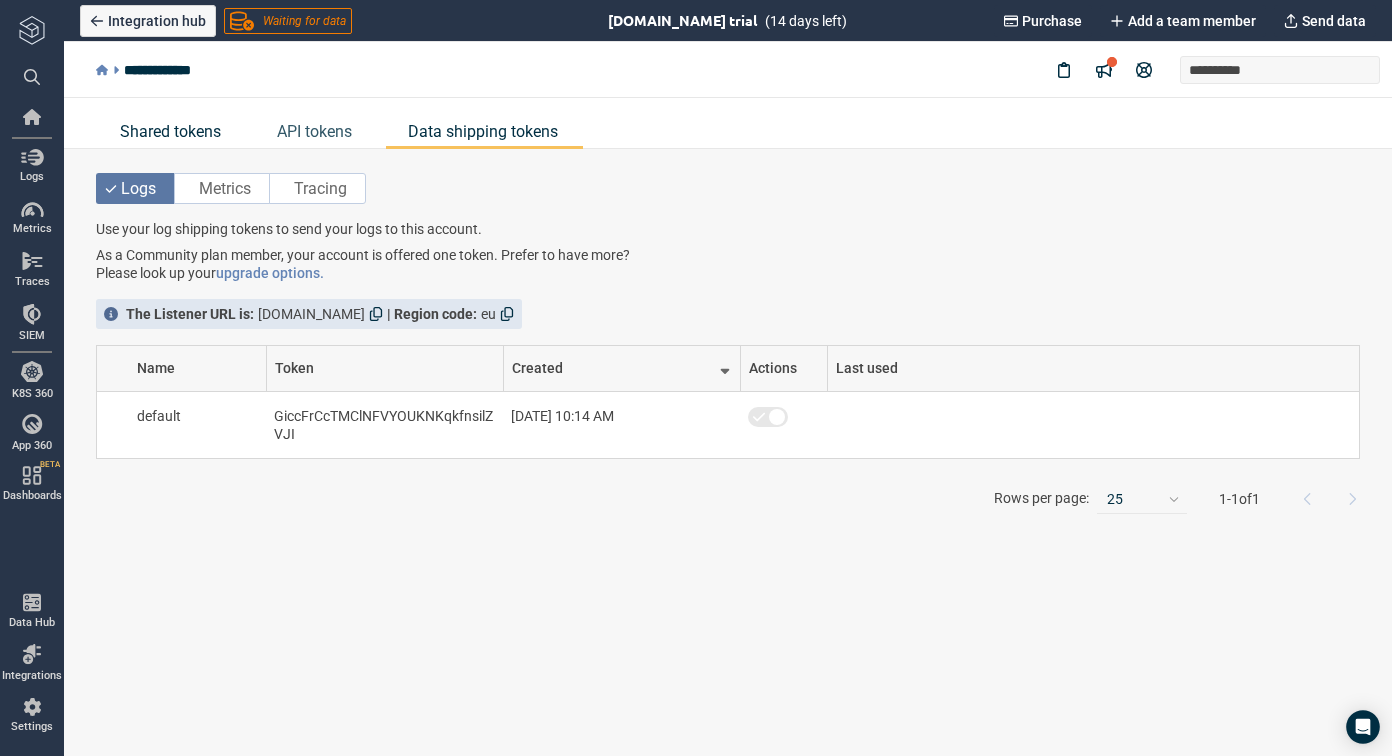 click on "Shared tokens" at bounding box center (170, 131) 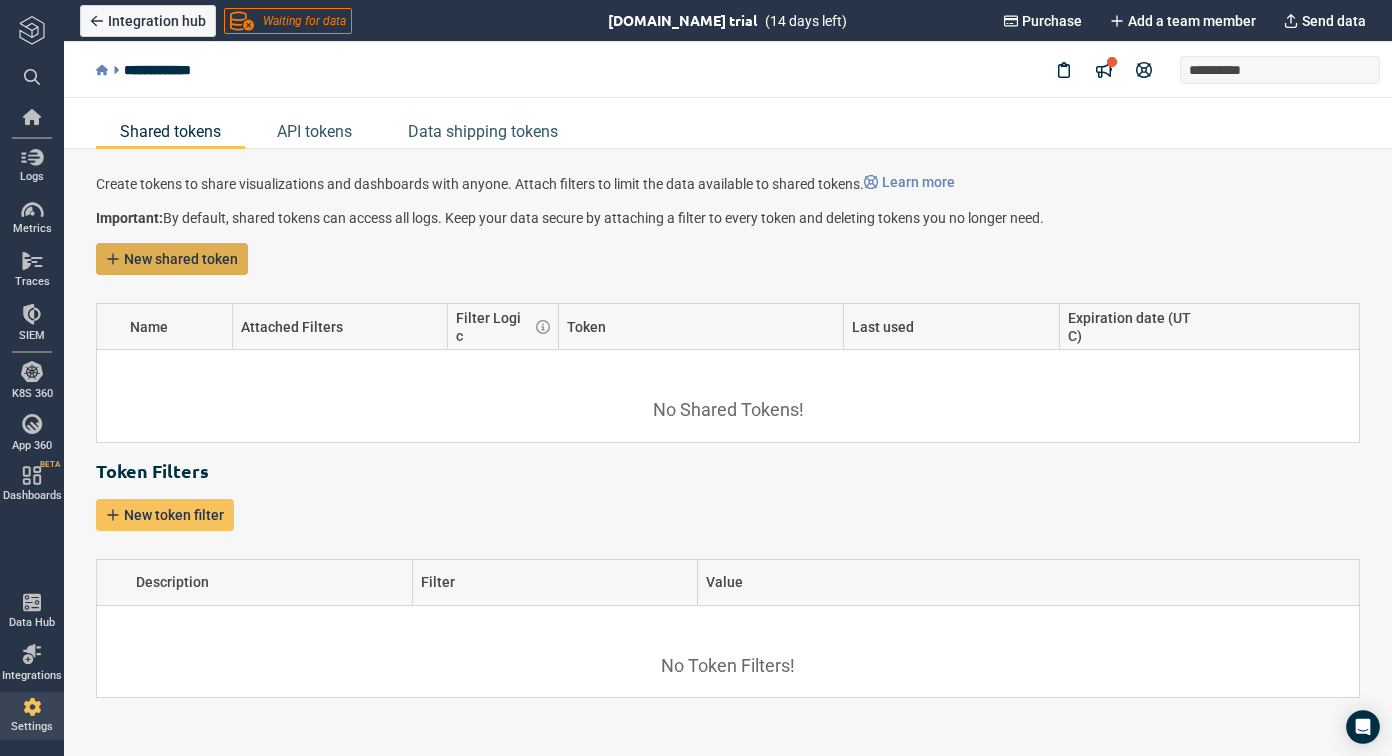 click on "New shared token" at bounding box center [181, 259] 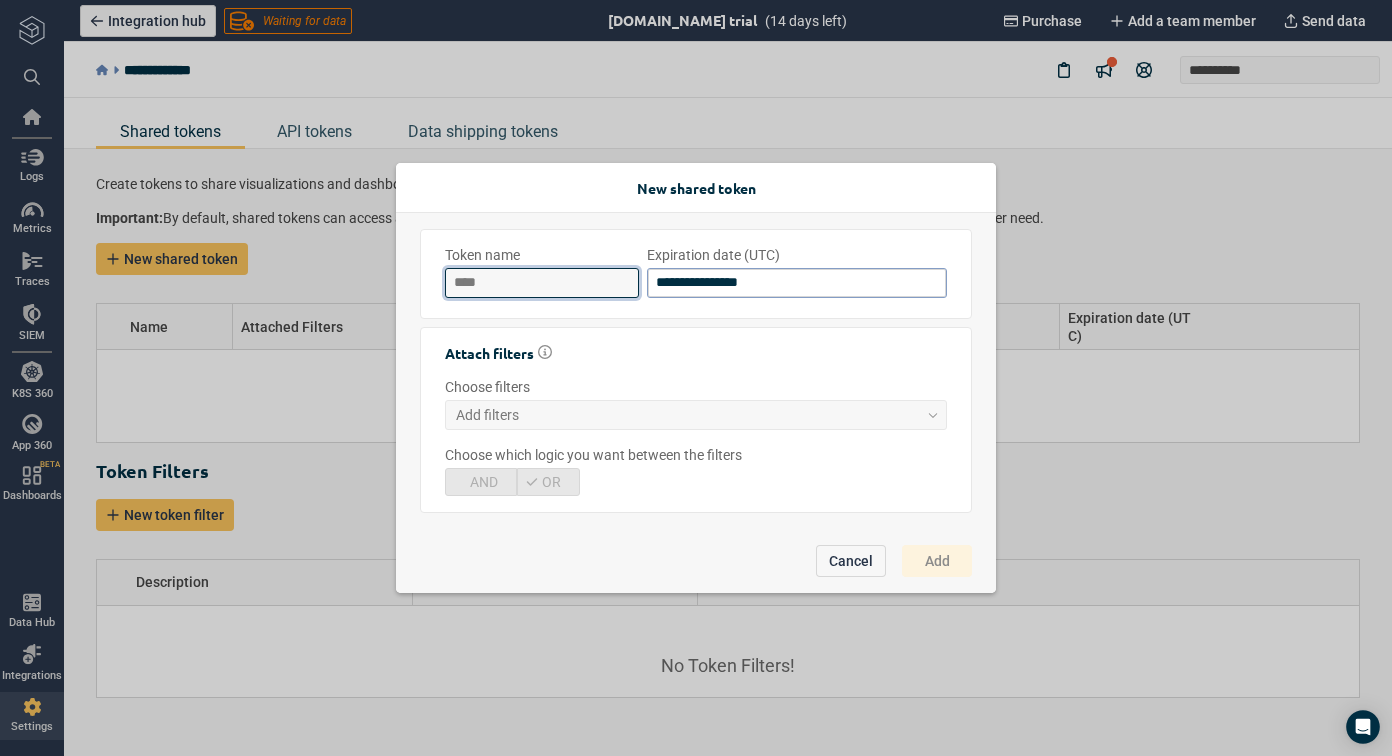 click at bounding box center (542, 283) 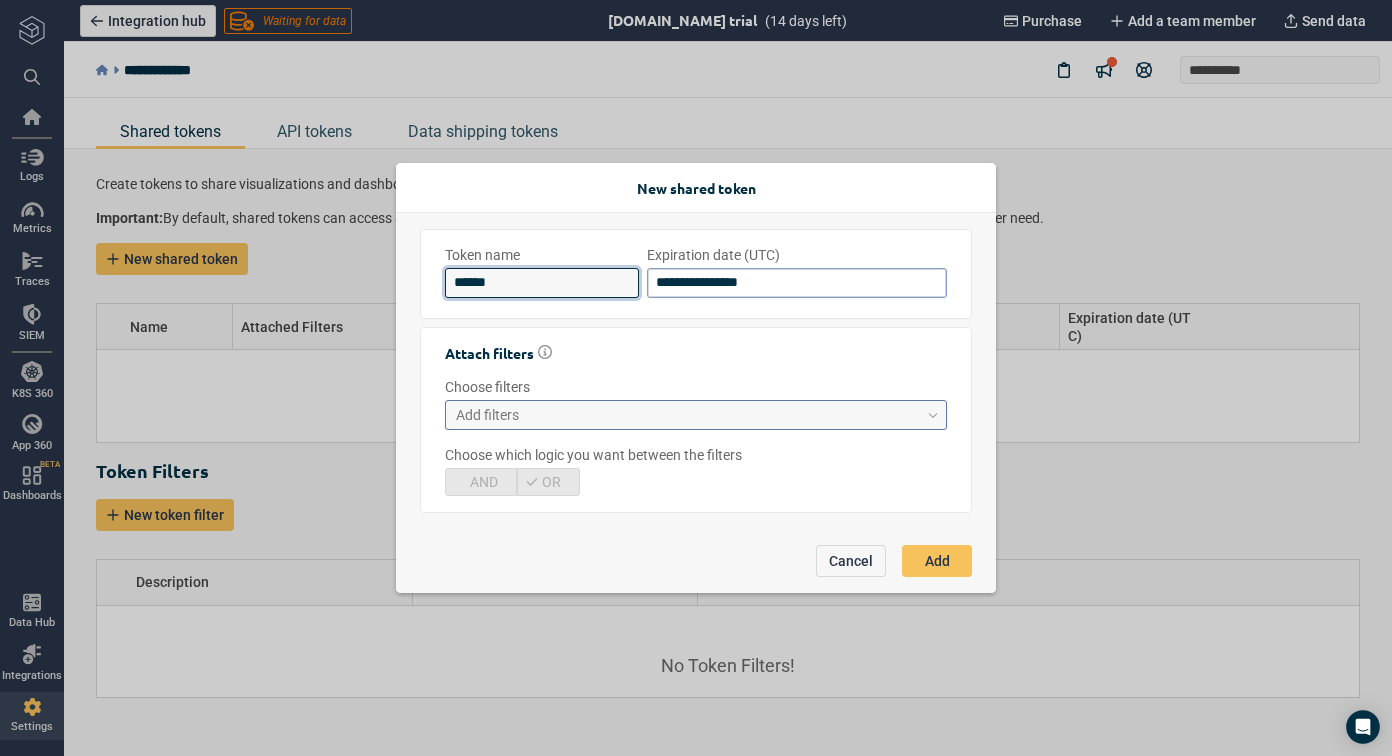 type on "******" 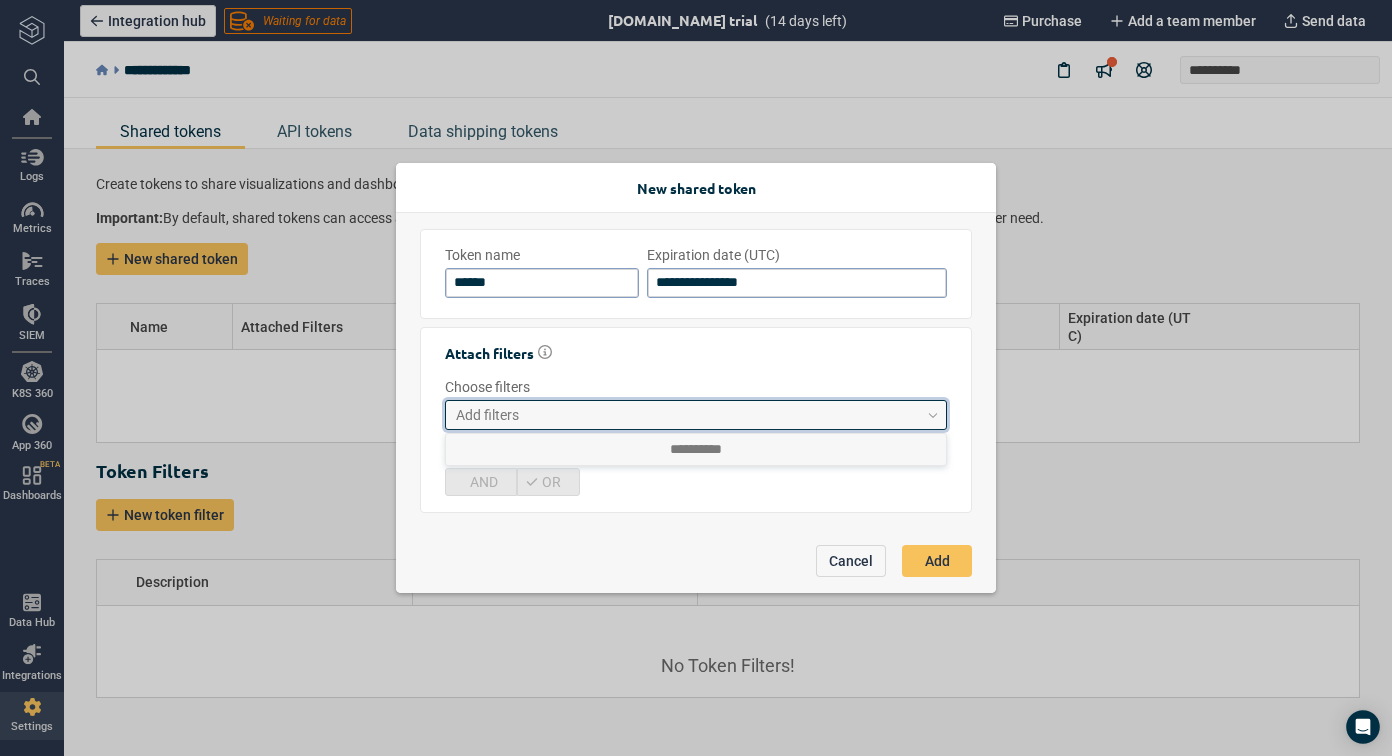 click on "Add filters" at bounding box center [687, 415] 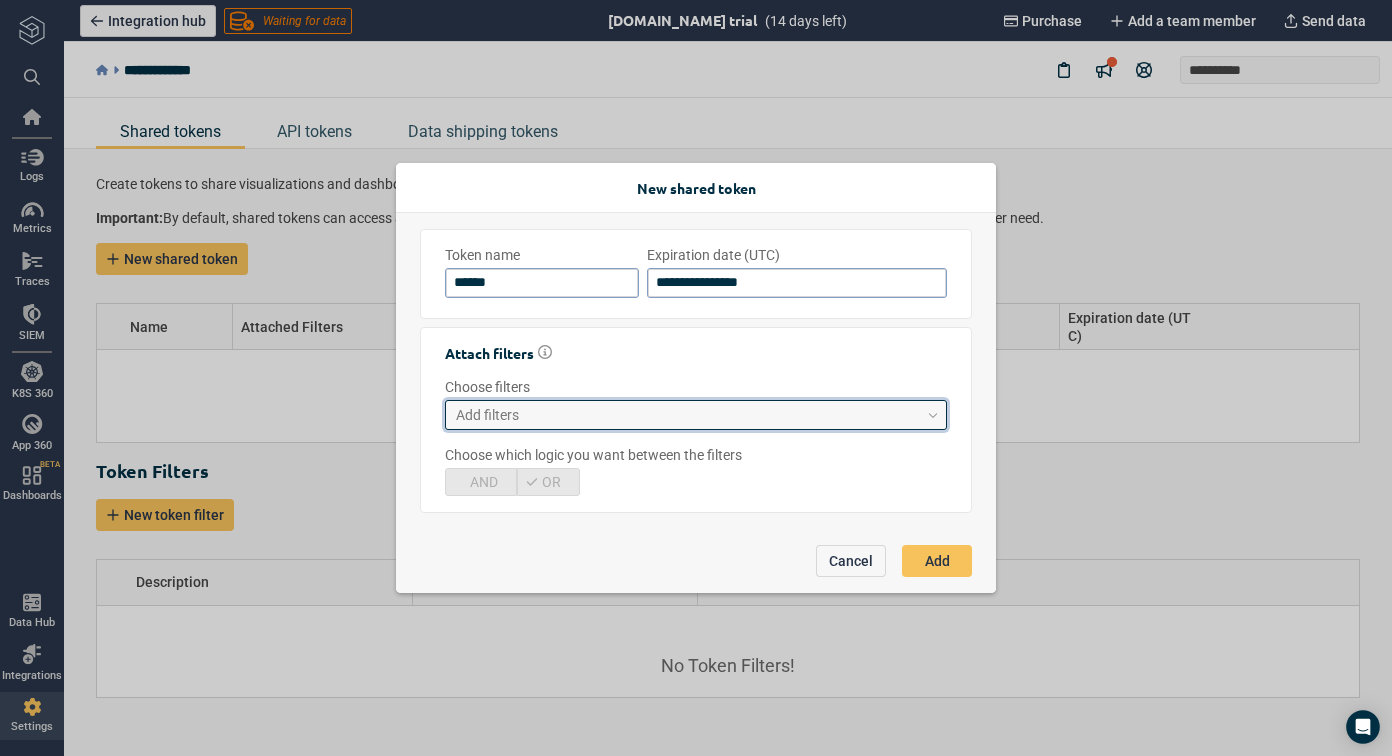 click on "Add filters" at bounding box center [687, 415] 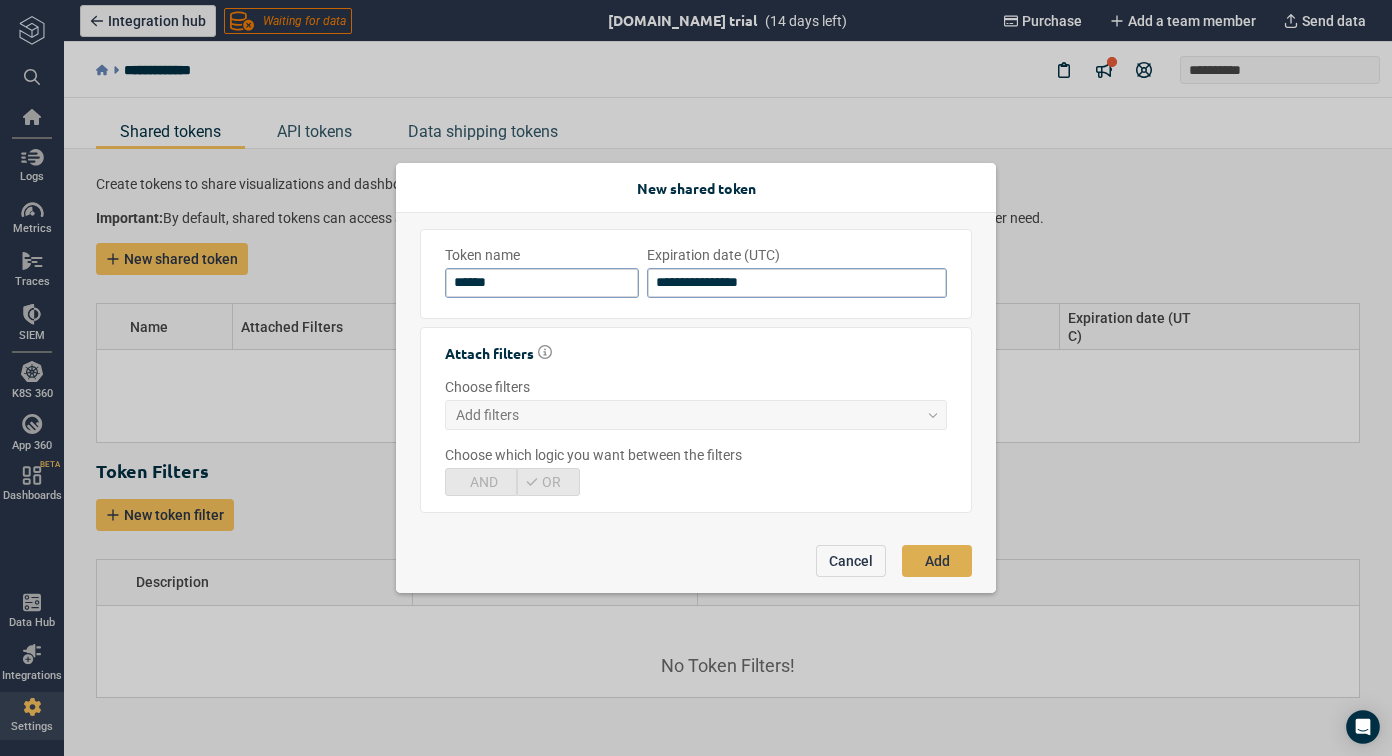 click on "Add" at bounding box center (937, 561) 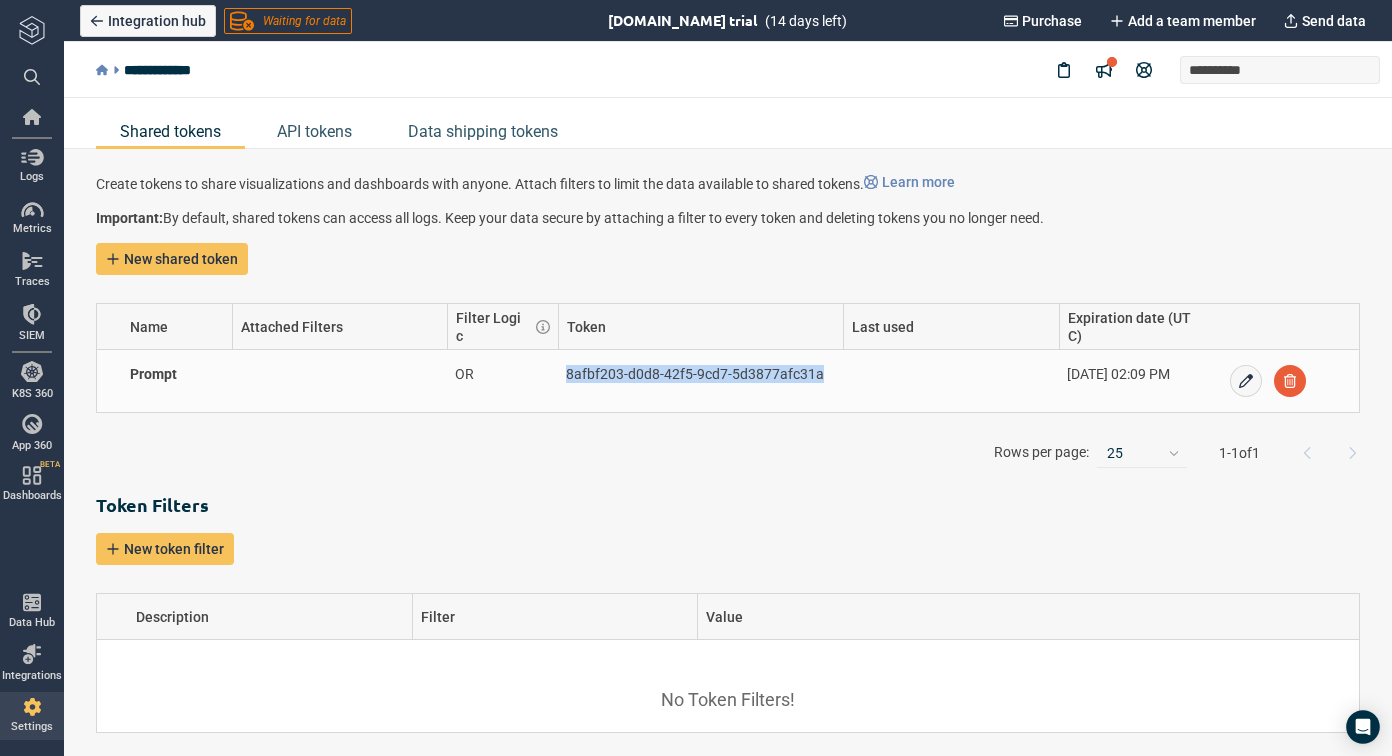 drag, startPoint x: 568, startPoint y: 373, endPoint x: 818, endPoint y: 371, distance: 250.008 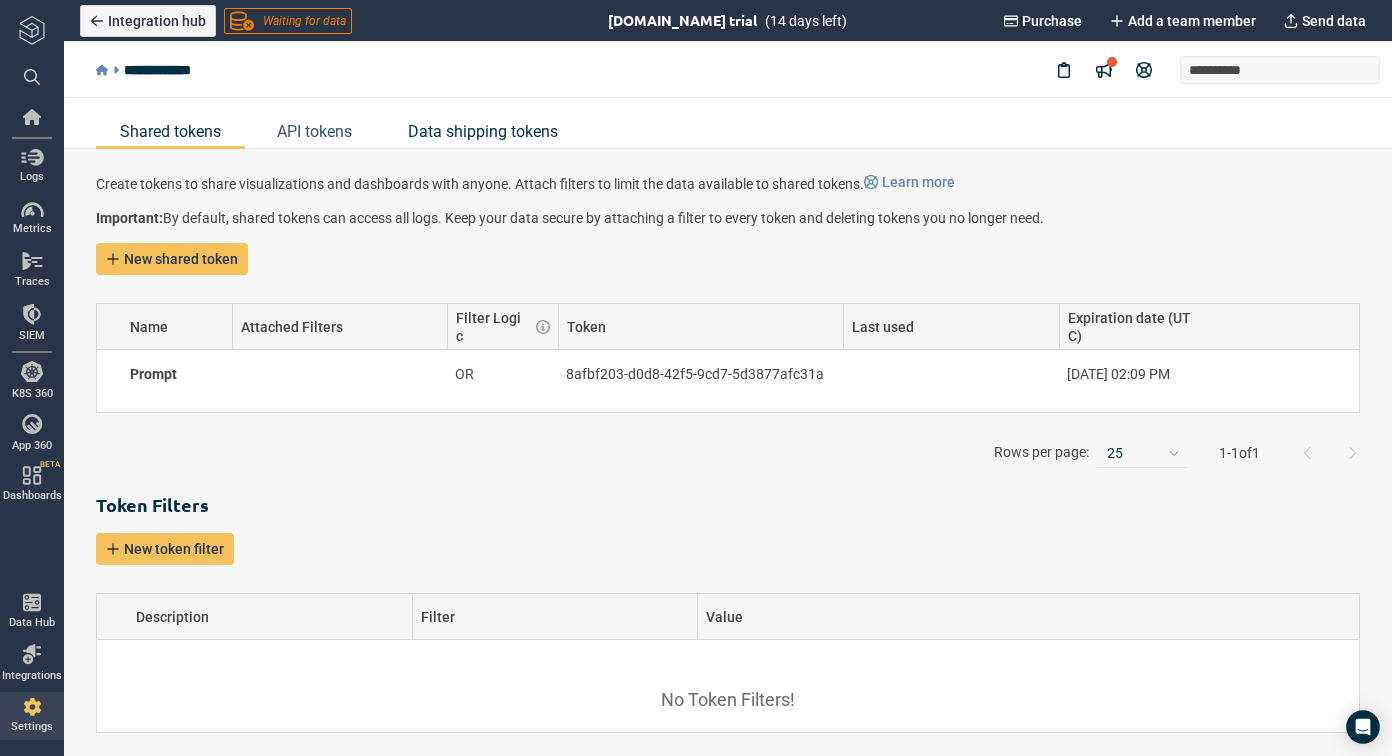 click on "Data shipping tokens" at bounding box center [483, 131] 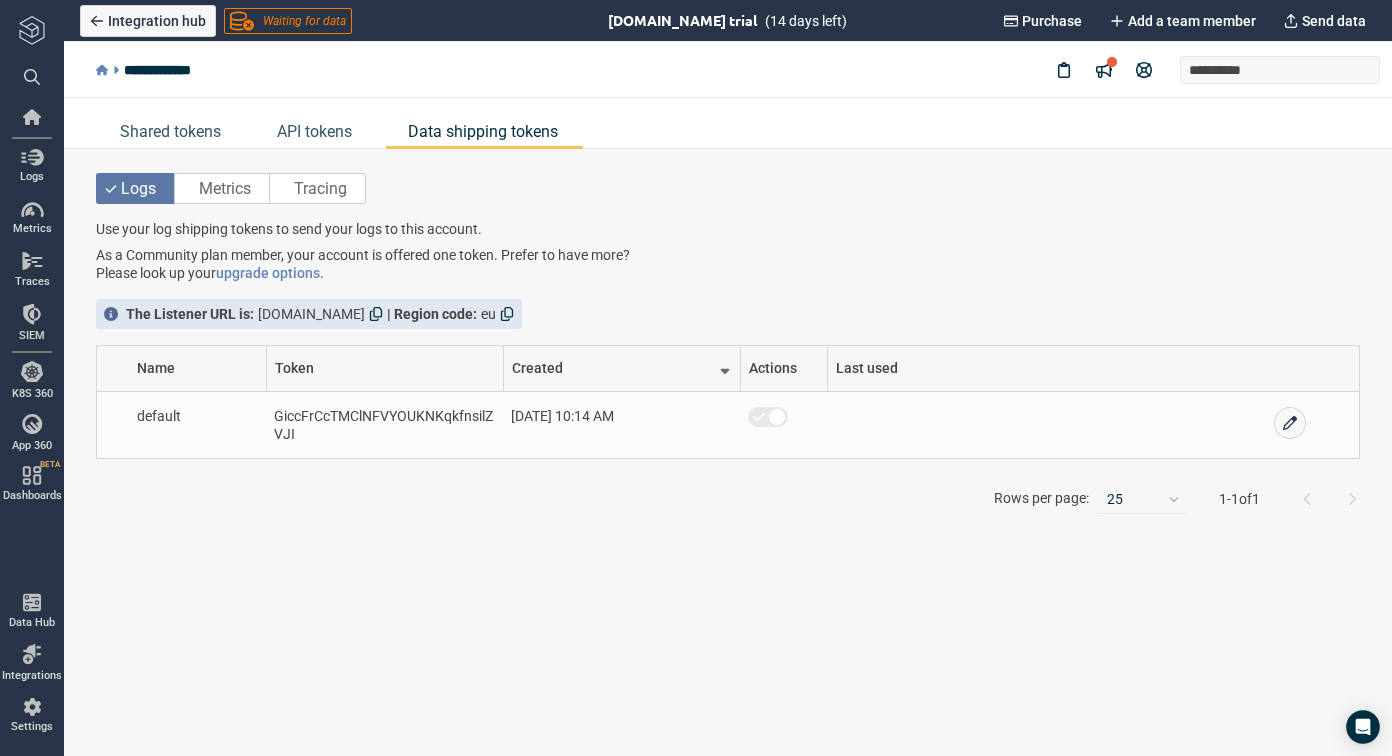 click on "GiccFrCcTMClNFVYOUKNKqkfnsilZVJI" at bounding box center (383, 425) 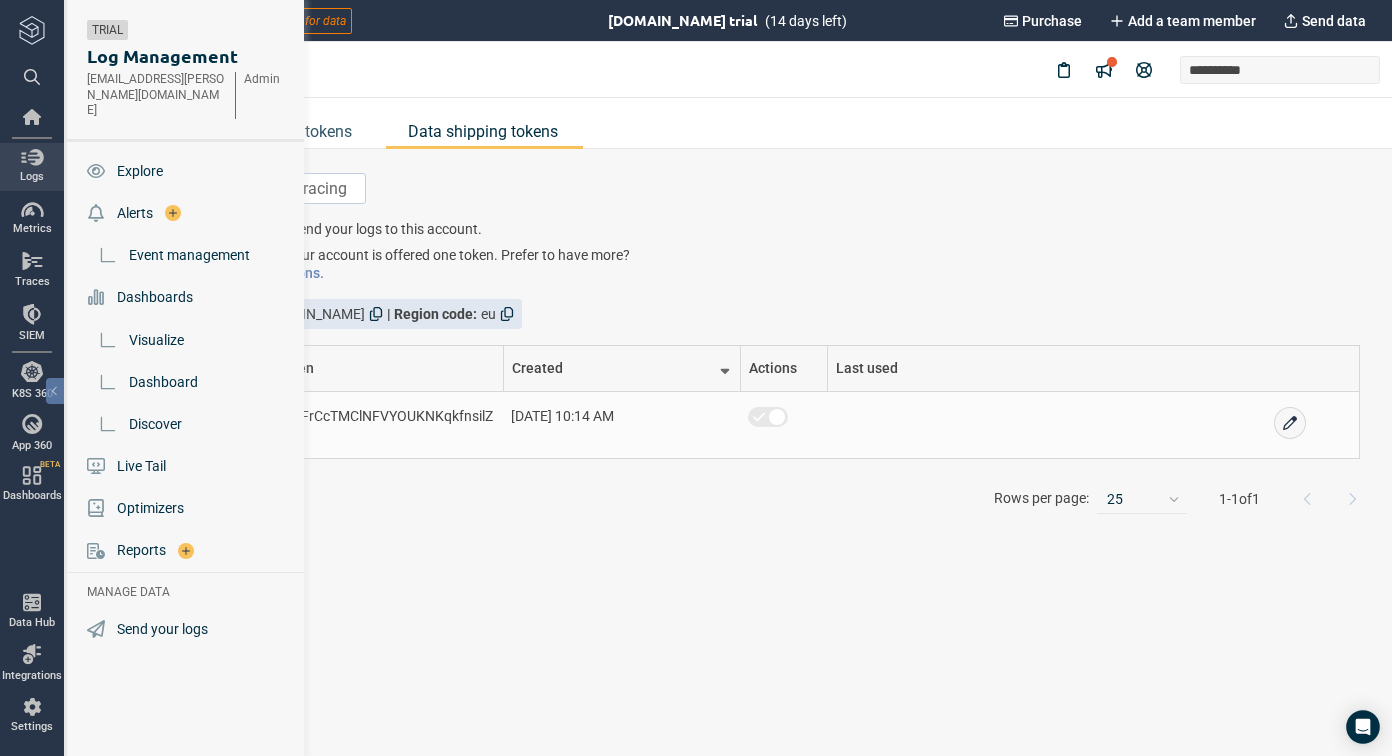 click at bounding box center (32, 157) 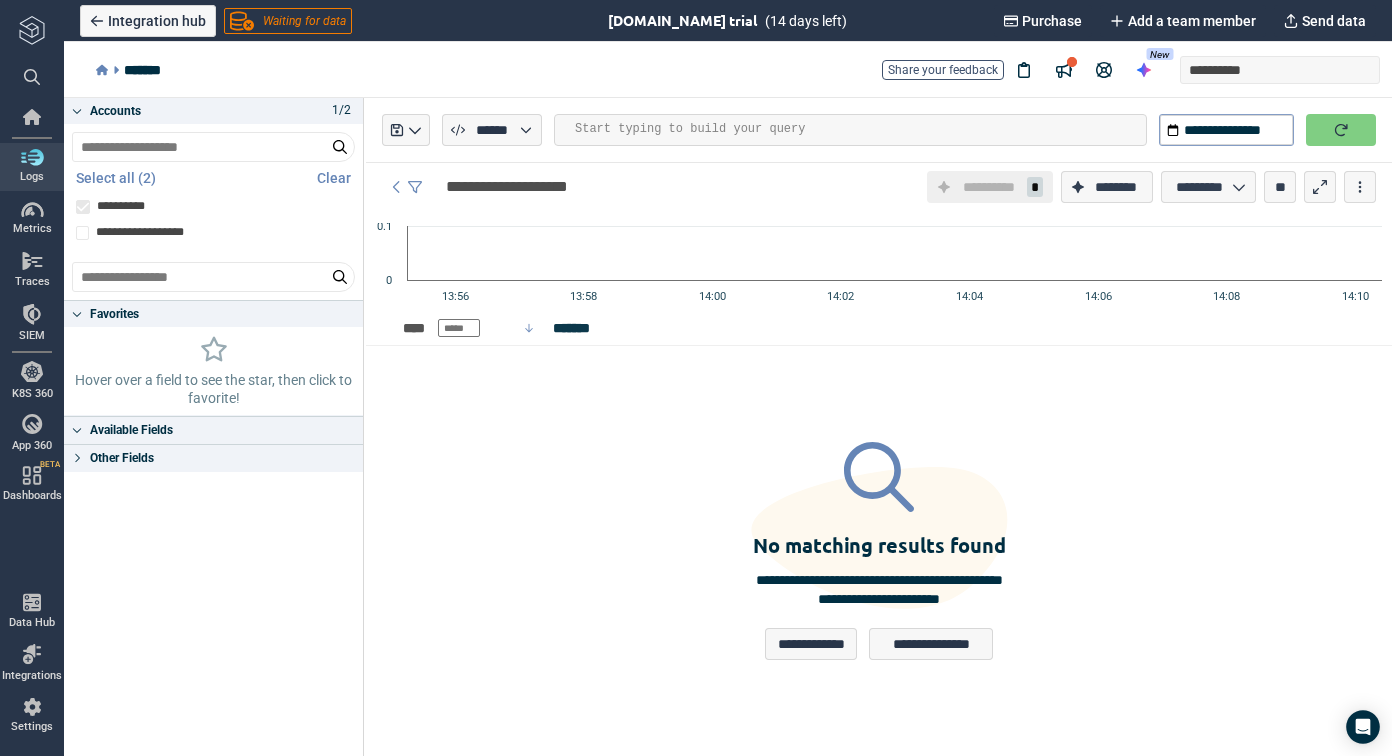click on "Integration hub" at bounding box center [157, 21] 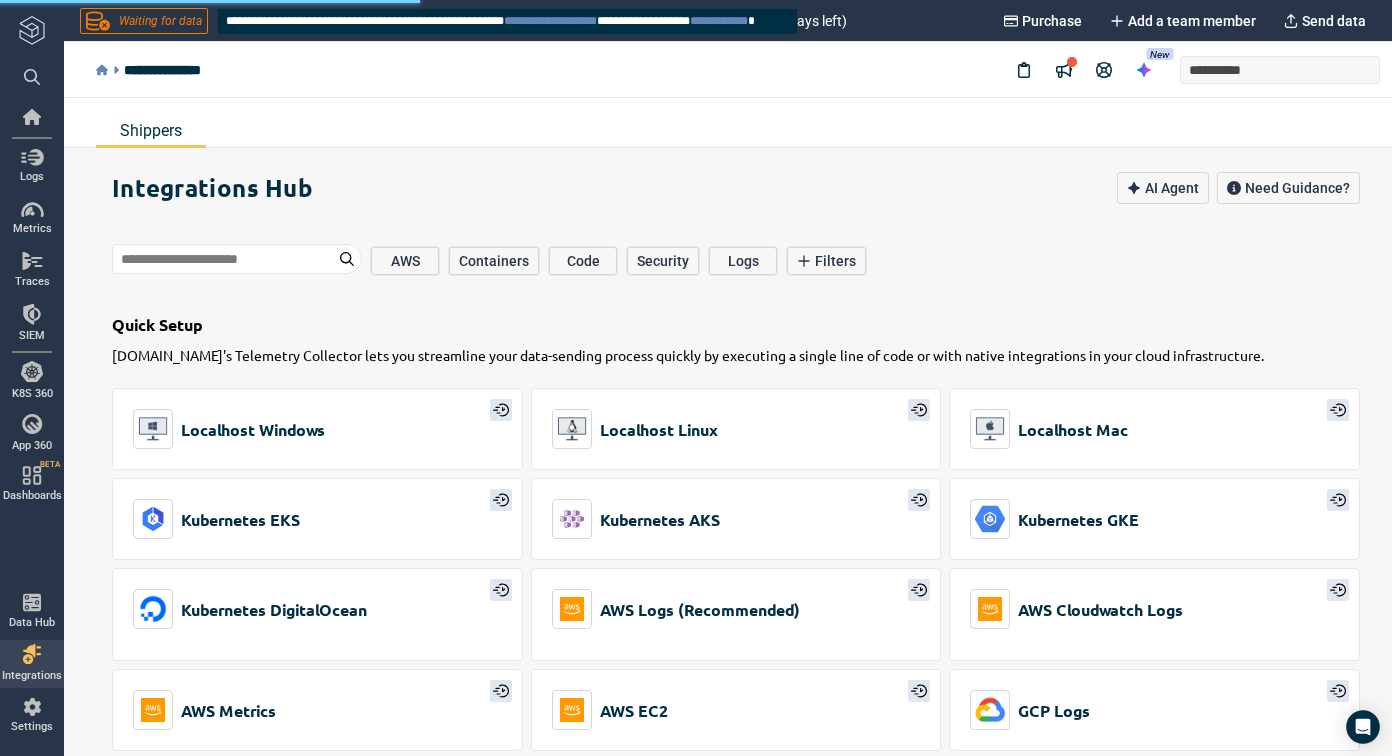 type on "*" 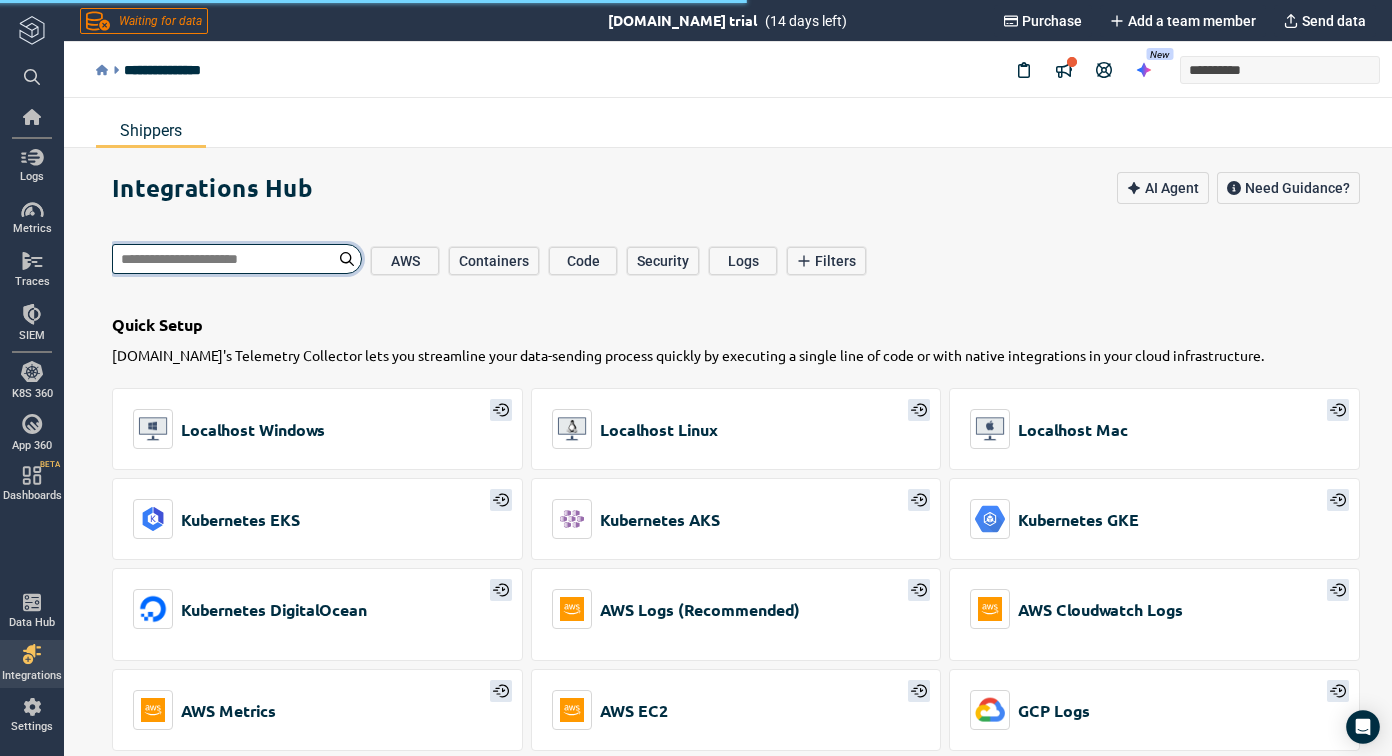 click at bounding box center (237, 259) 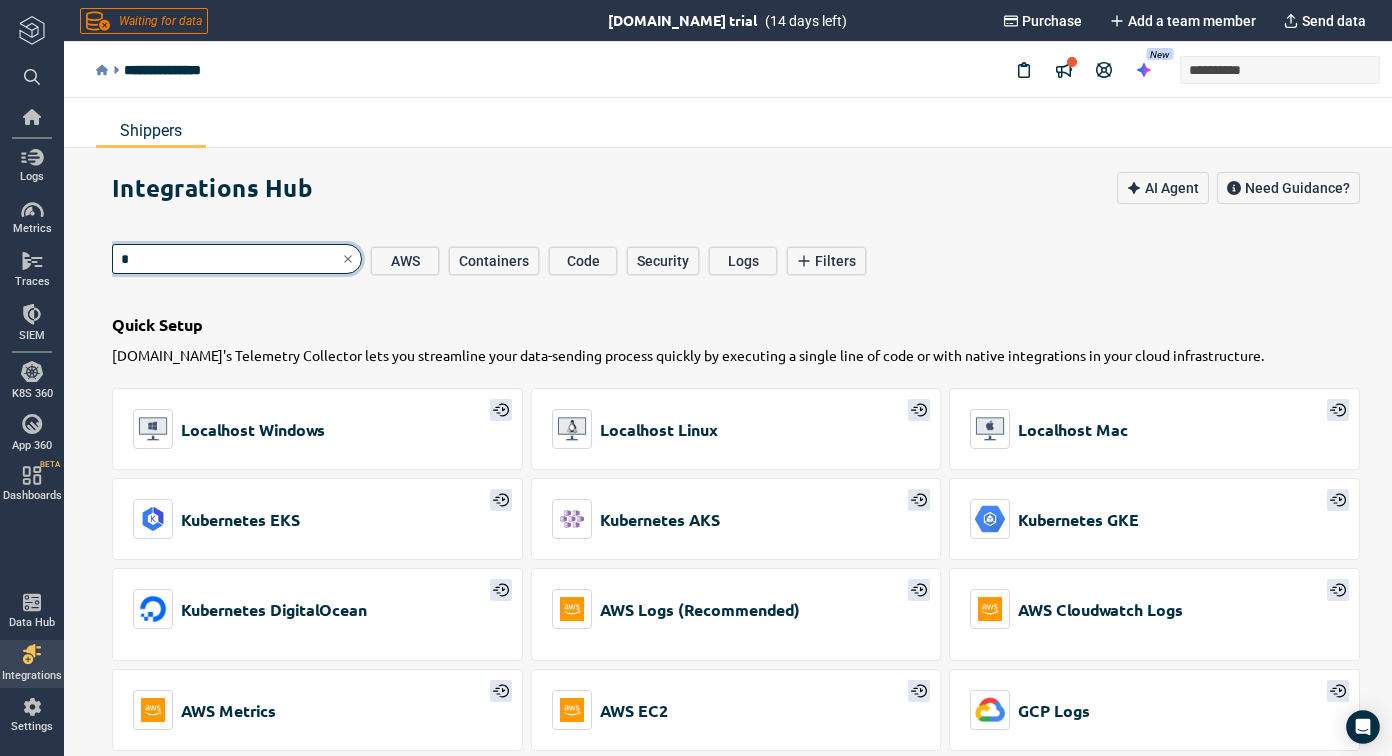 type on "**" 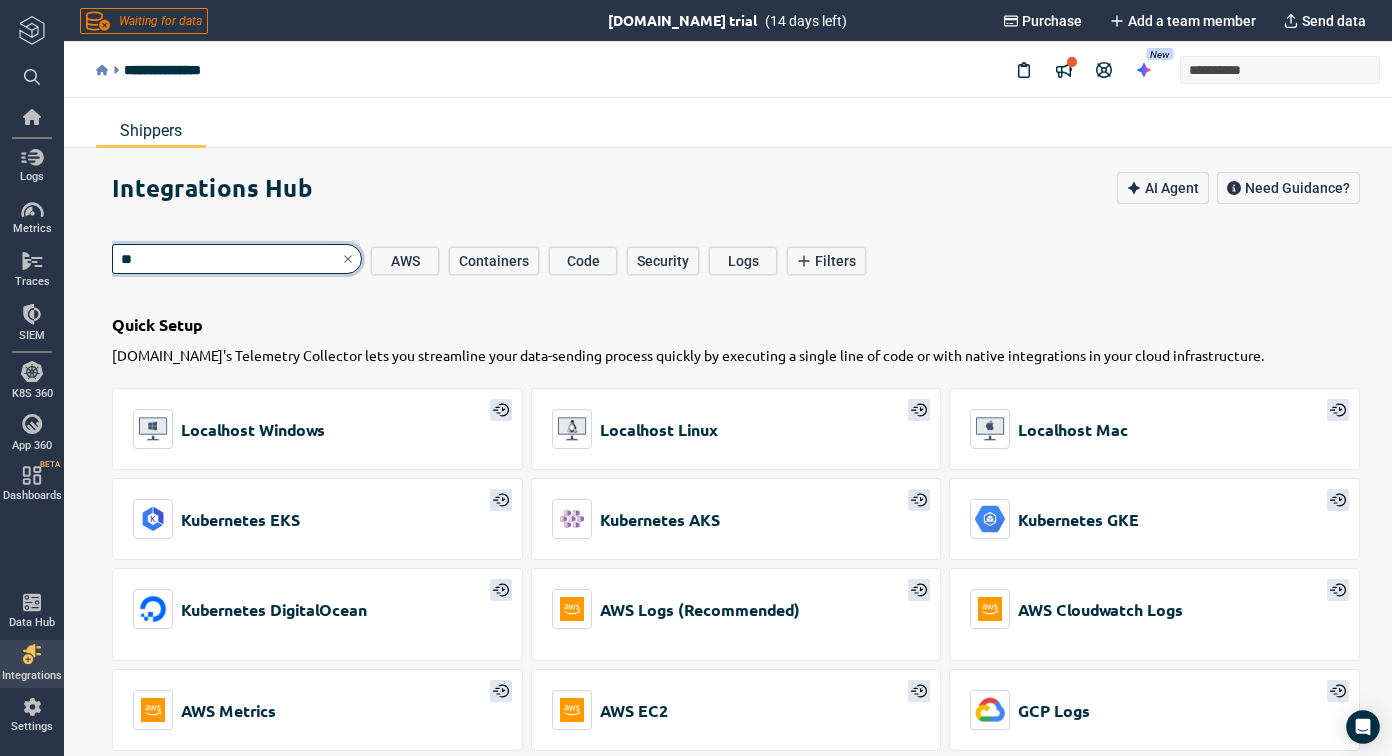 type on "*" 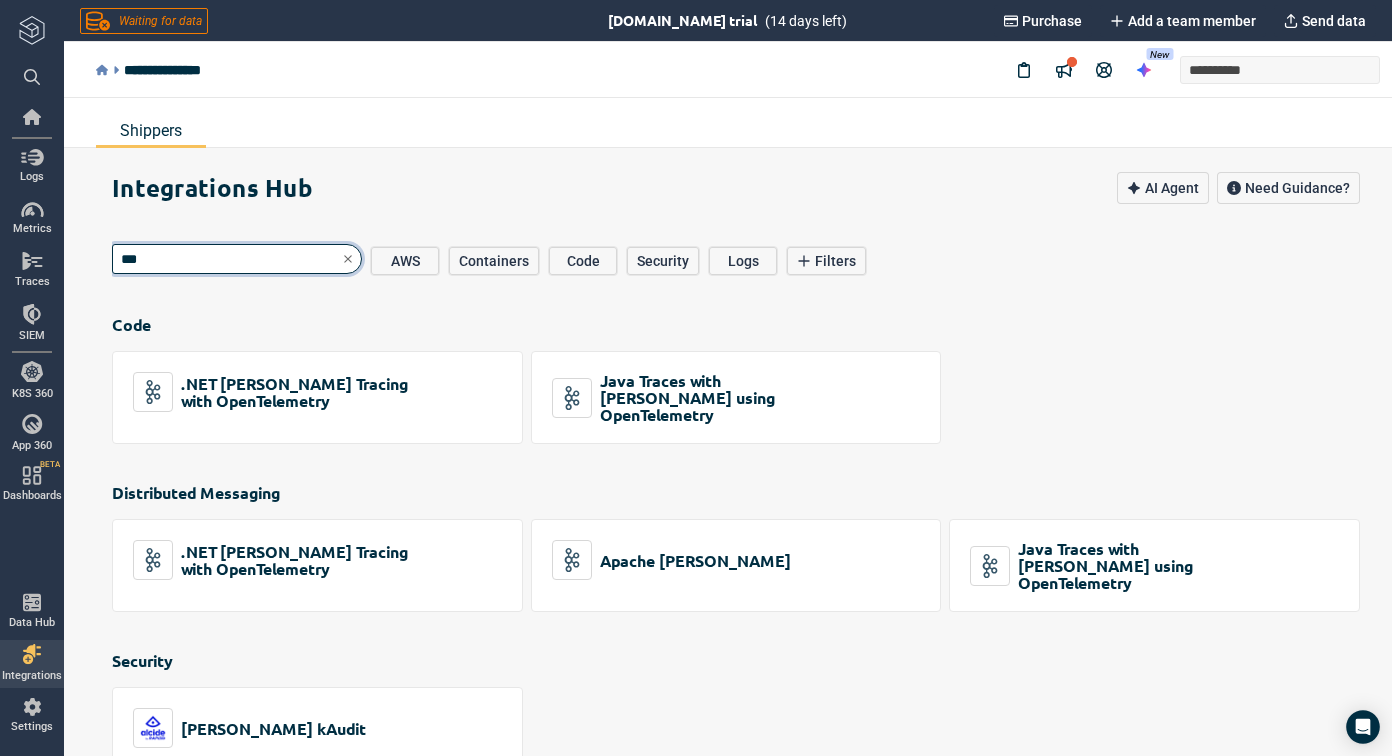 type on "*" 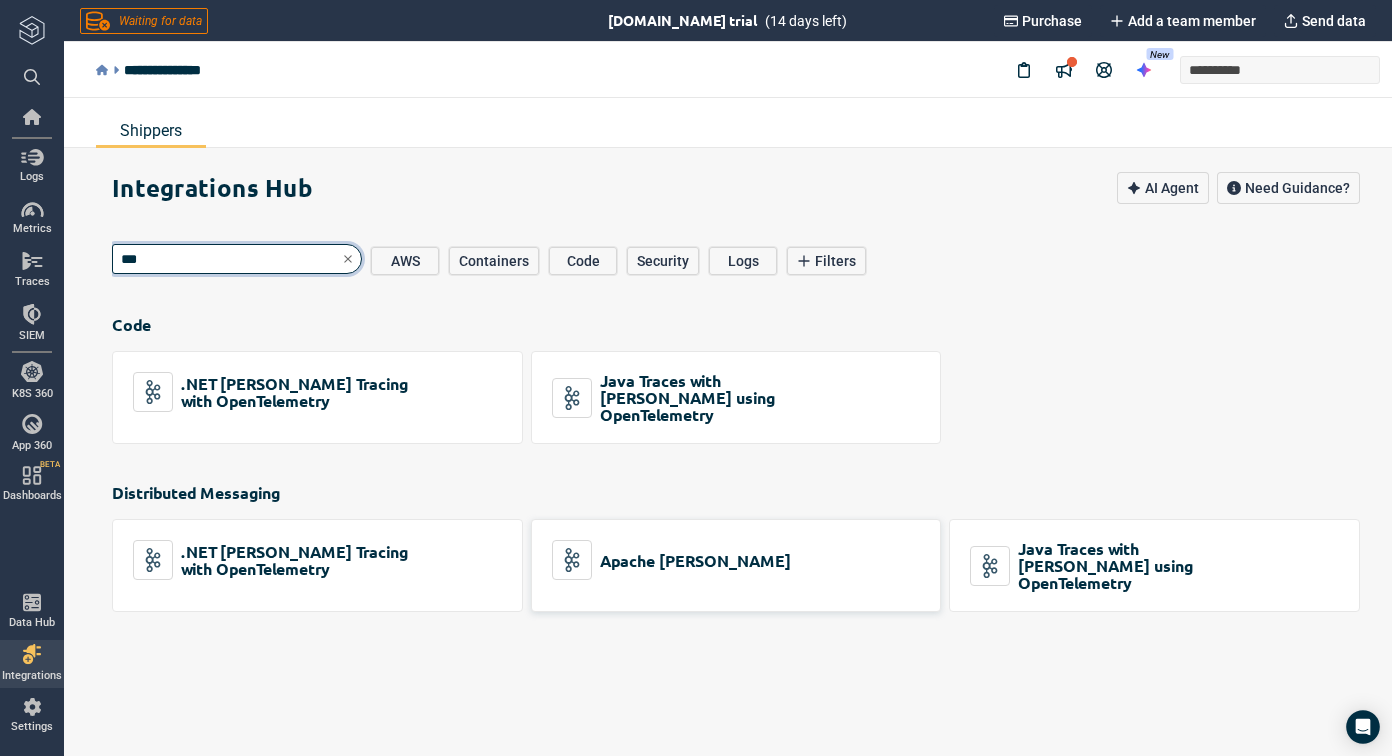 type on "***" 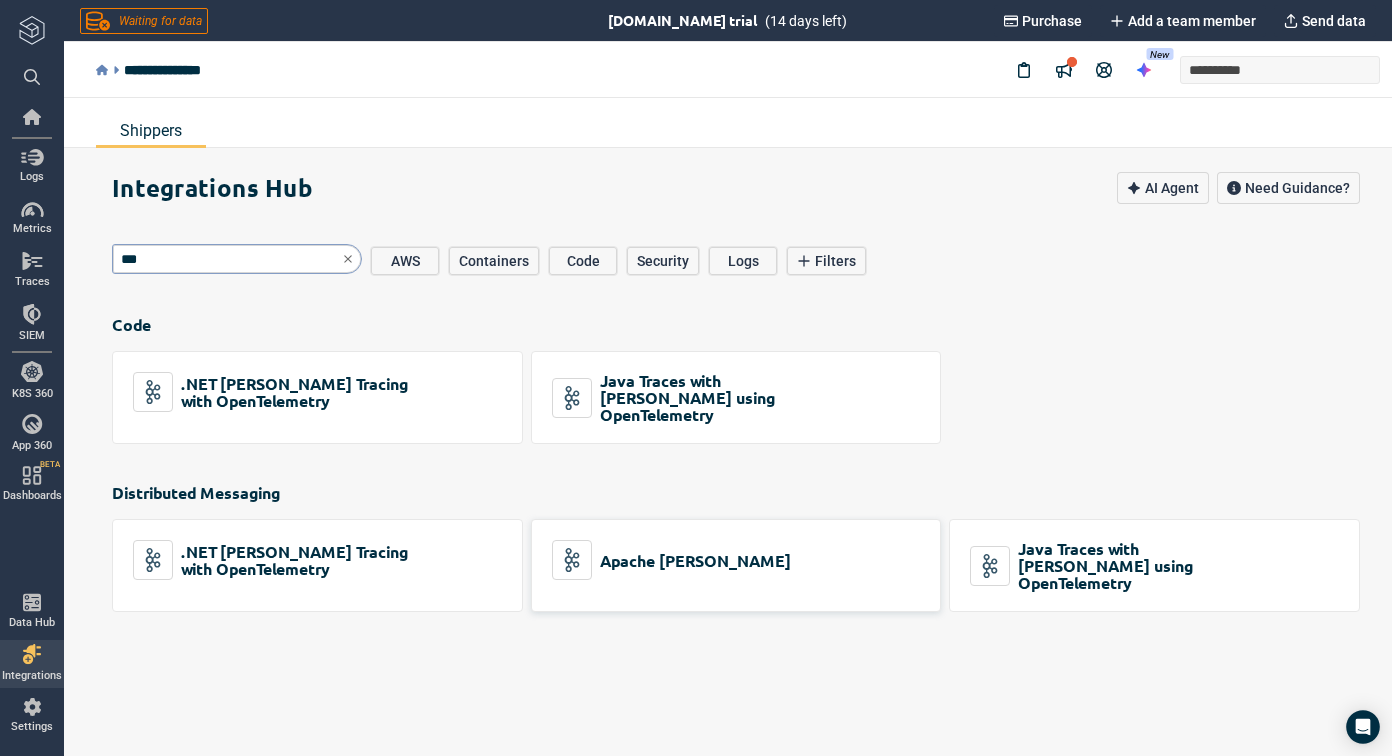 click on "Apache [PERSON_NAME]" at bounding box center [695, 560] 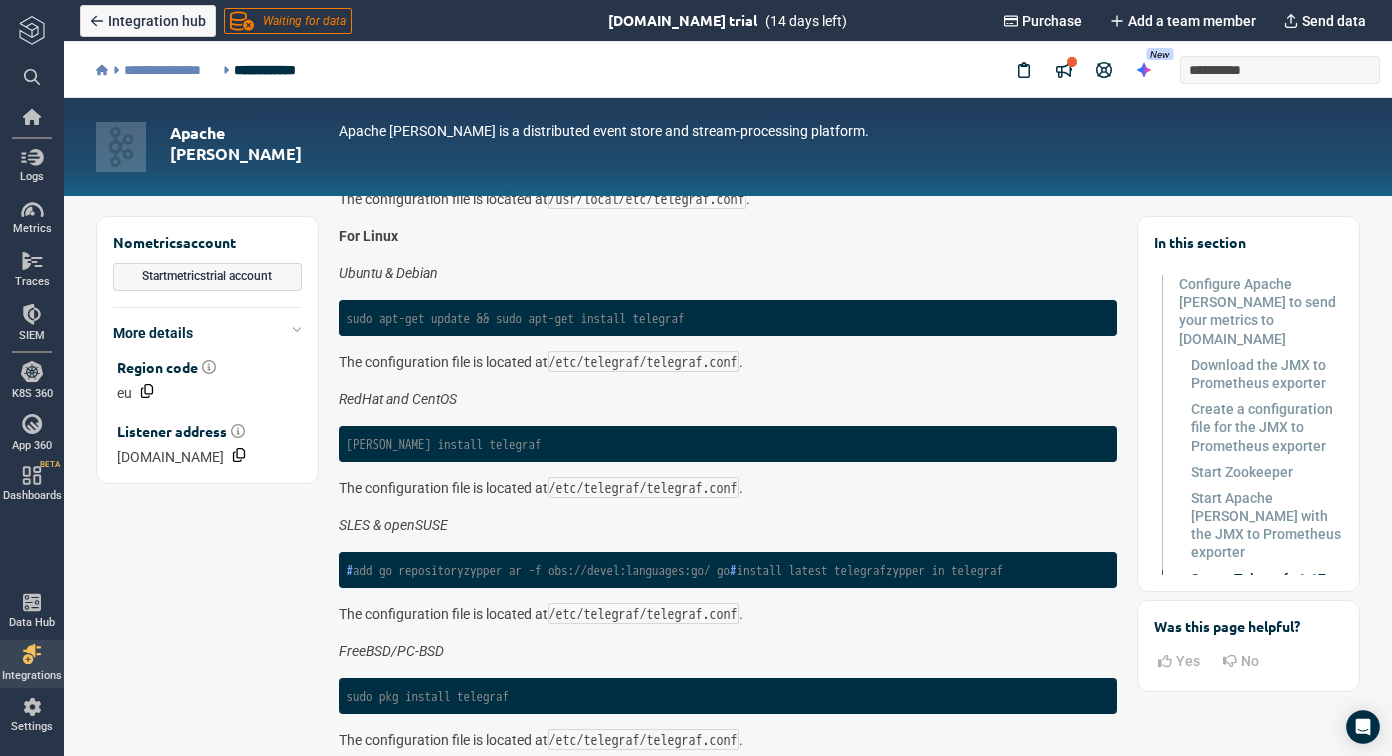 scroll, scrollTop: 6384, scrollLeft: 0, axis: vertical 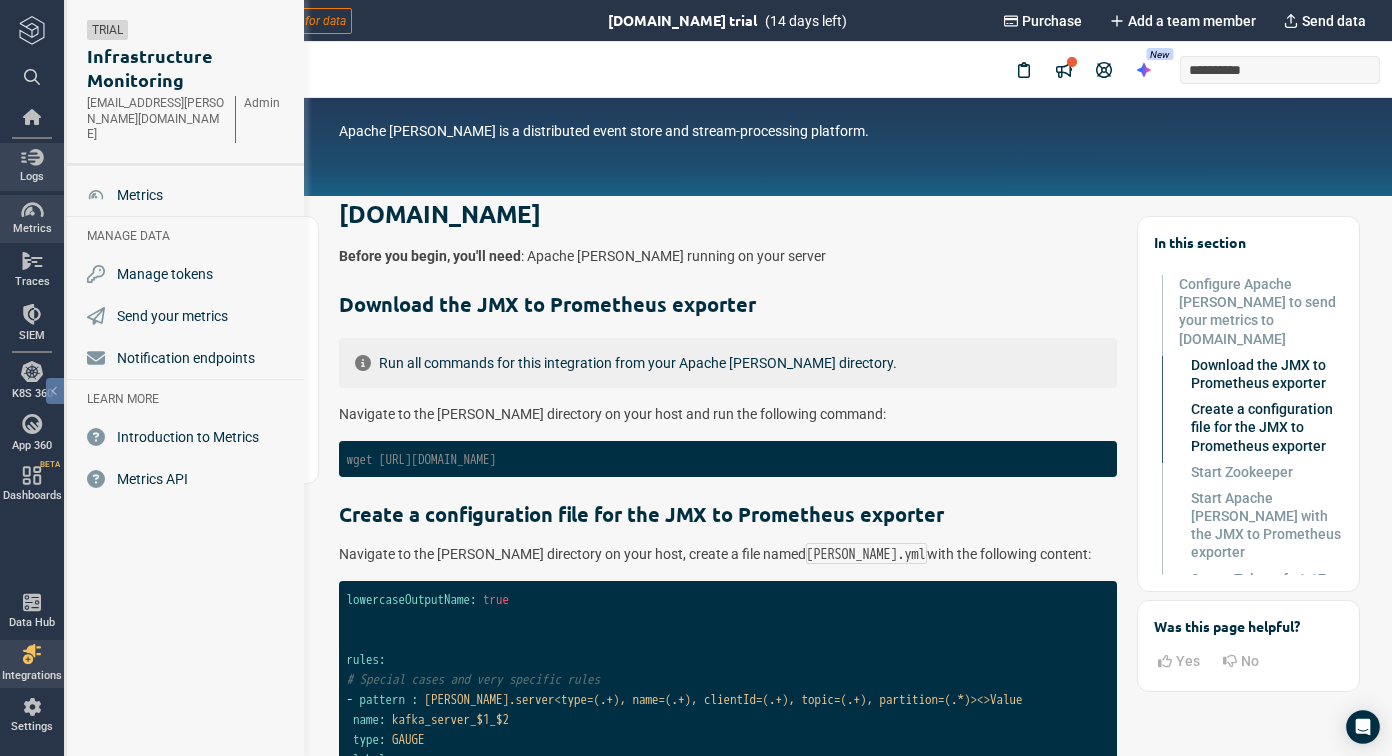 click at bounding box center (32, 157) 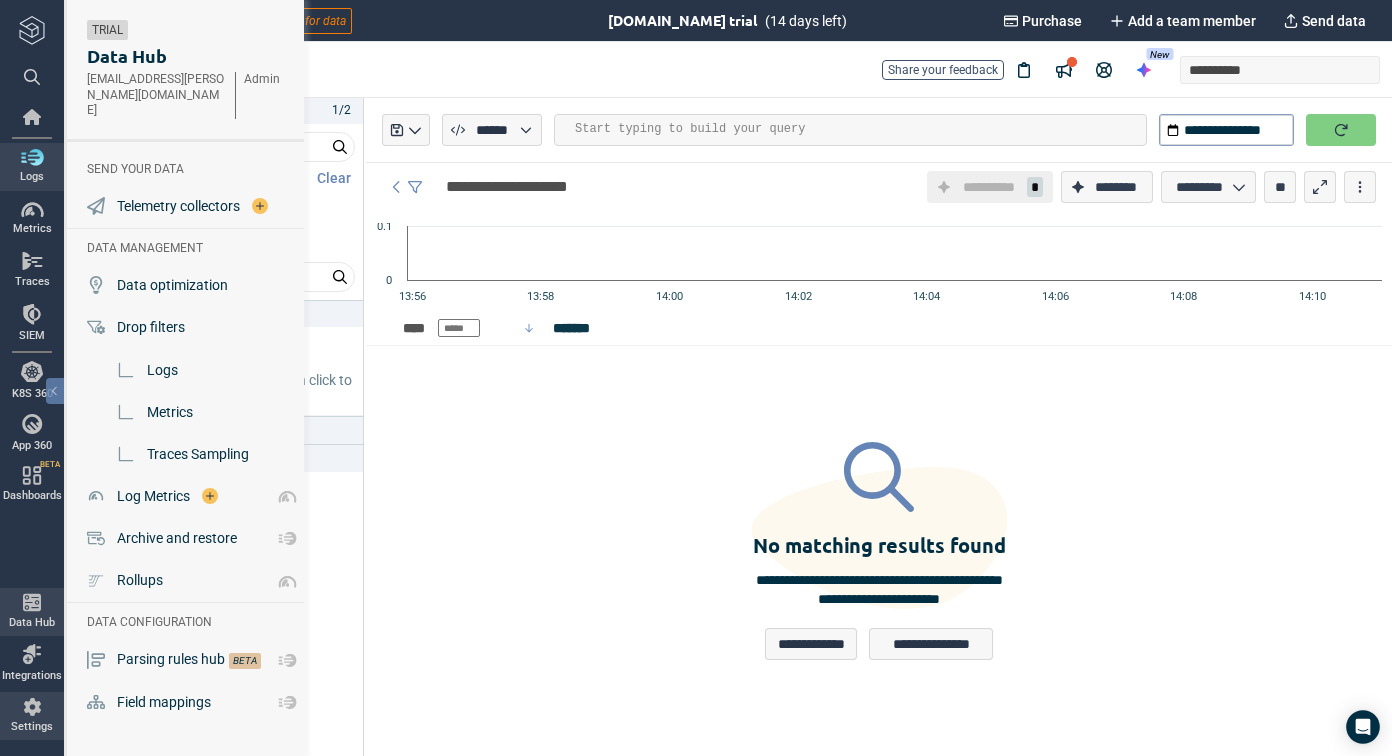 click at bounding box center [32, 707] 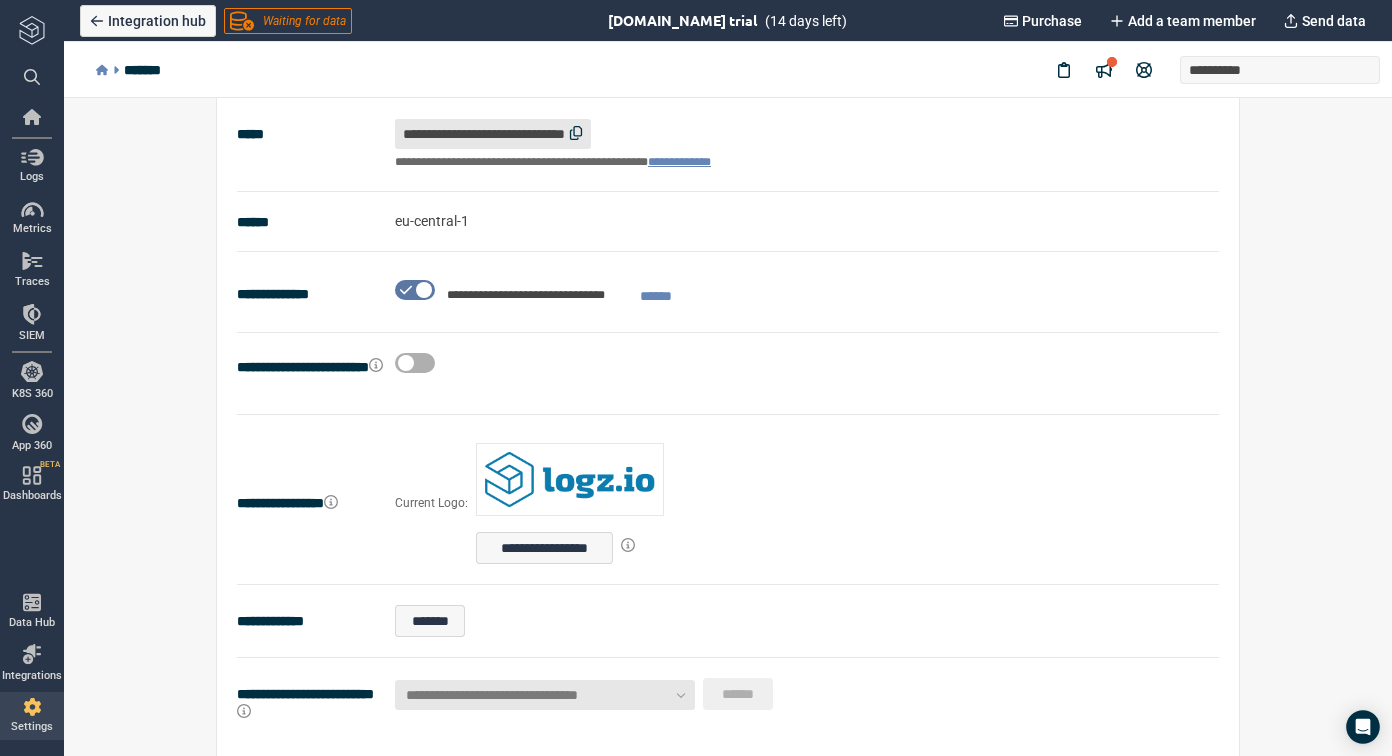 scroll, scrollTop: 342, scrollLeft: 0, axis: vertical 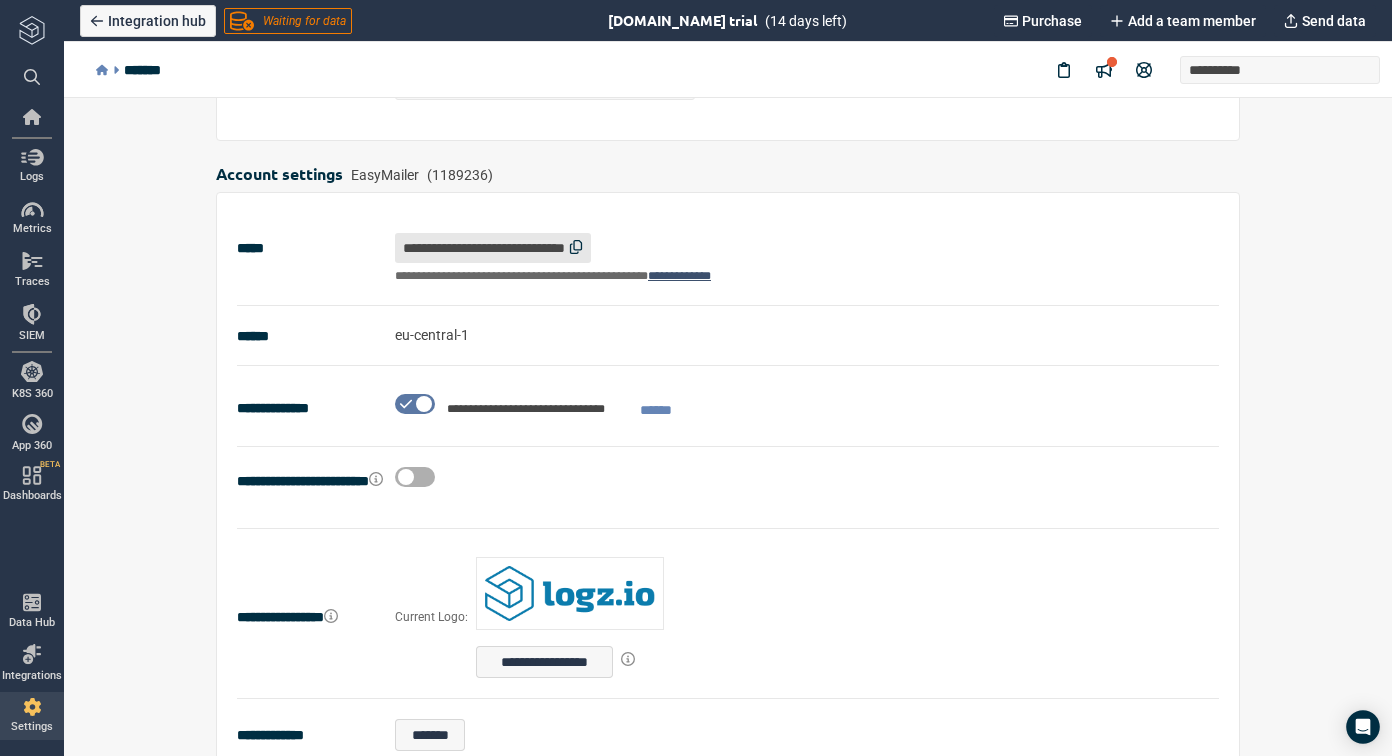 click on "**********" at bounding box center (679, 276) 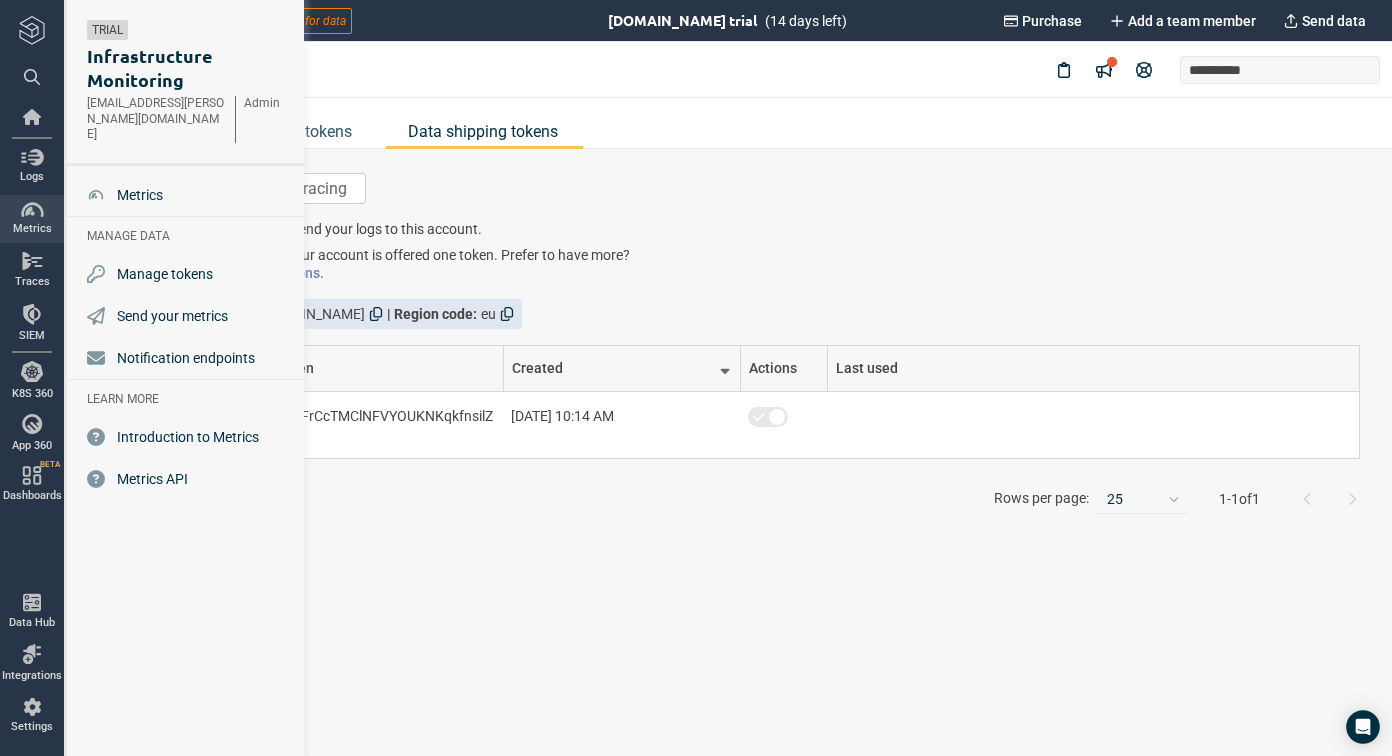 click 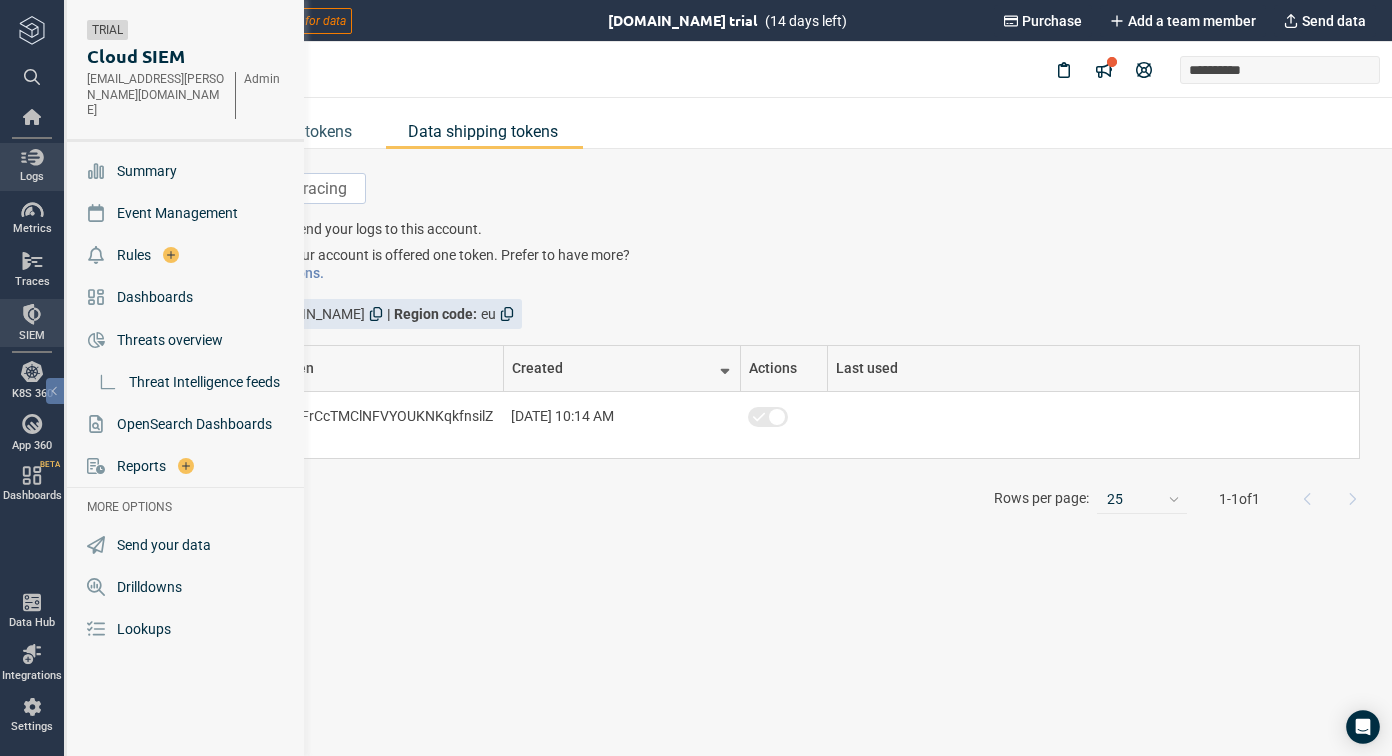 click at bounding box center (32, 157) 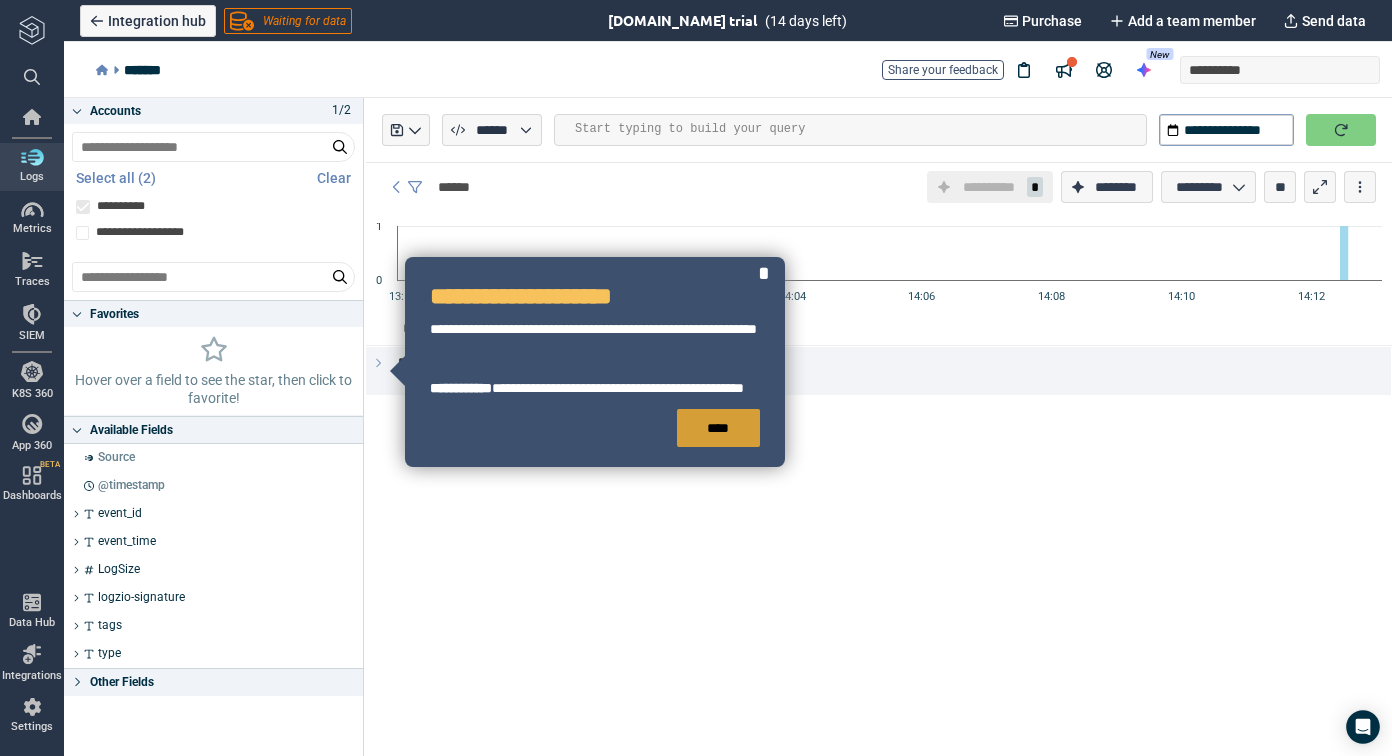 click on "****" at bounding box center (718, 428) 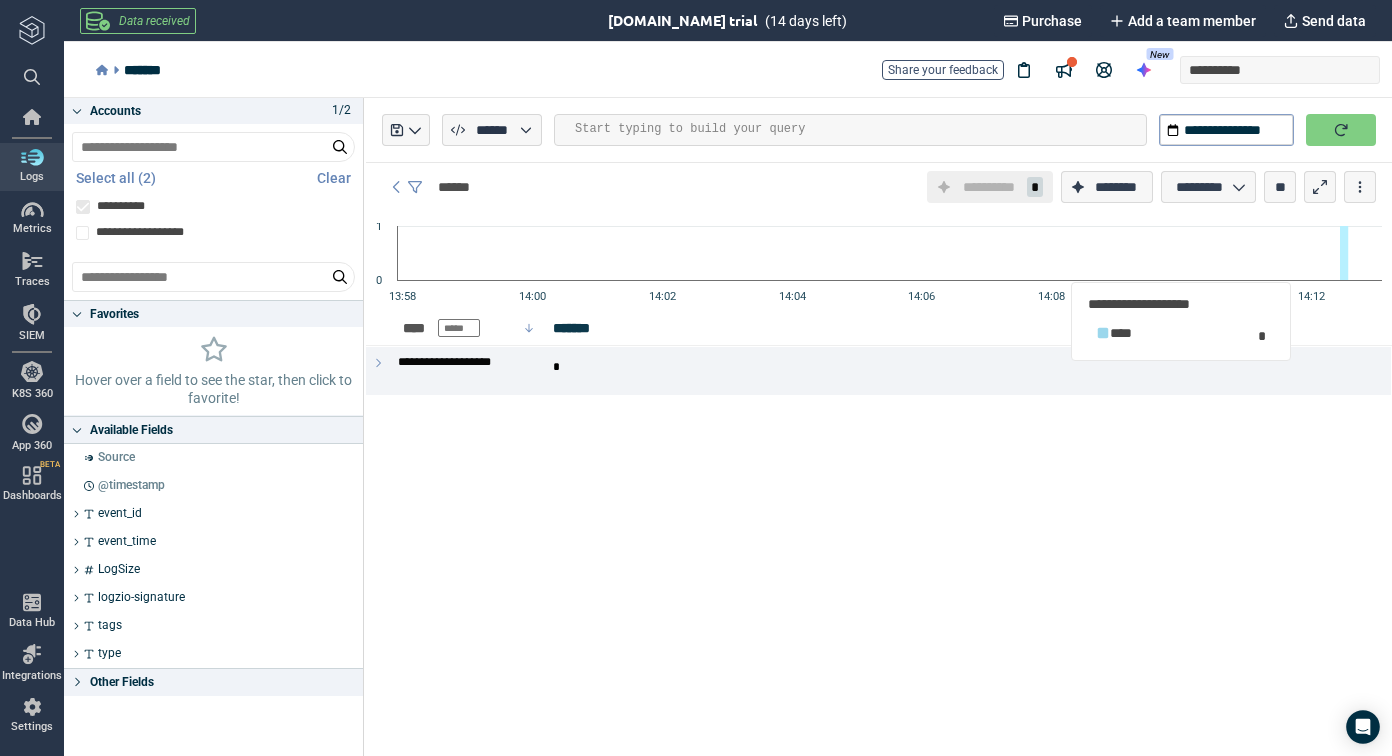 click 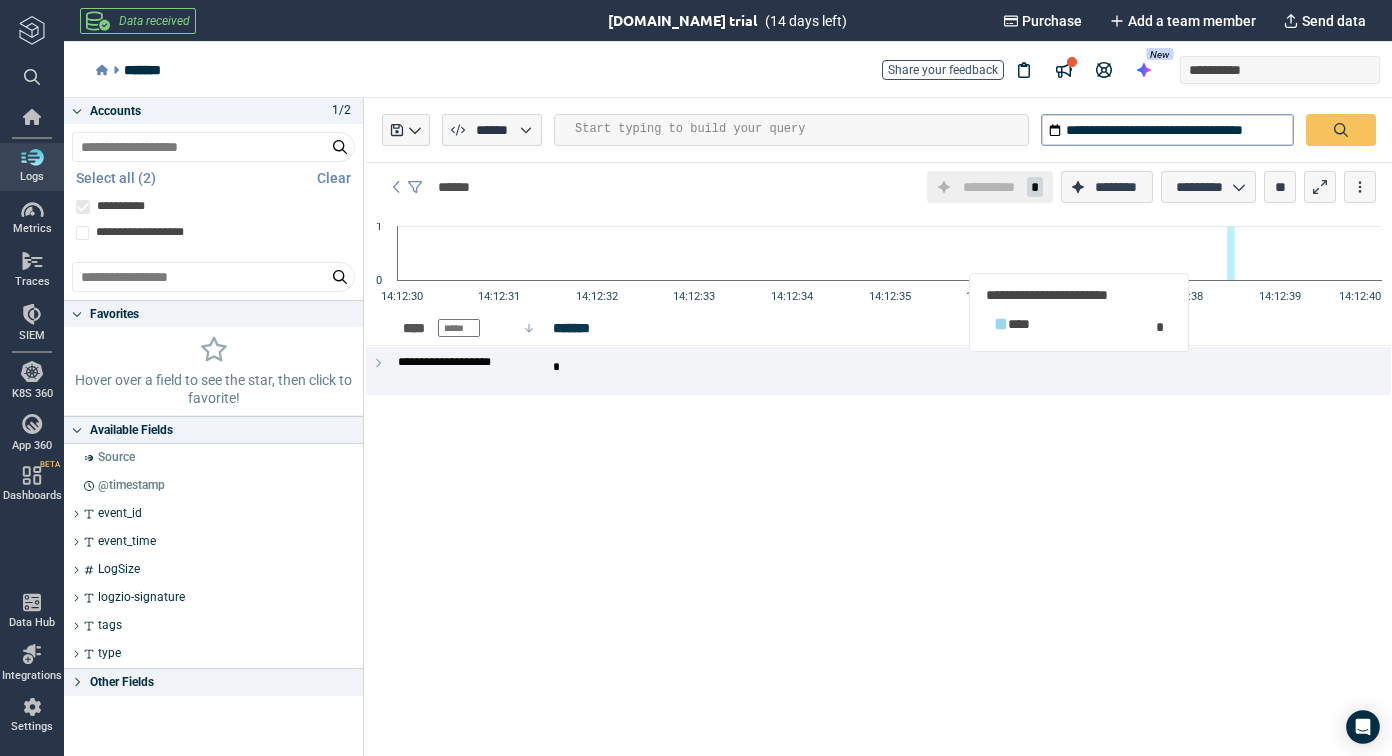 click 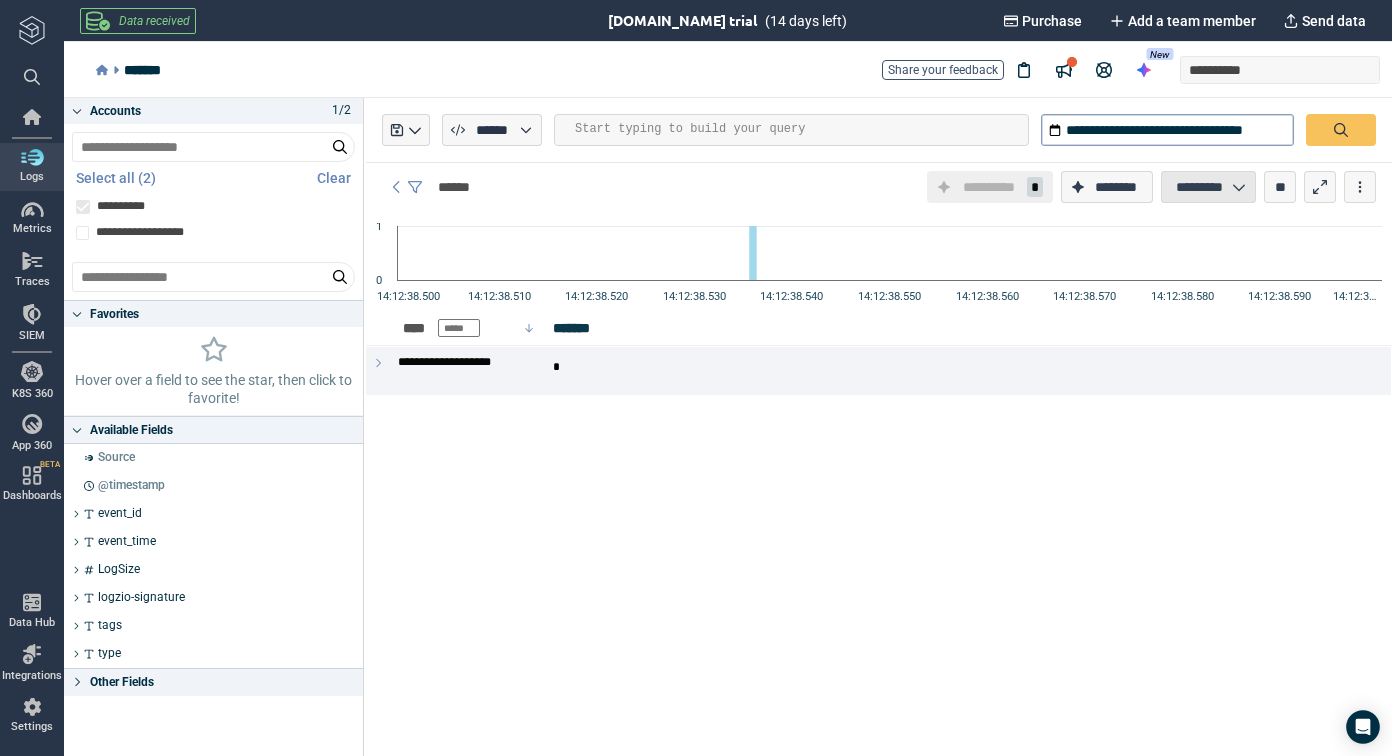 click on "*********" at bounding box center [1199, 187] 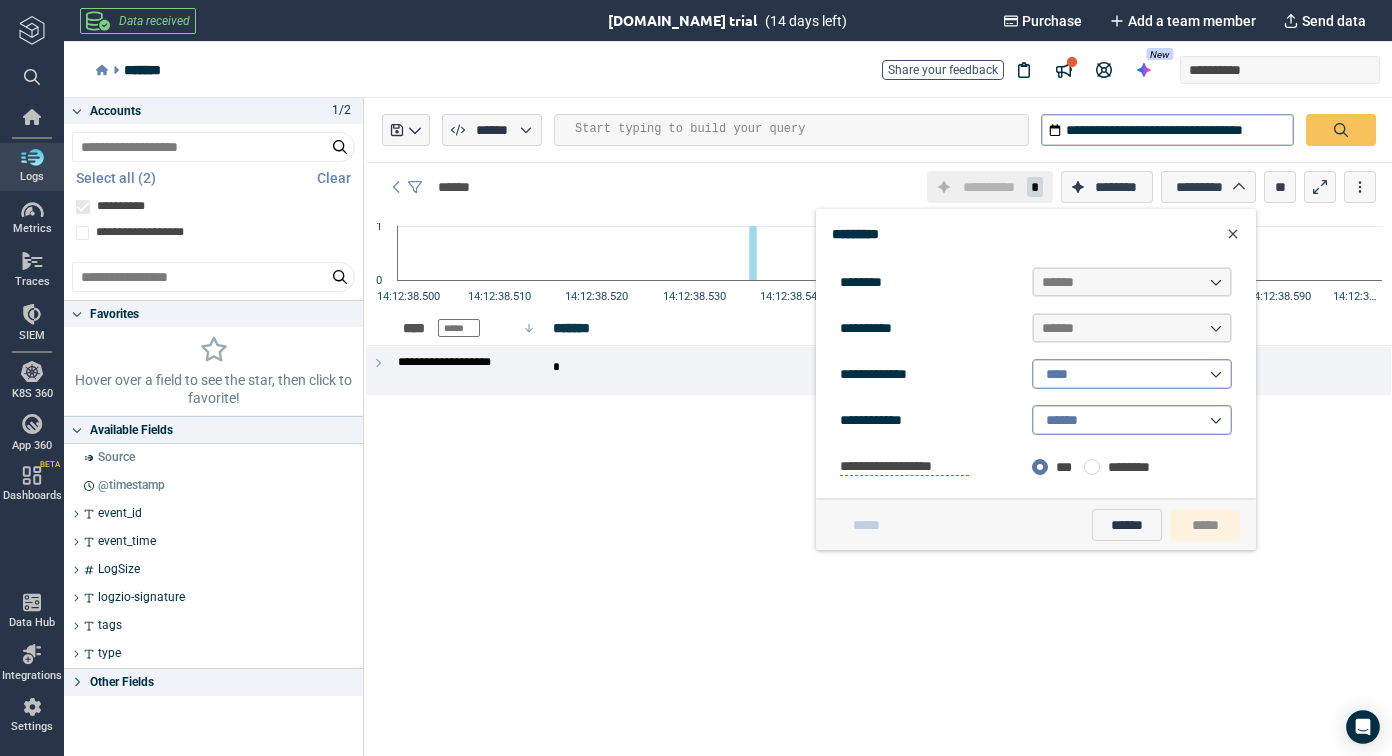 click on "**********" at bounding box center [879, 427] 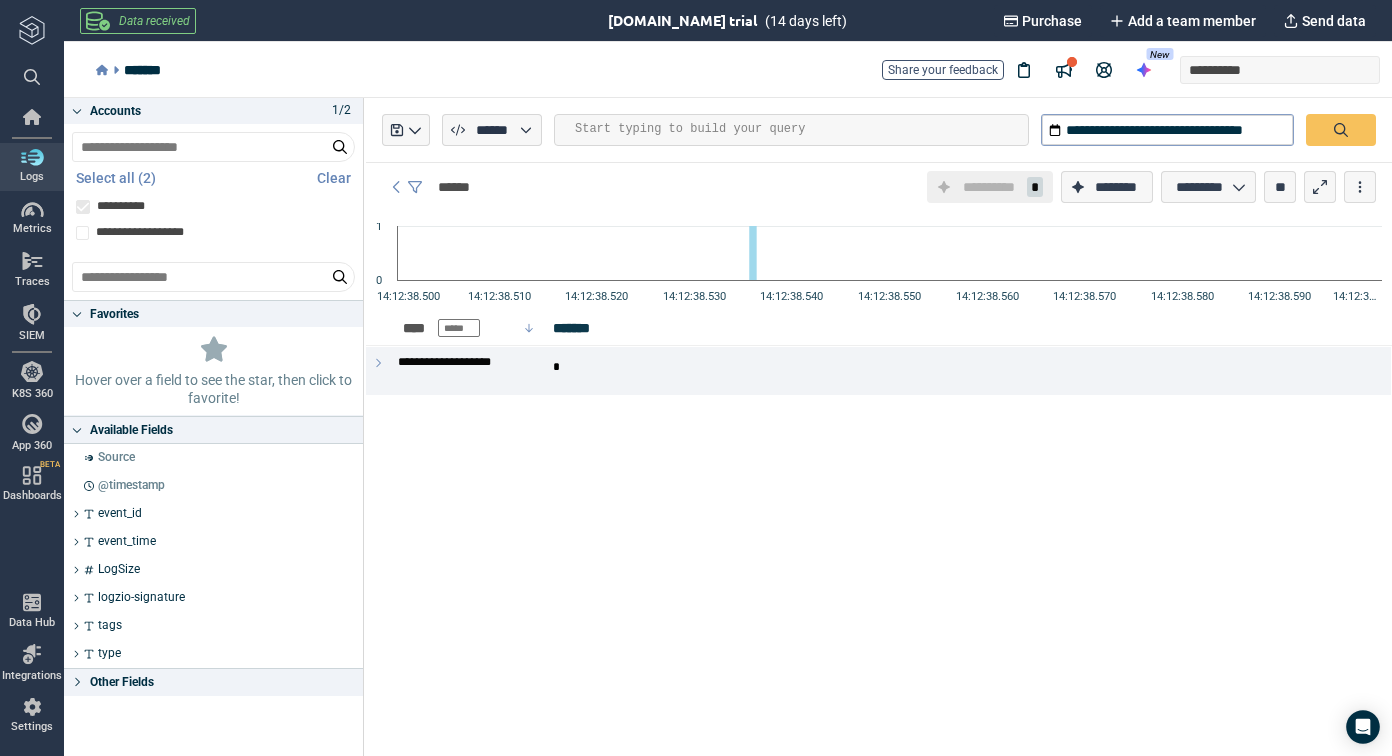 click on "**********" at bounding box center (879, 427) 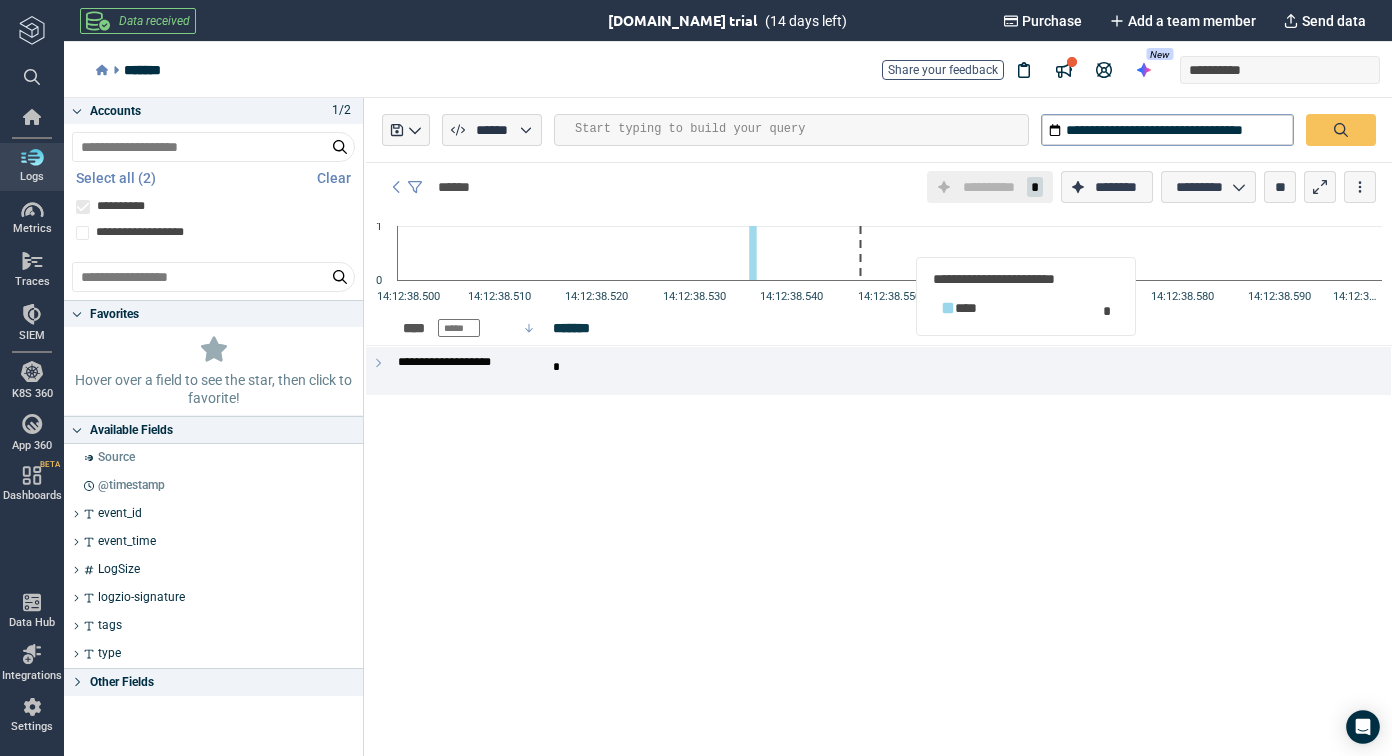 click 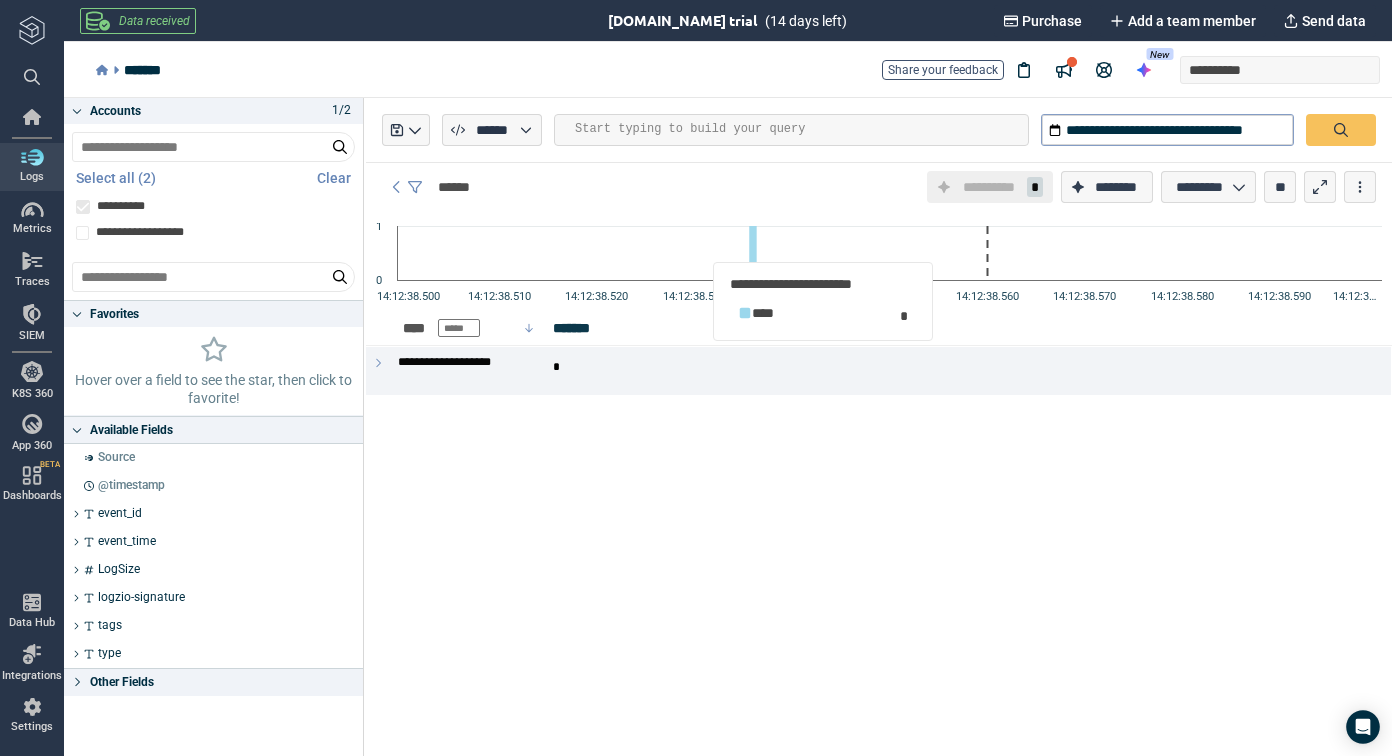 click 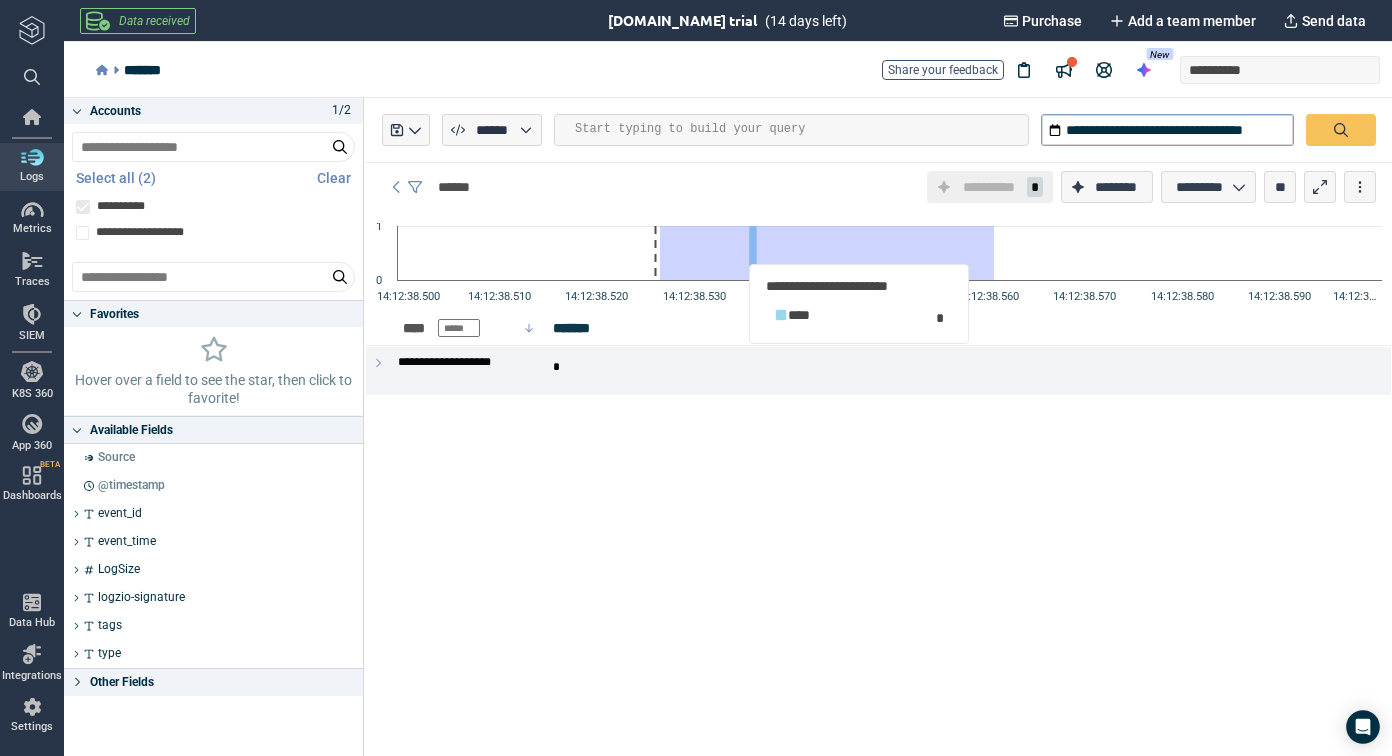 drag, startPoint x: 994, startPoint y: 252, endPoint x: 659, endPoint y: 258, distance: 335.05374 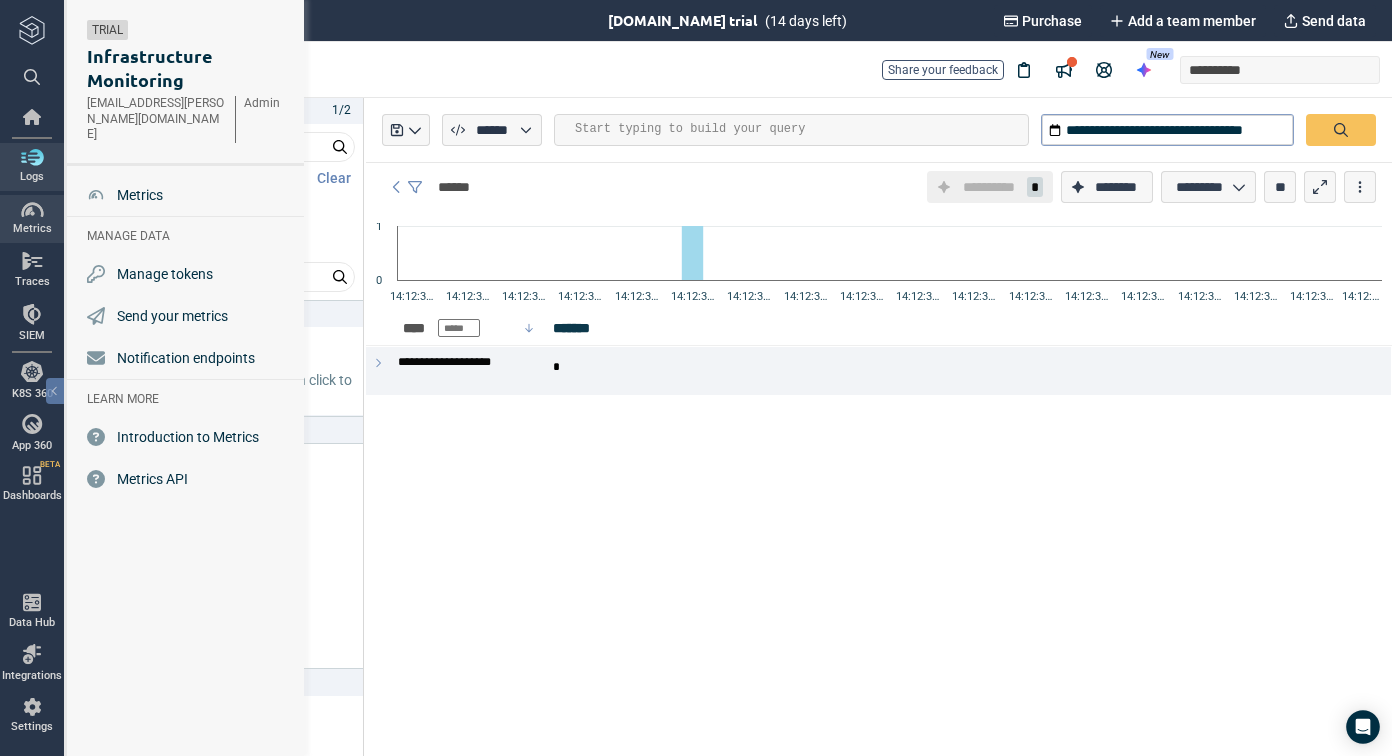click at bounding box center (32, 210) 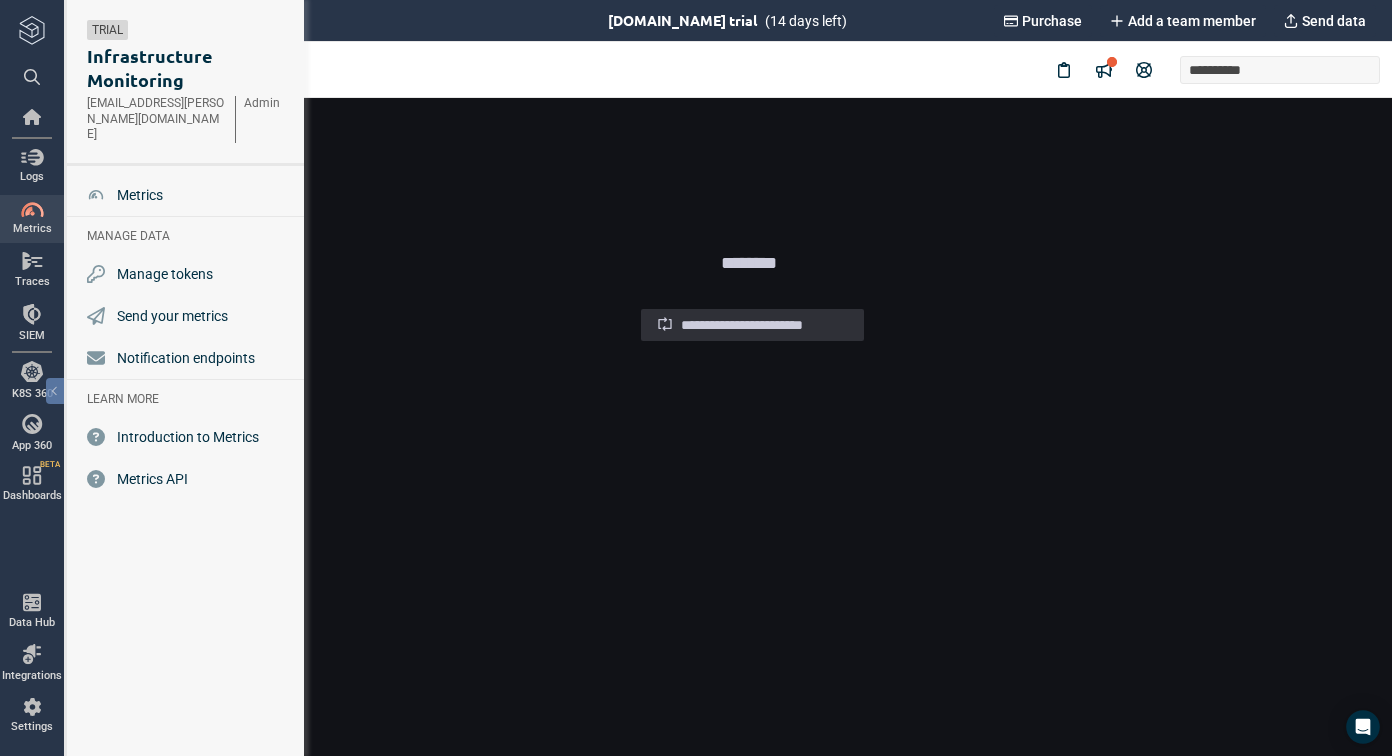 scroll, scrollTop: 0, scrollLeft: 0, axis: both 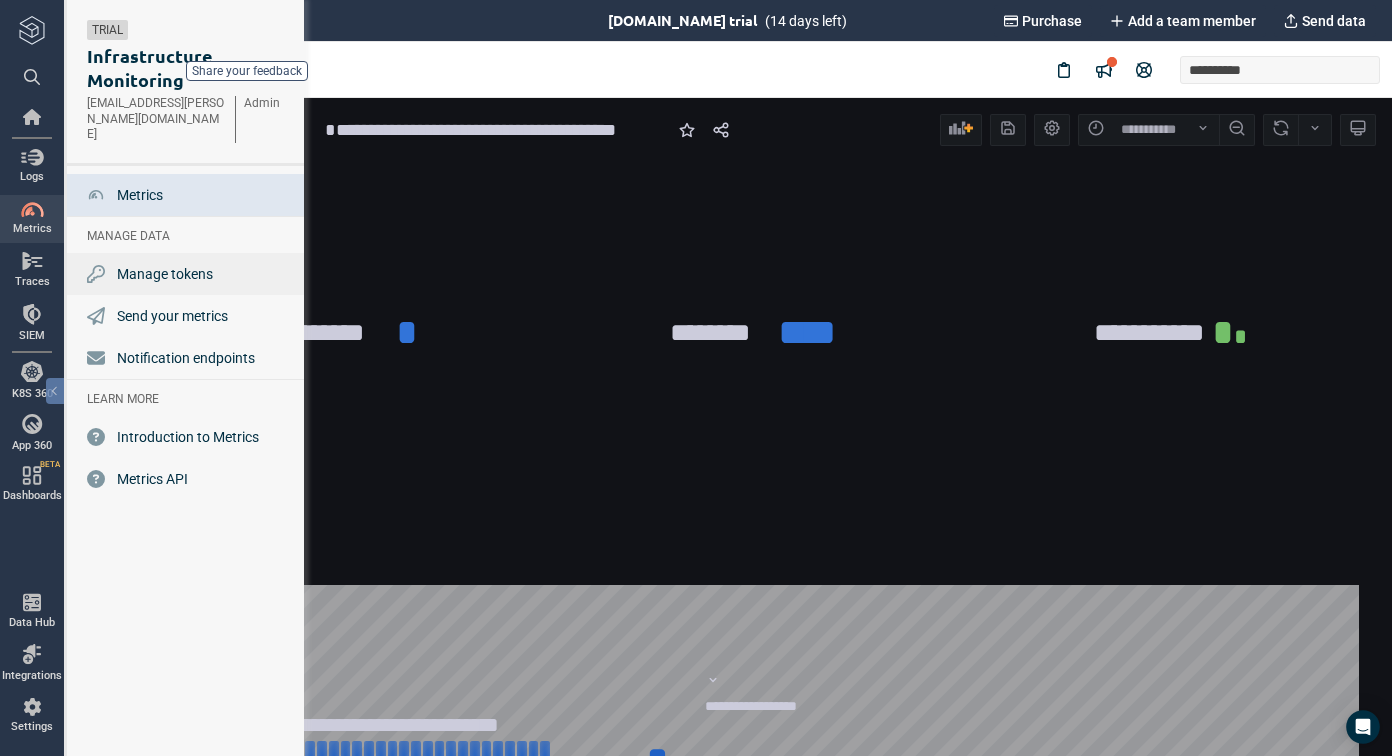 click on "Manage tokens" at bounding box center (165, 274) 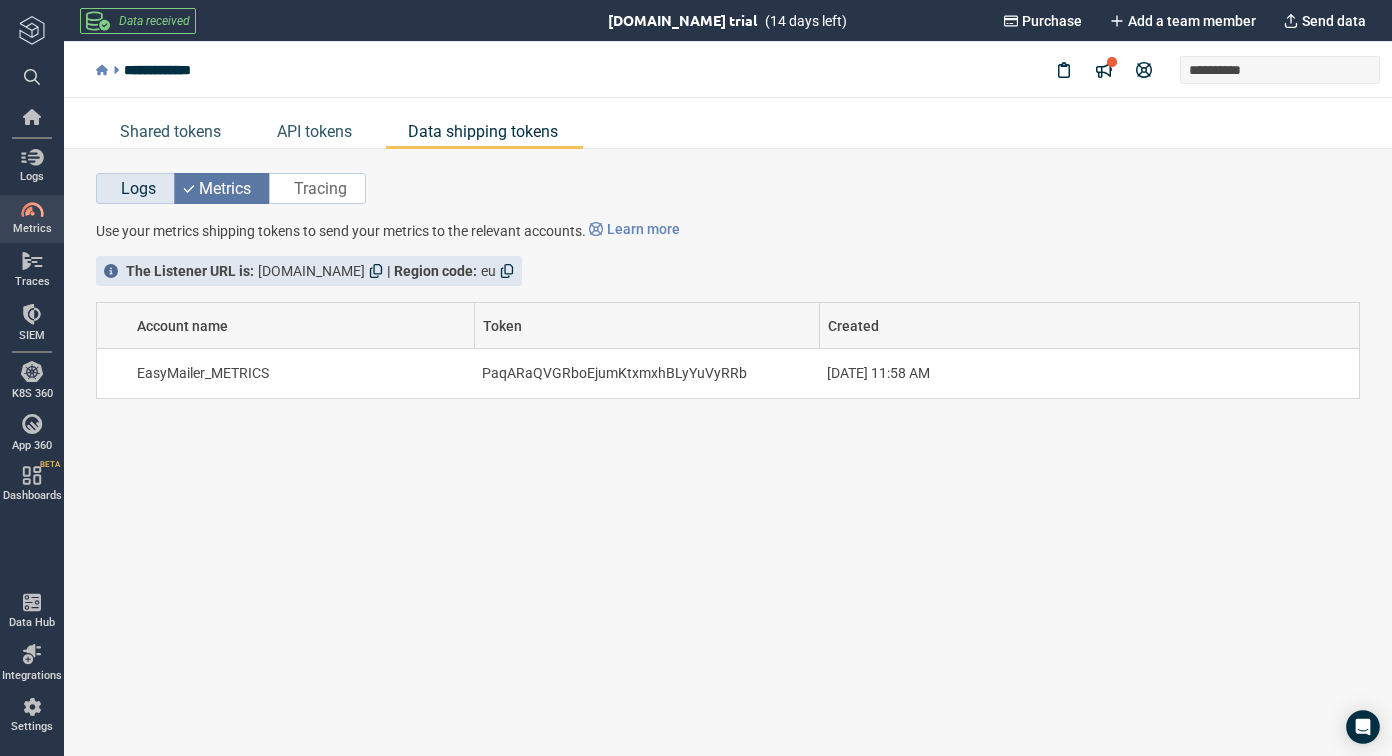 click on "Logs" at bounding box center (138, 188) 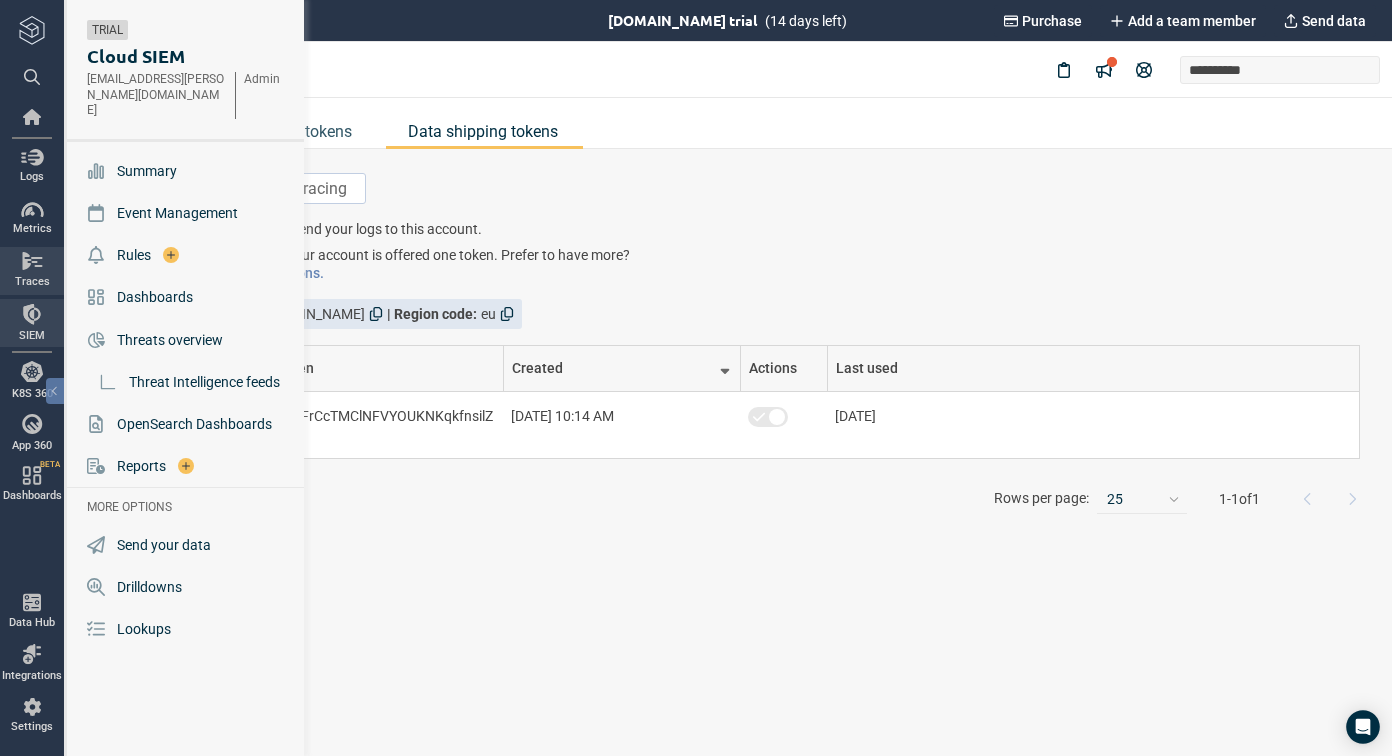 click at bounding box center (32, 261) 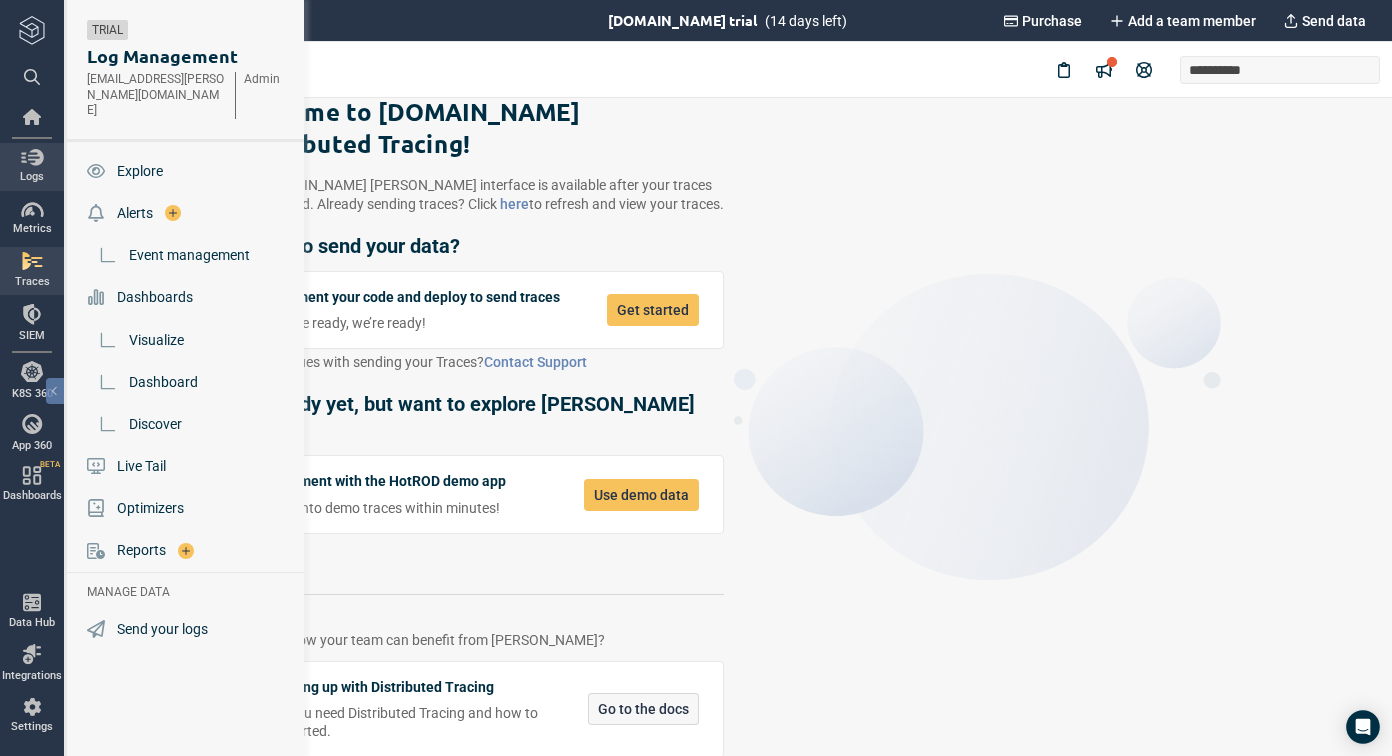 click on "Logs" at bounding box center (32, 167) 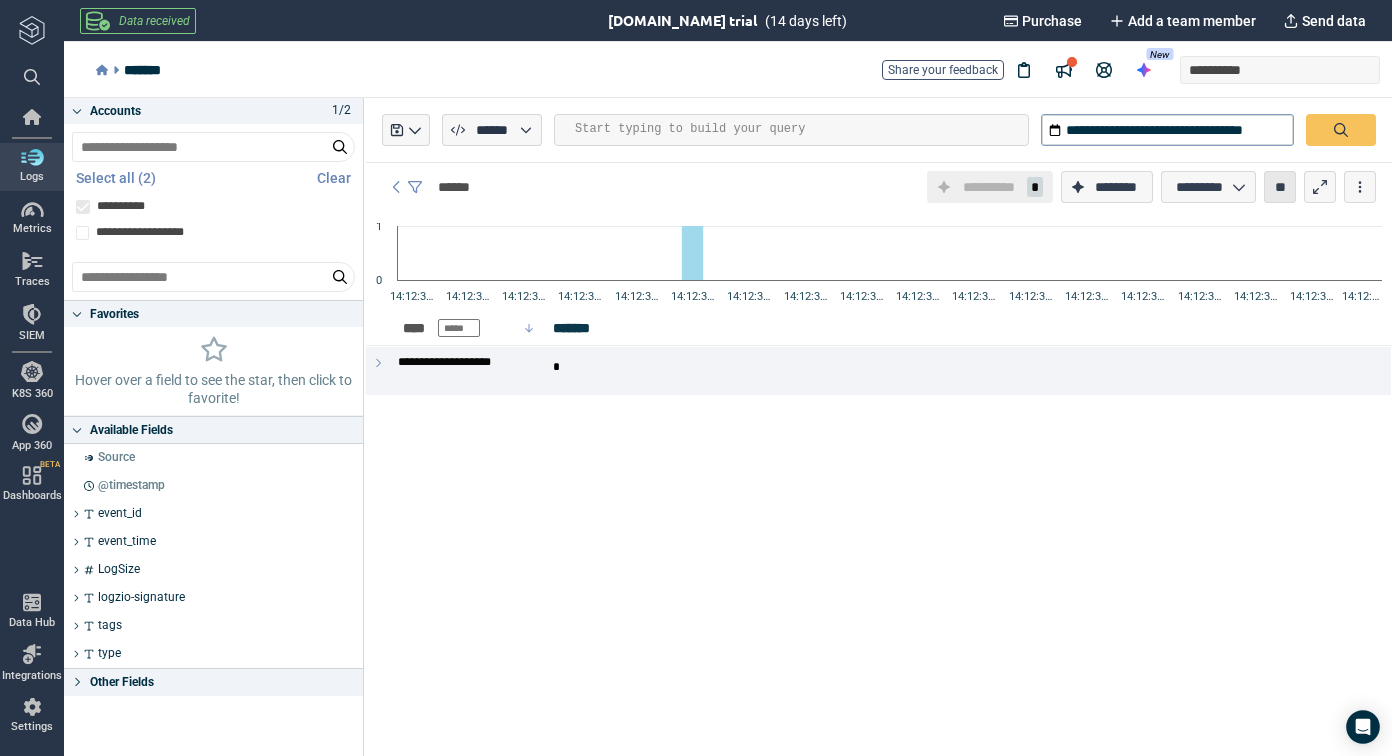 click on "**" at bounding box center [1280, 187] 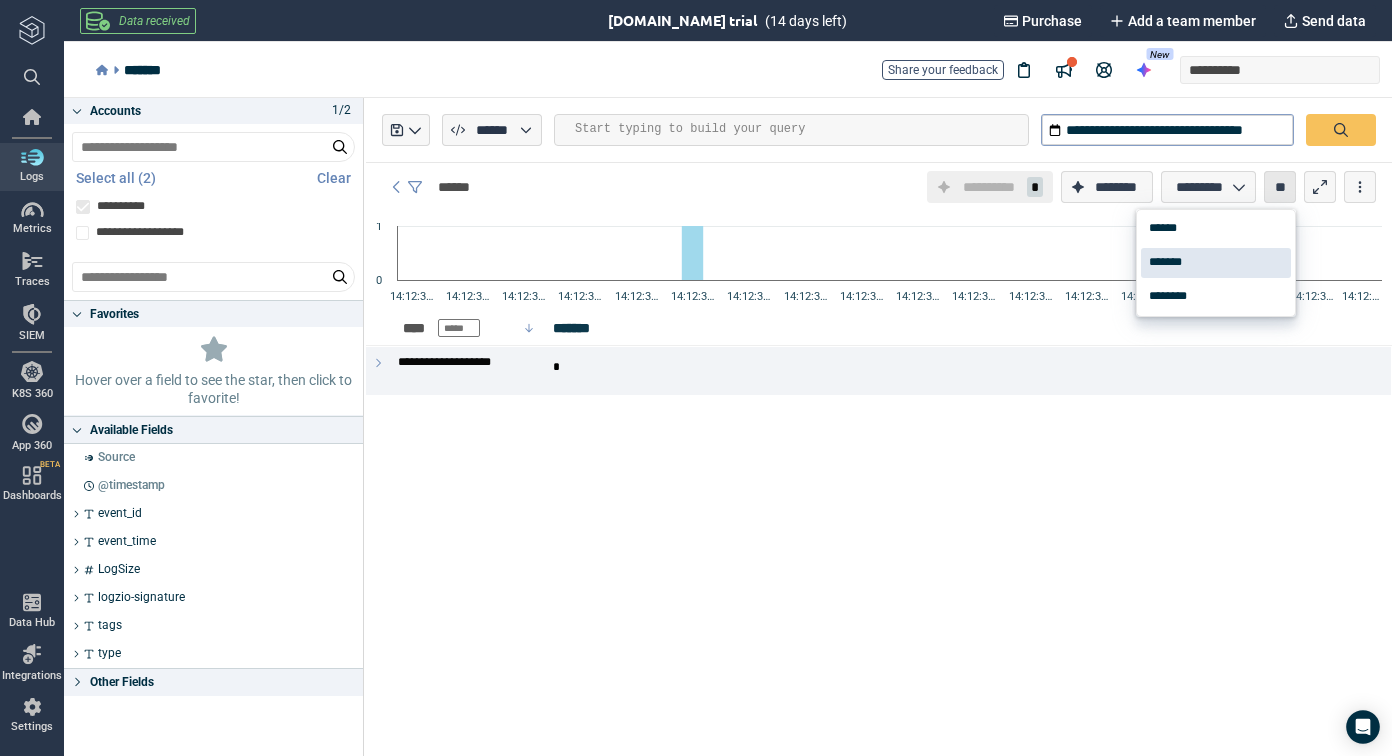 click on "**" at bounding box center (1280, 187) 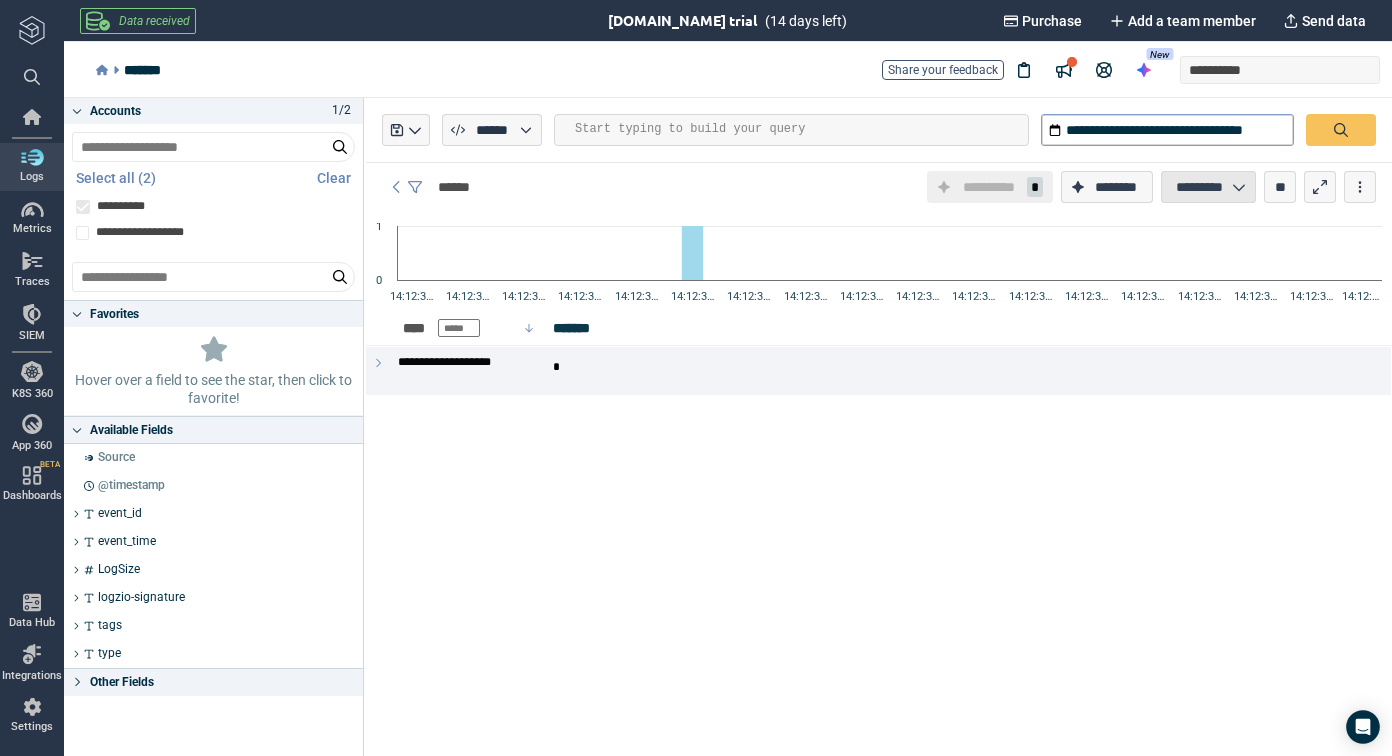 click 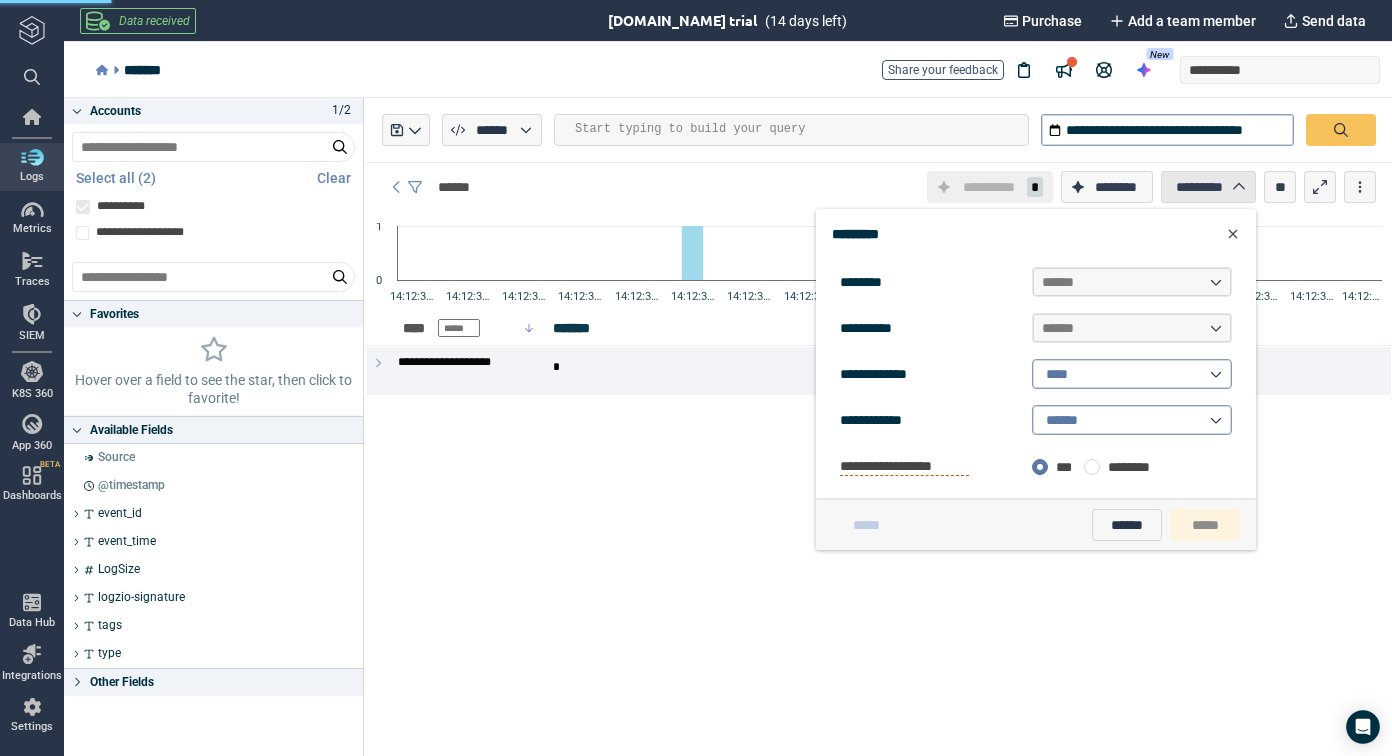 click 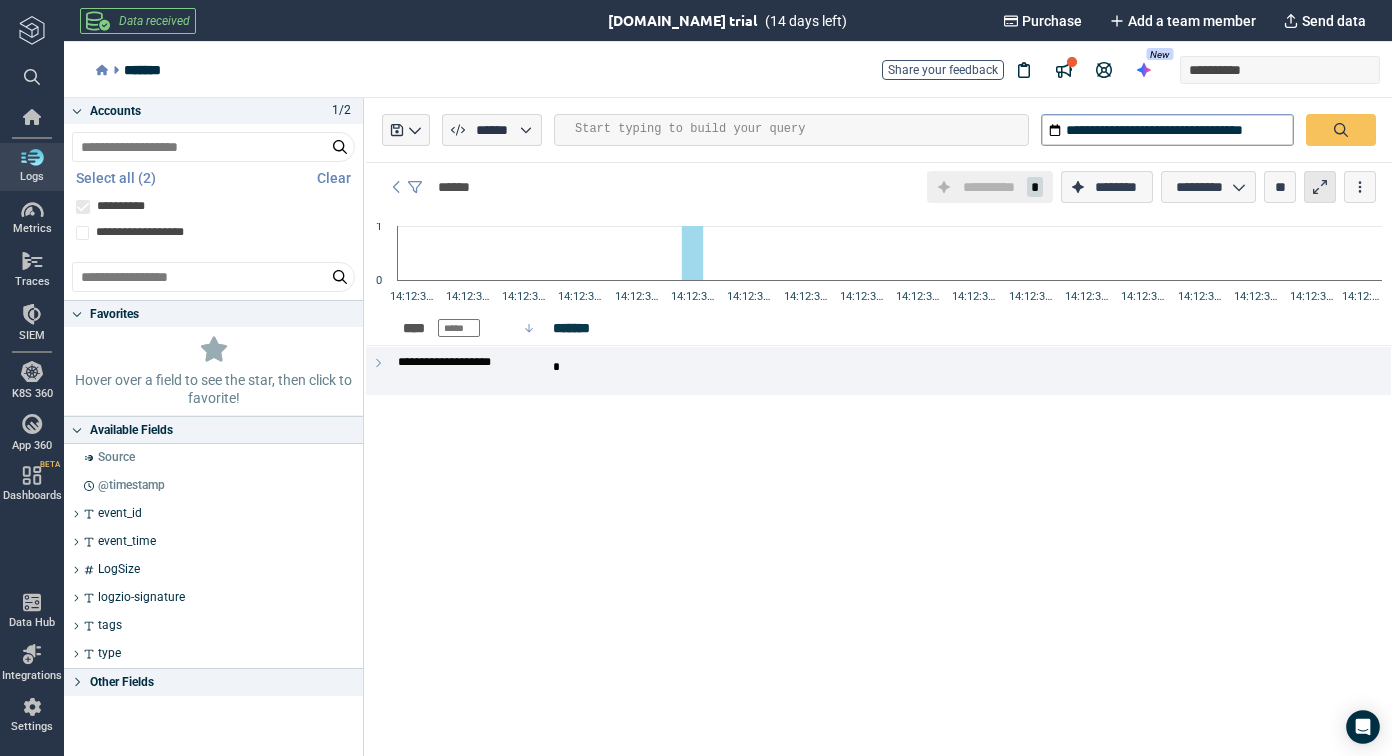 click at bounding box center (1320, 187) 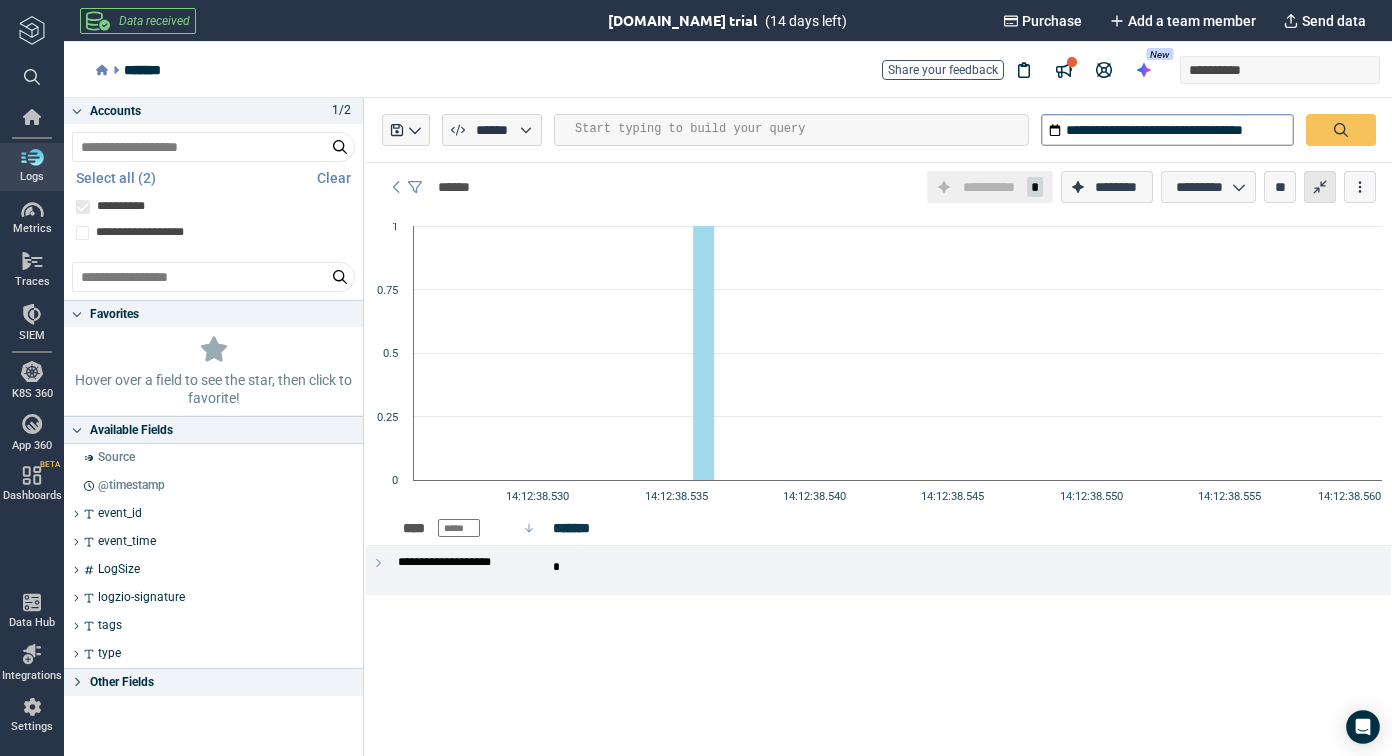 click at bounding box center (1320, 187) 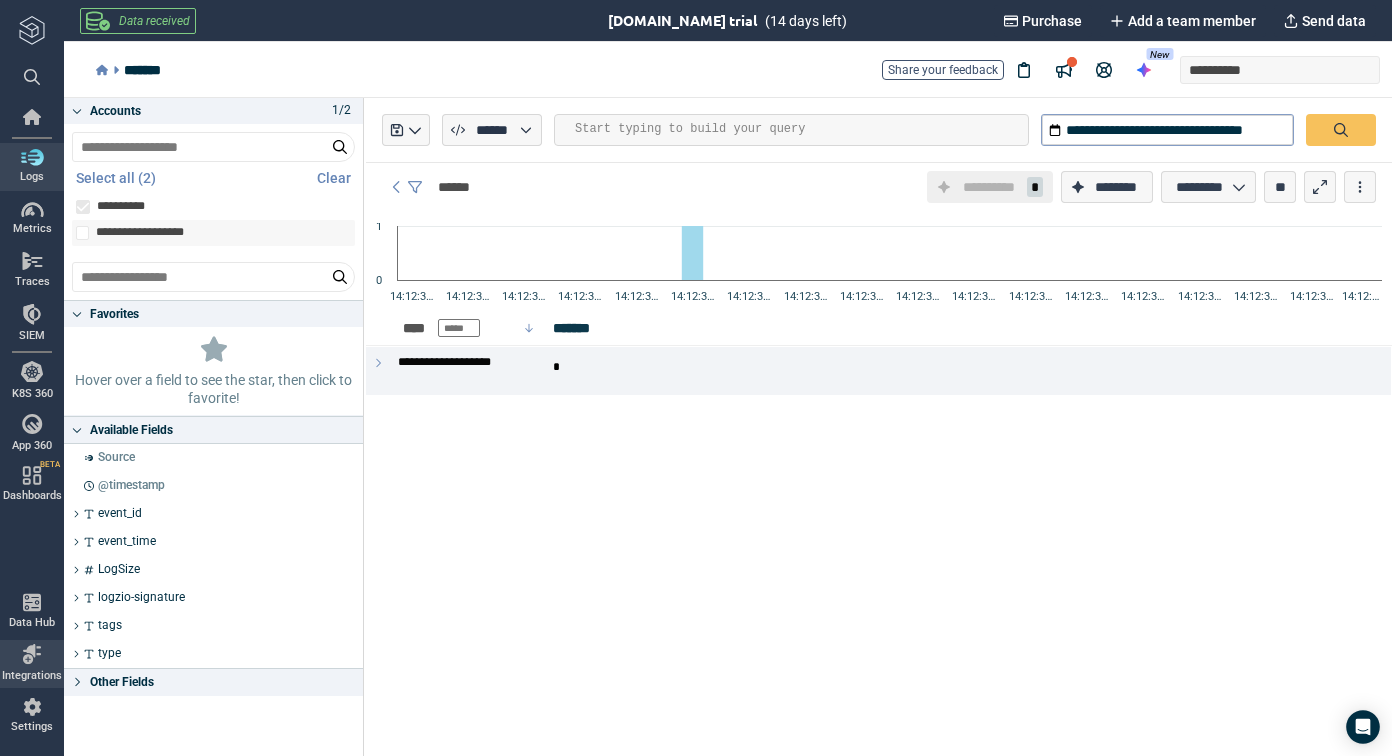click at bounding box center [82, 233] 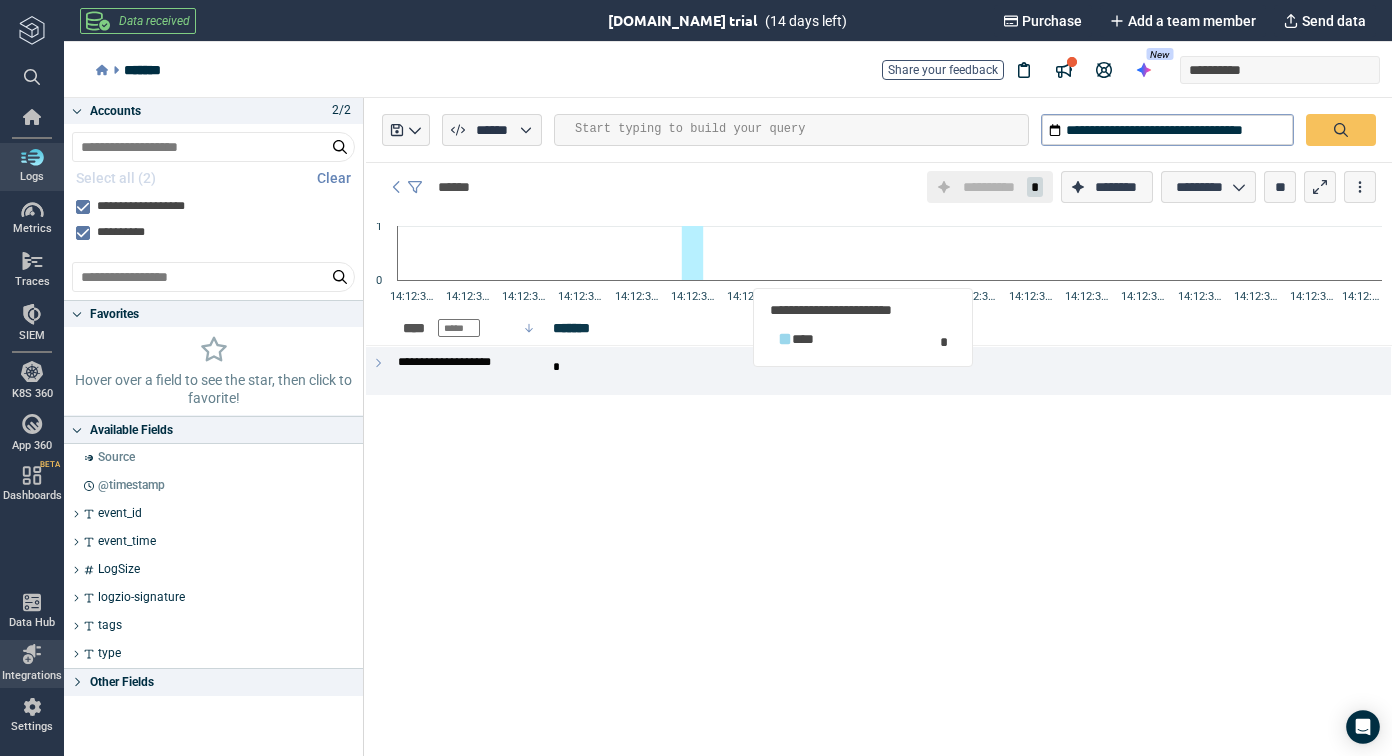 click 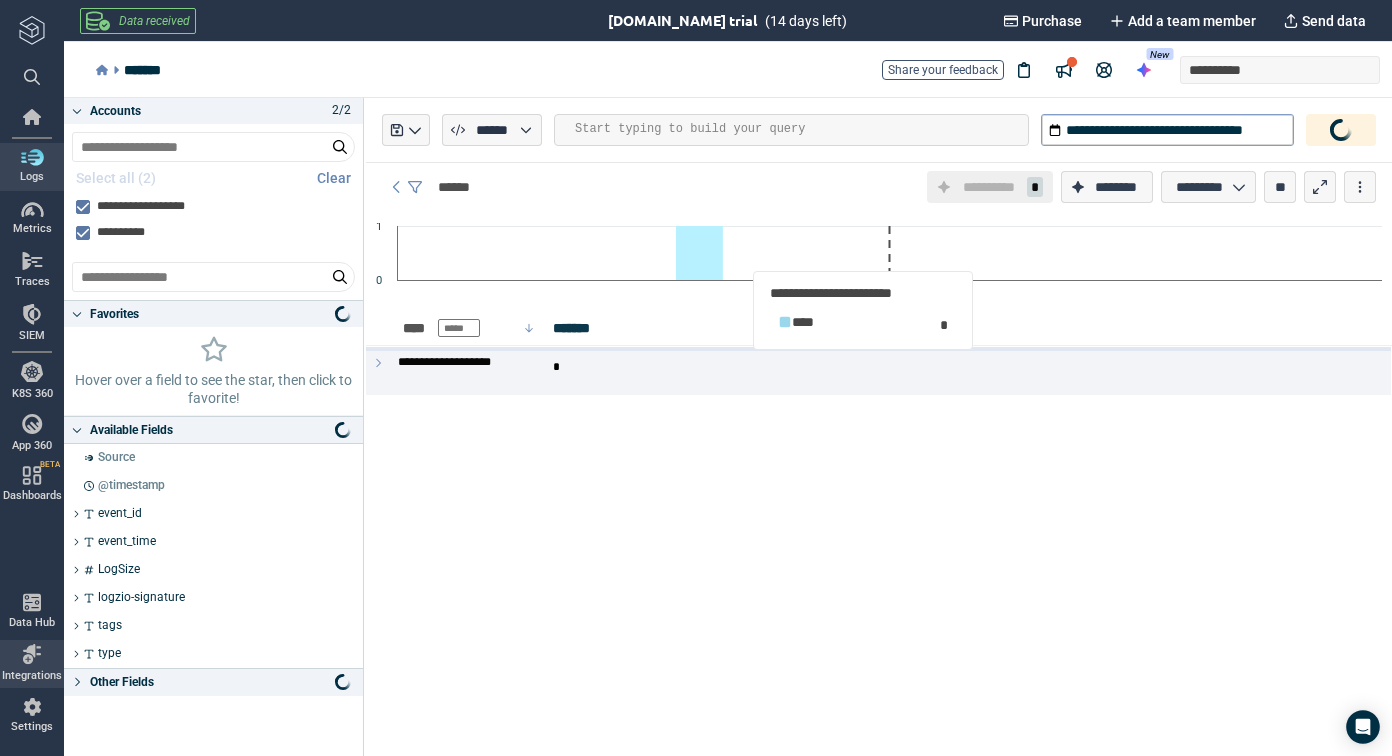 click 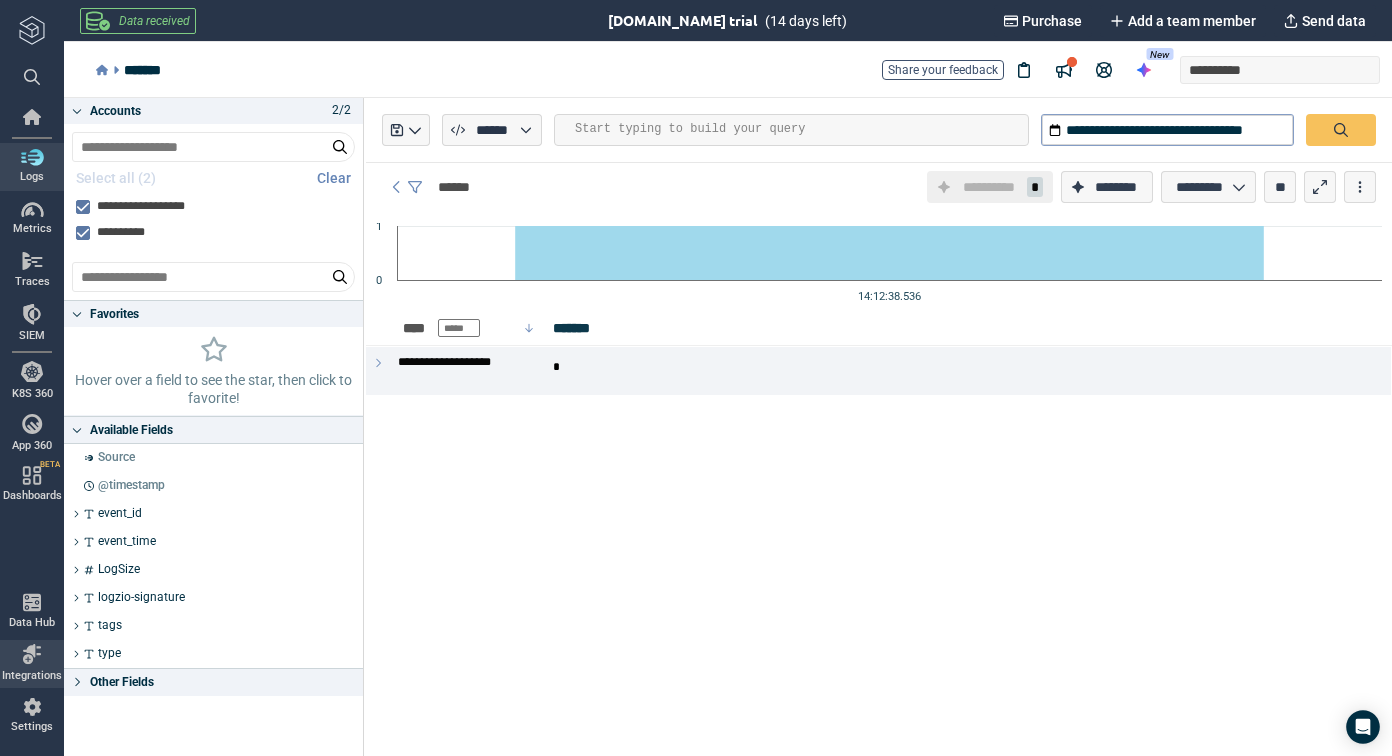 click on "**********" at bounding box center [879, 427] 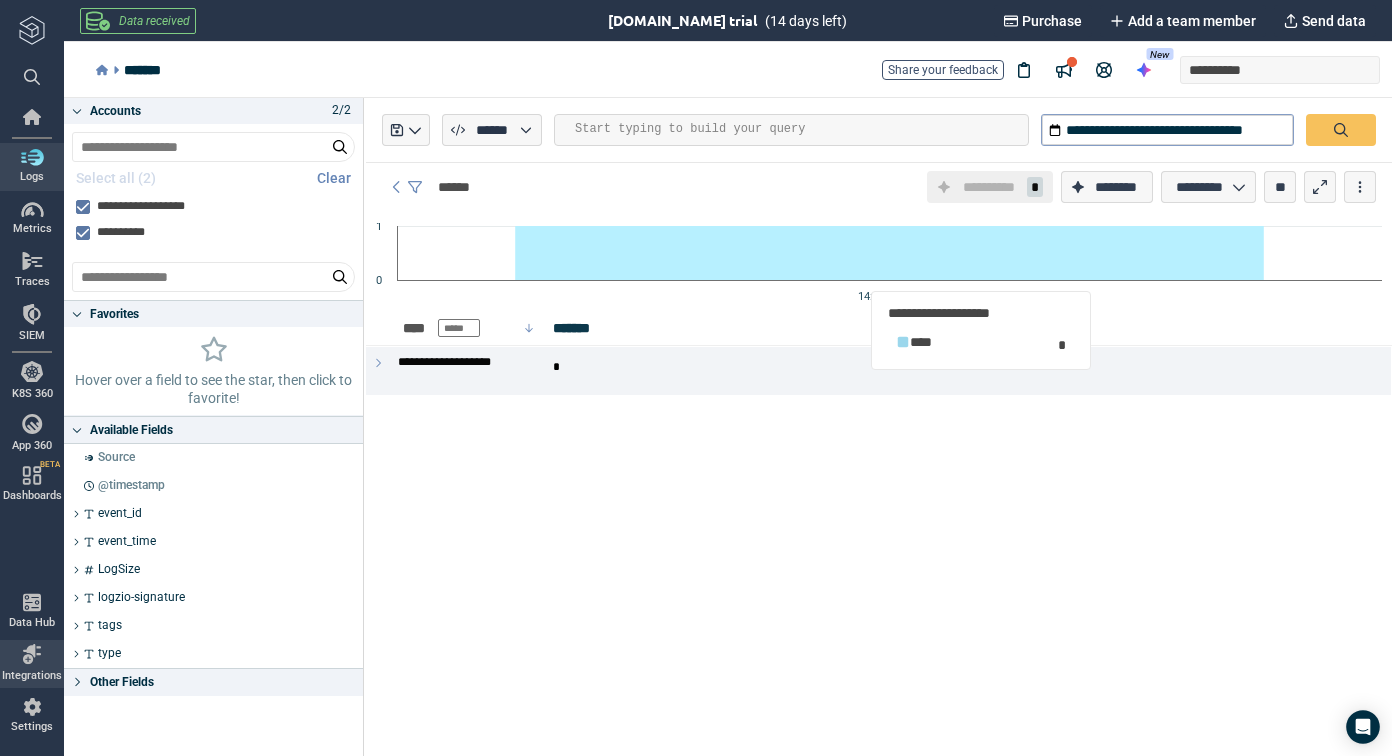click 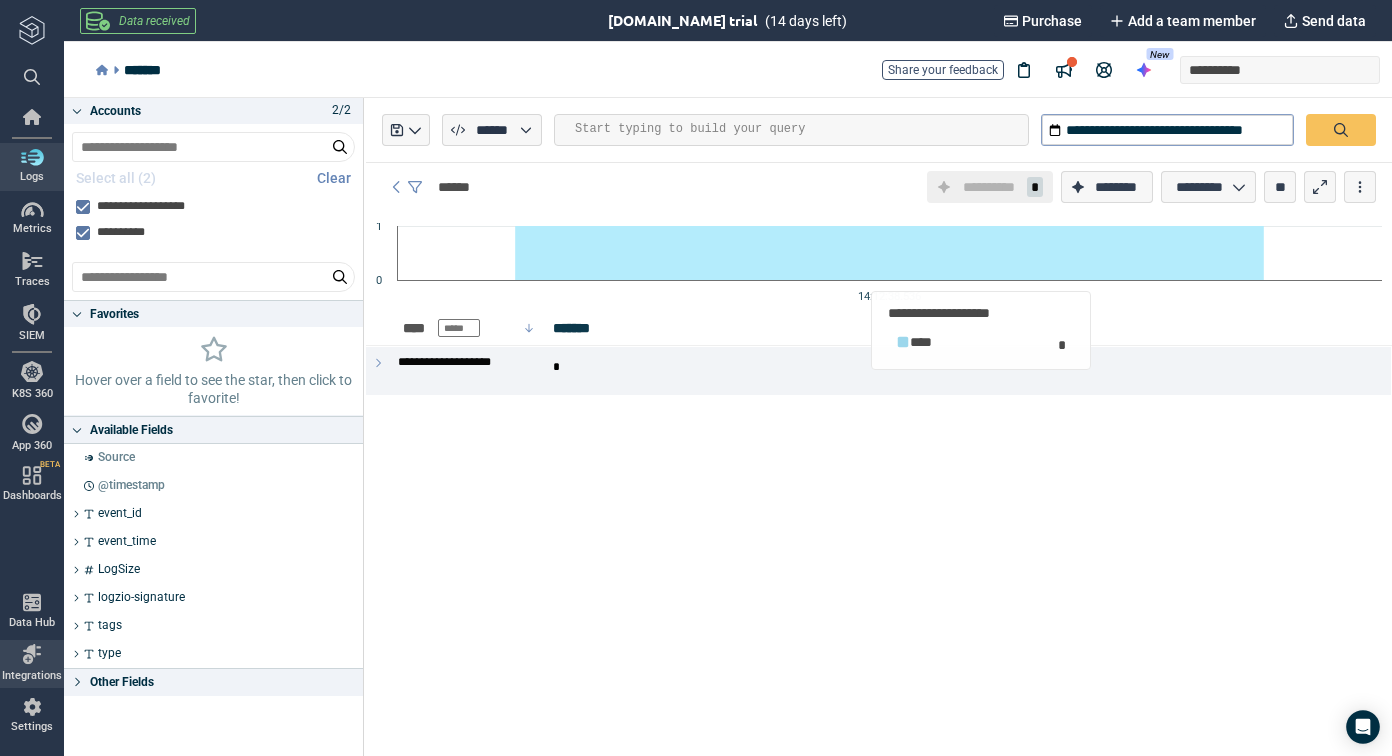click on "**********" at bounding box center [879, 427] 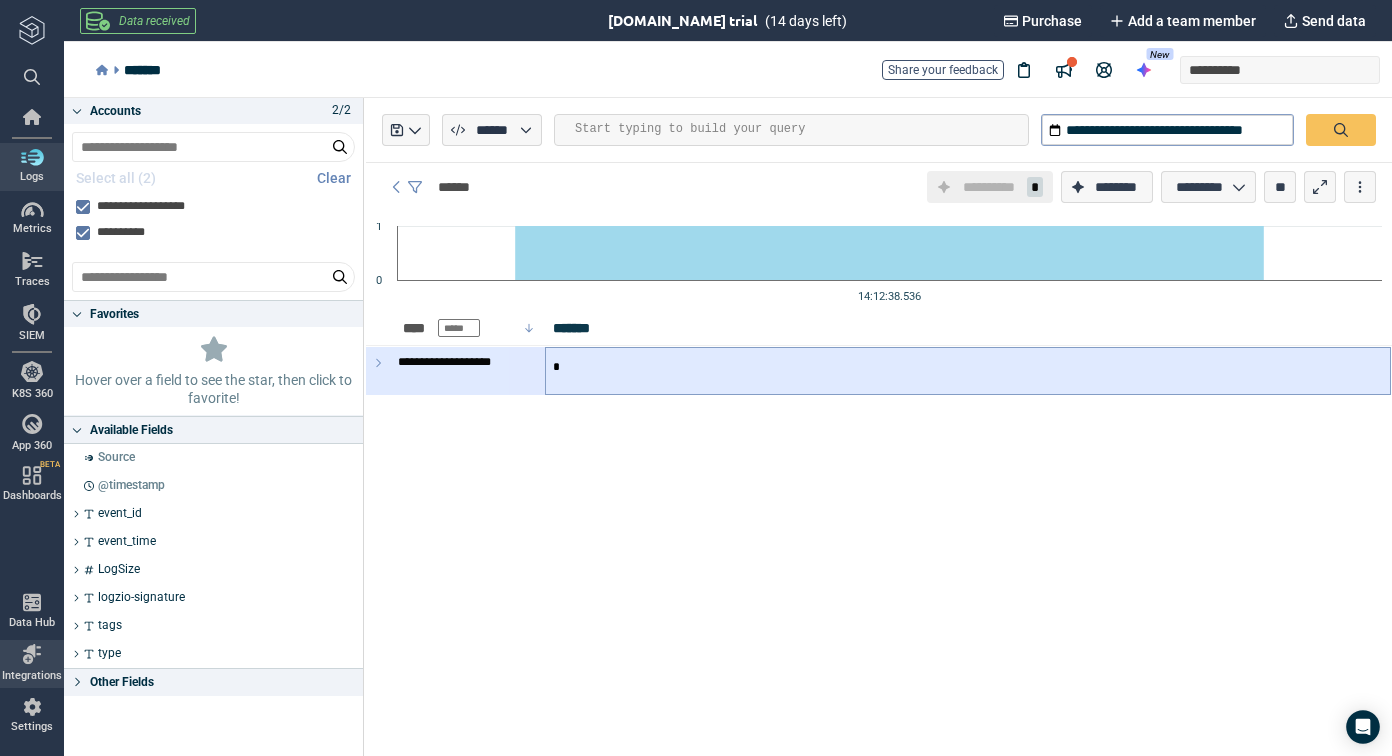 click on "*" at bounding box center [968, 371] 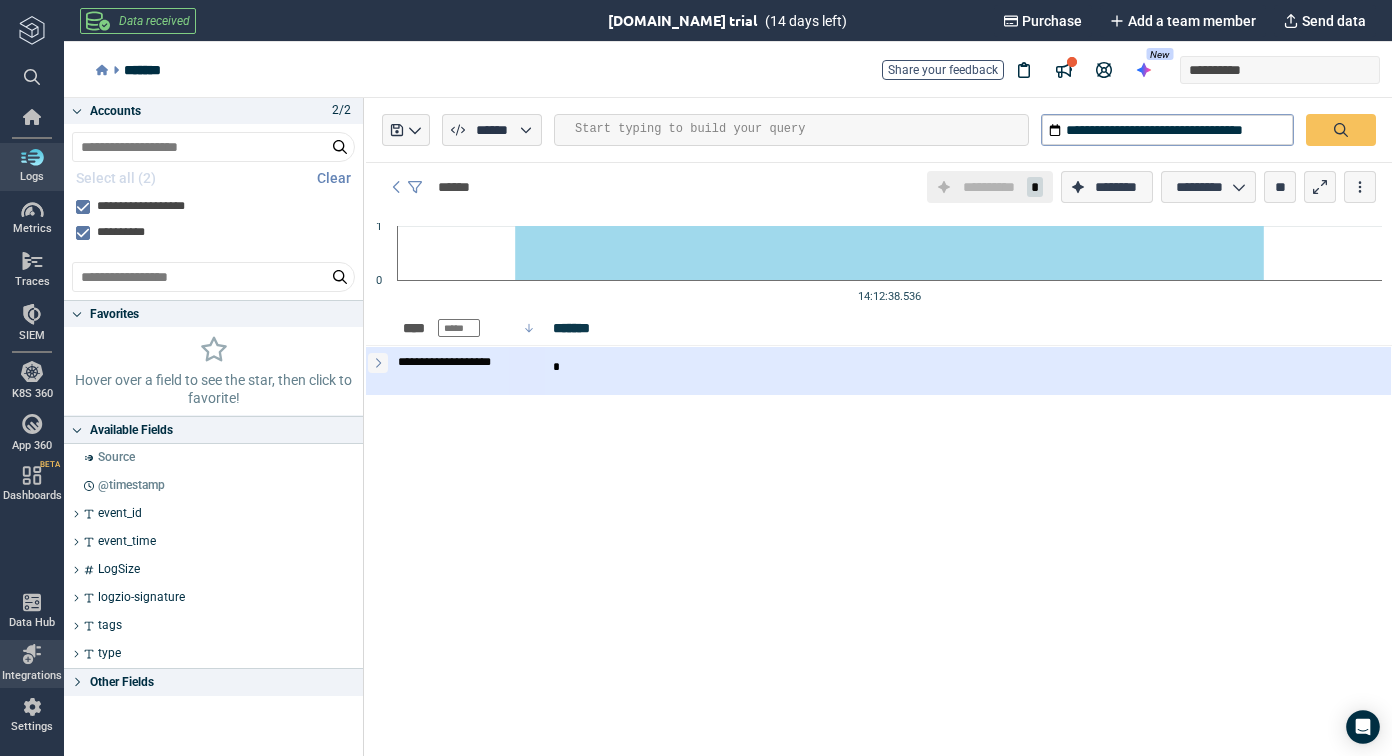 click 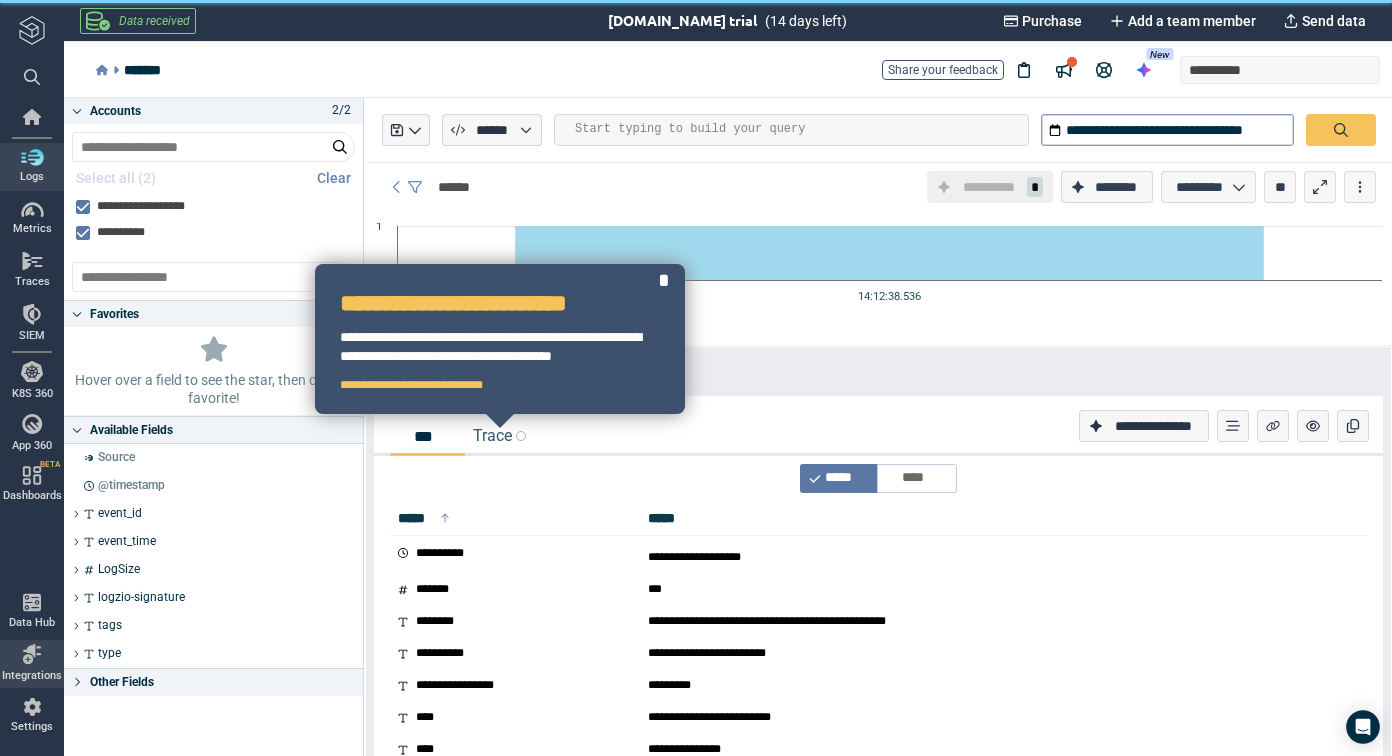 click on "*****" at bounding box center (515, 518) 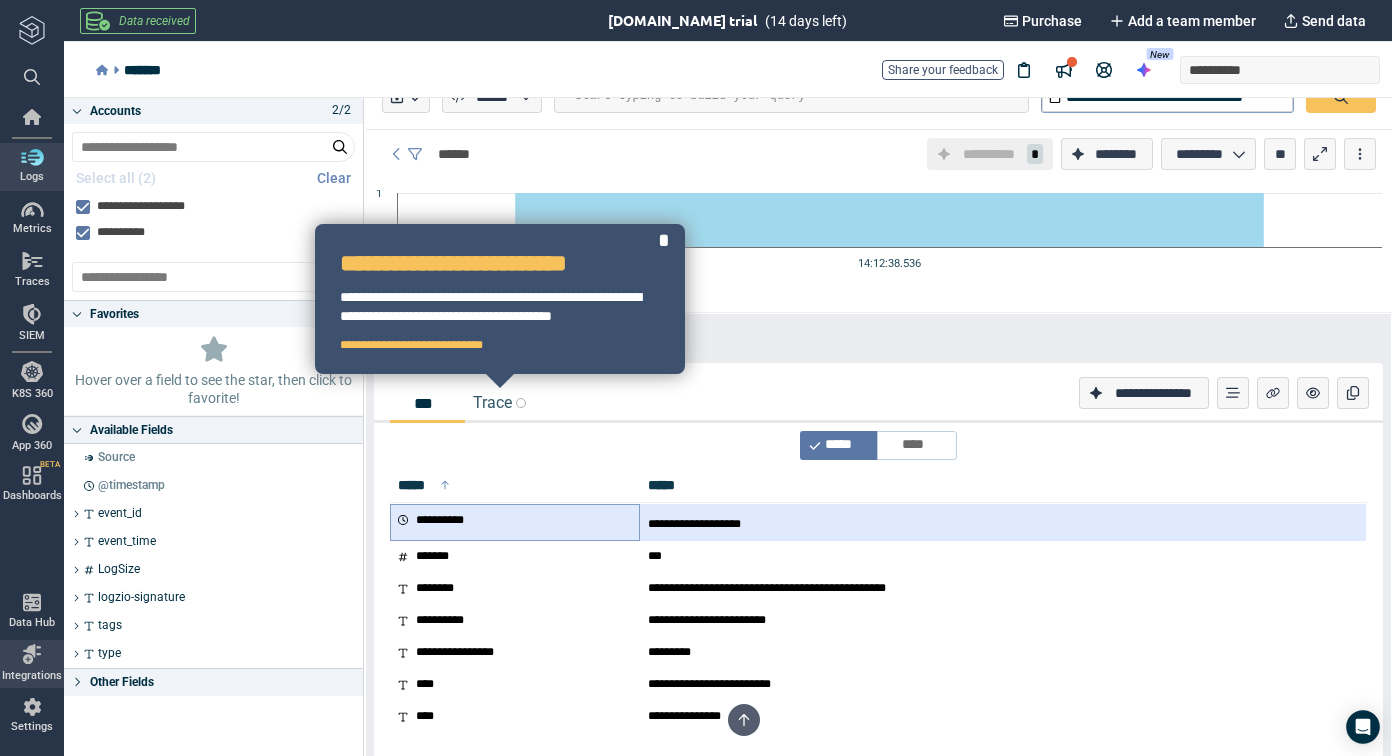 scroll, scrollTop: 43, scrollLeft: 0, axis: vertical 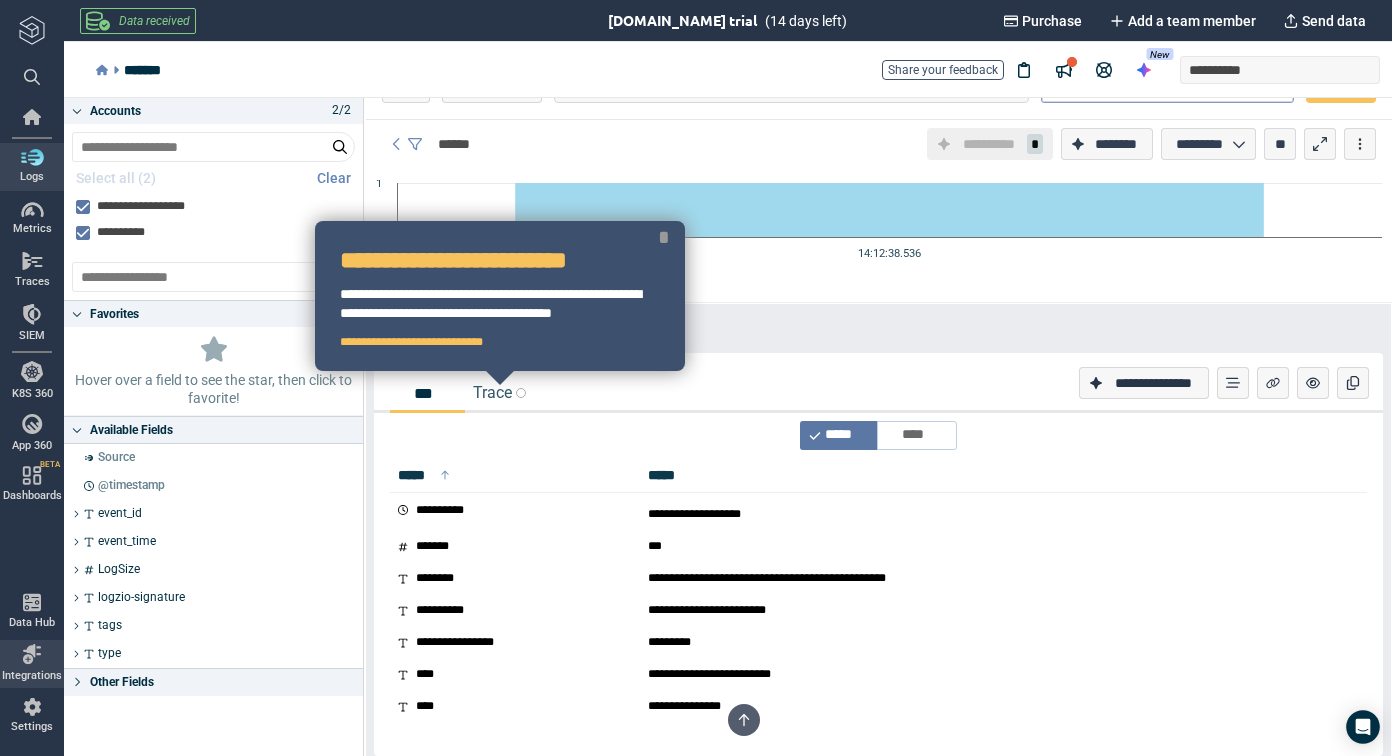 click on "*" at bounding box center [664, 237] 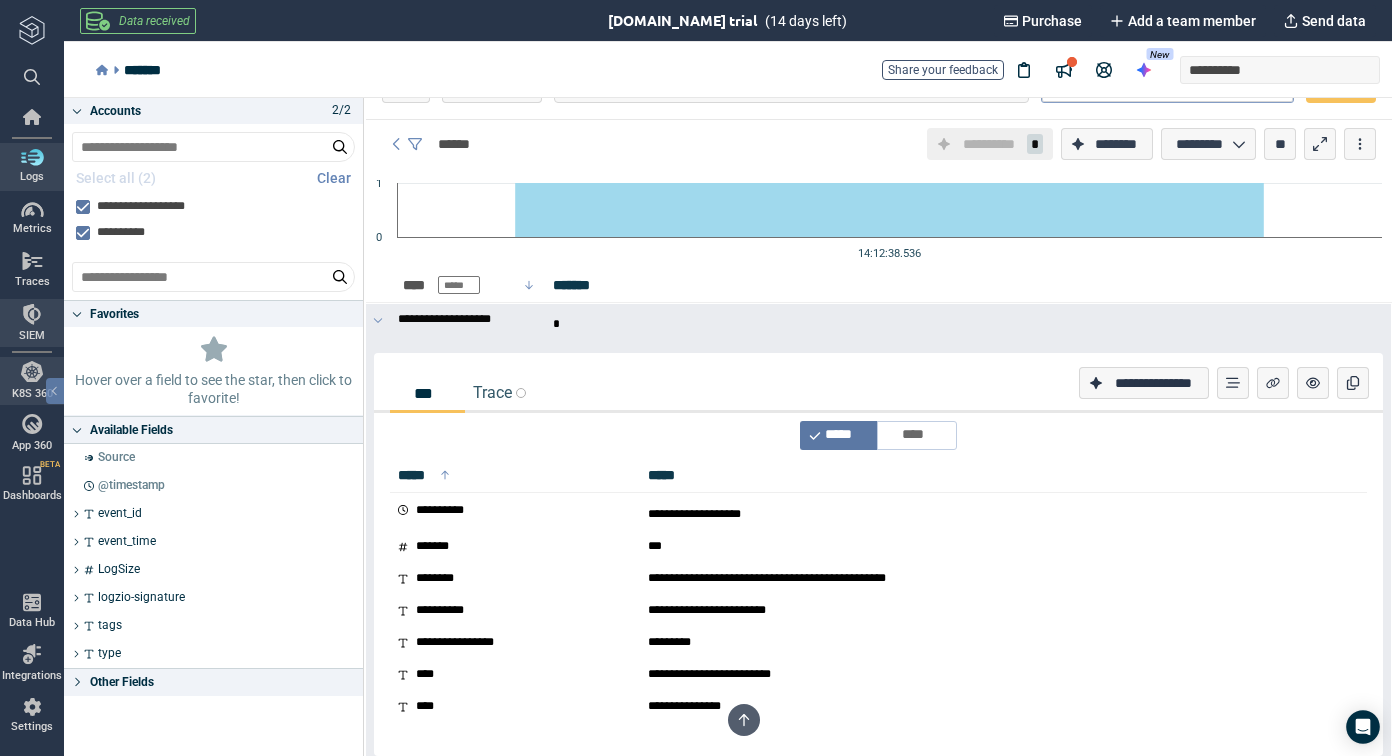 click at bounding box center (32, 314) 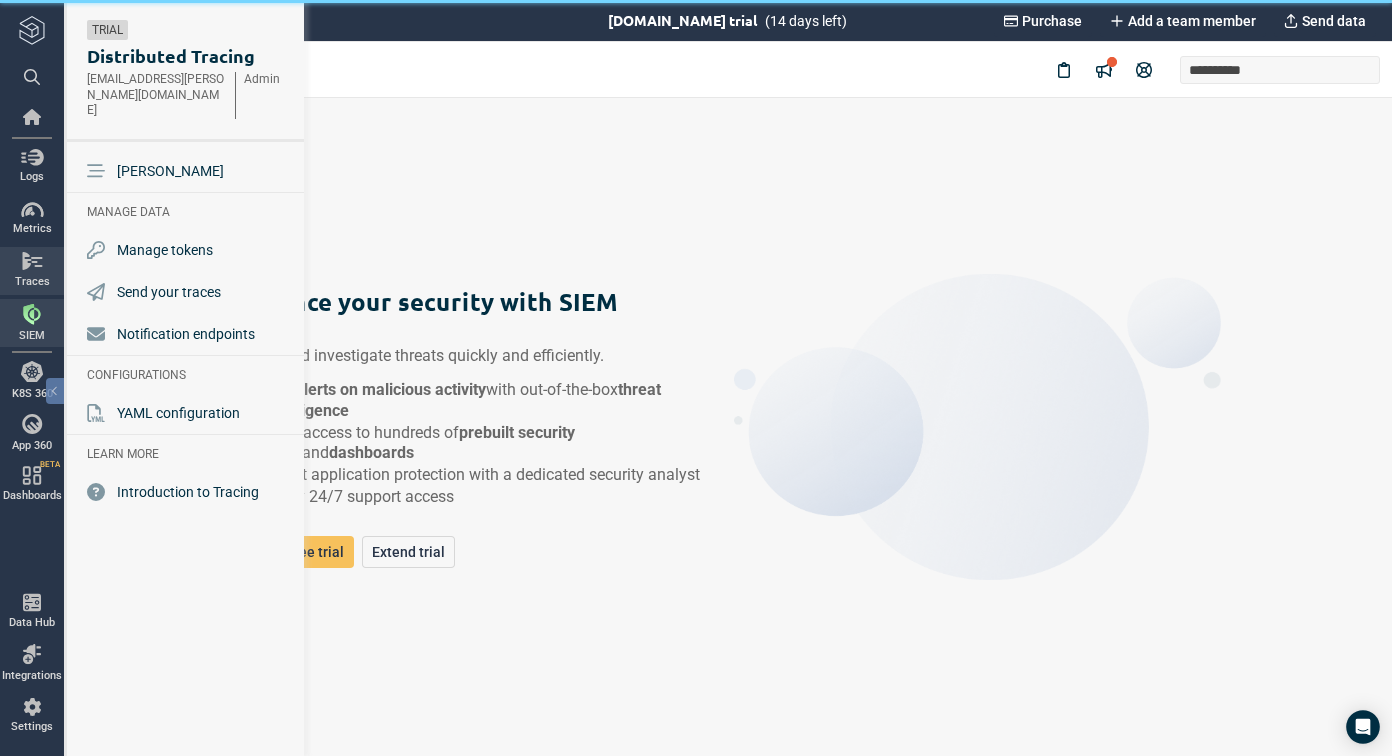 click at bounding box center [32, 261] 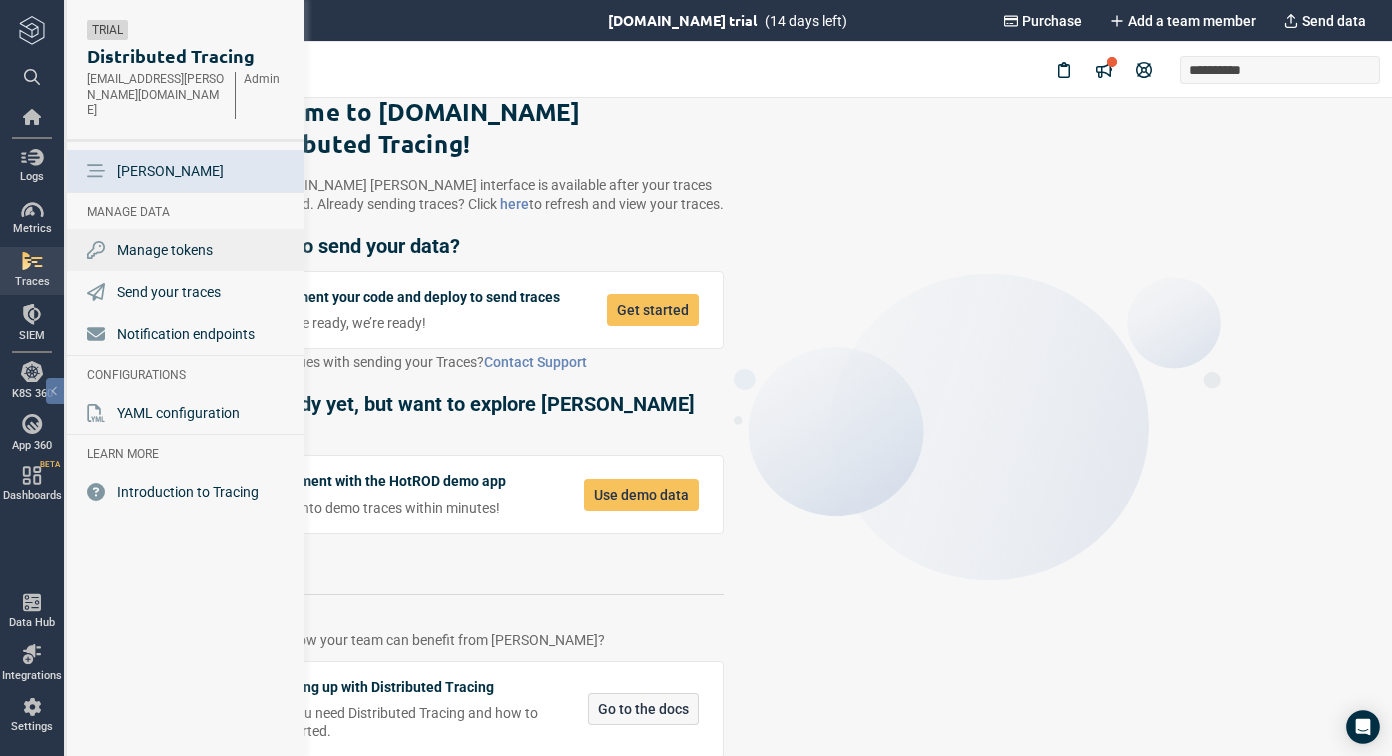 click on "Manage tokens" at bounding box center (165, 250) 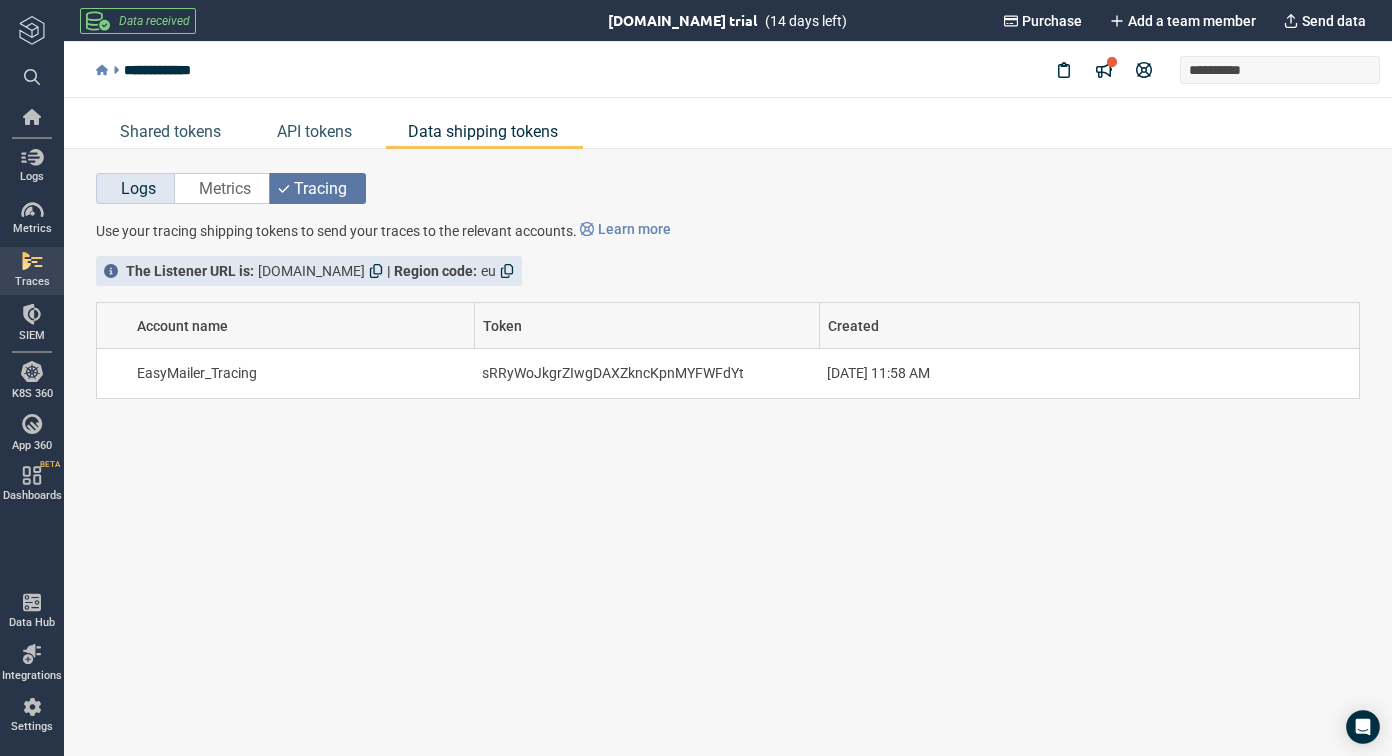 click on "Logs" at bounding box center [138, 188] 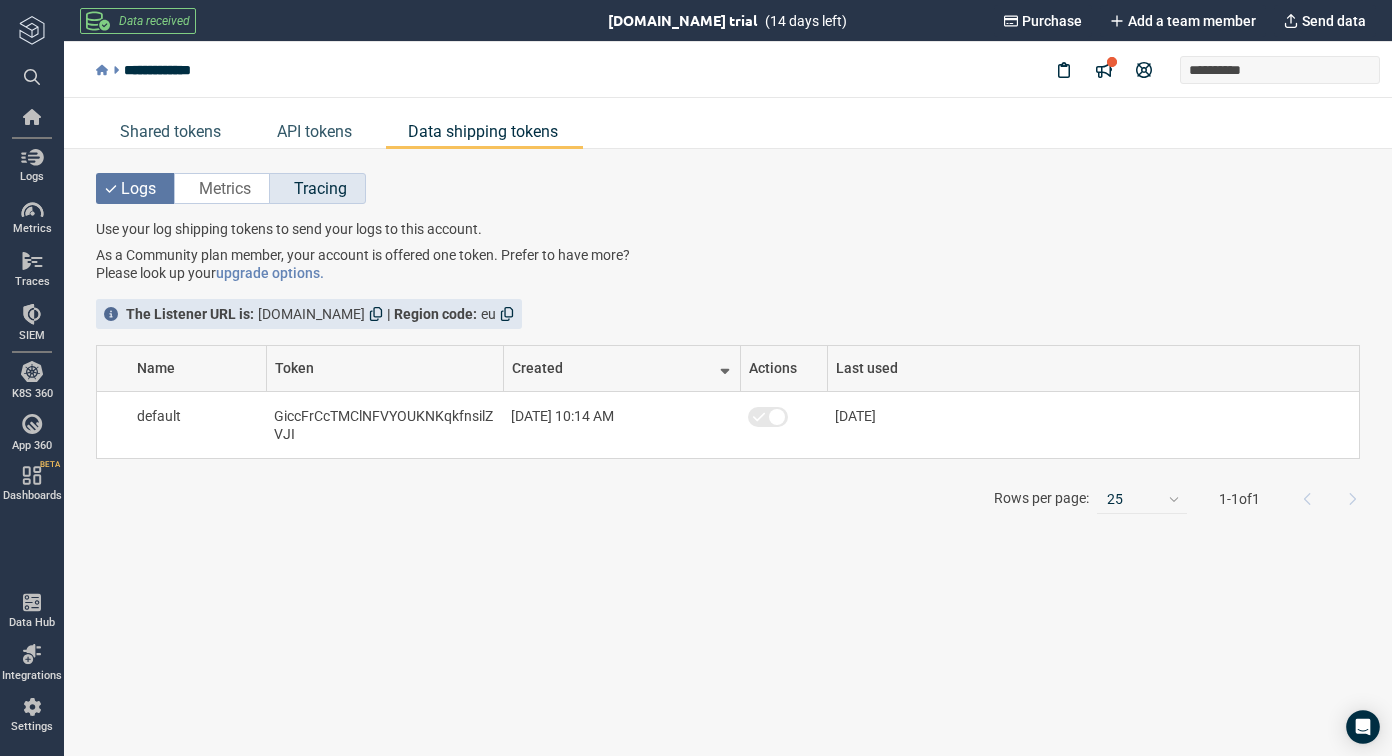 click on "Tracing" at bounding box center (320, 188) 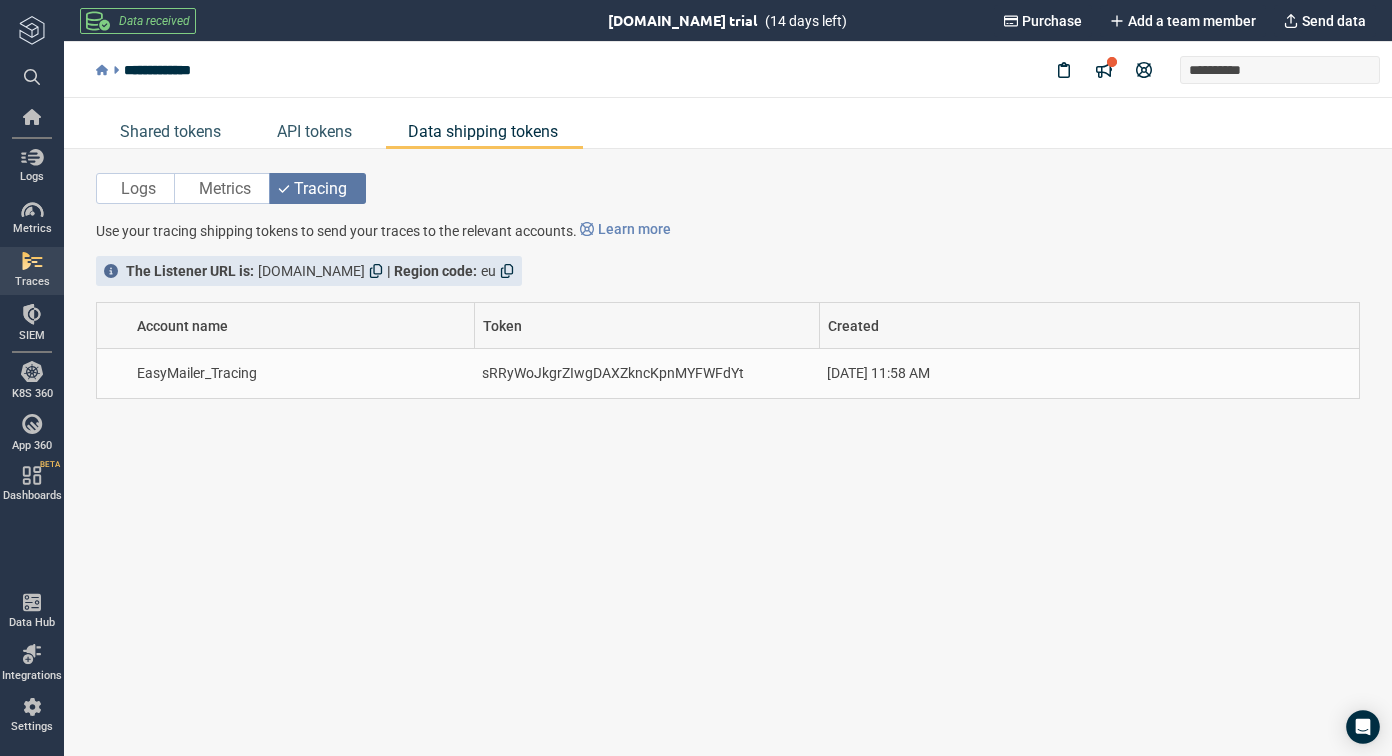 click on "sRRyWoJkgrZIwgDAXZkncKpnMYFWFdYt" at bounding box center [646, 373] 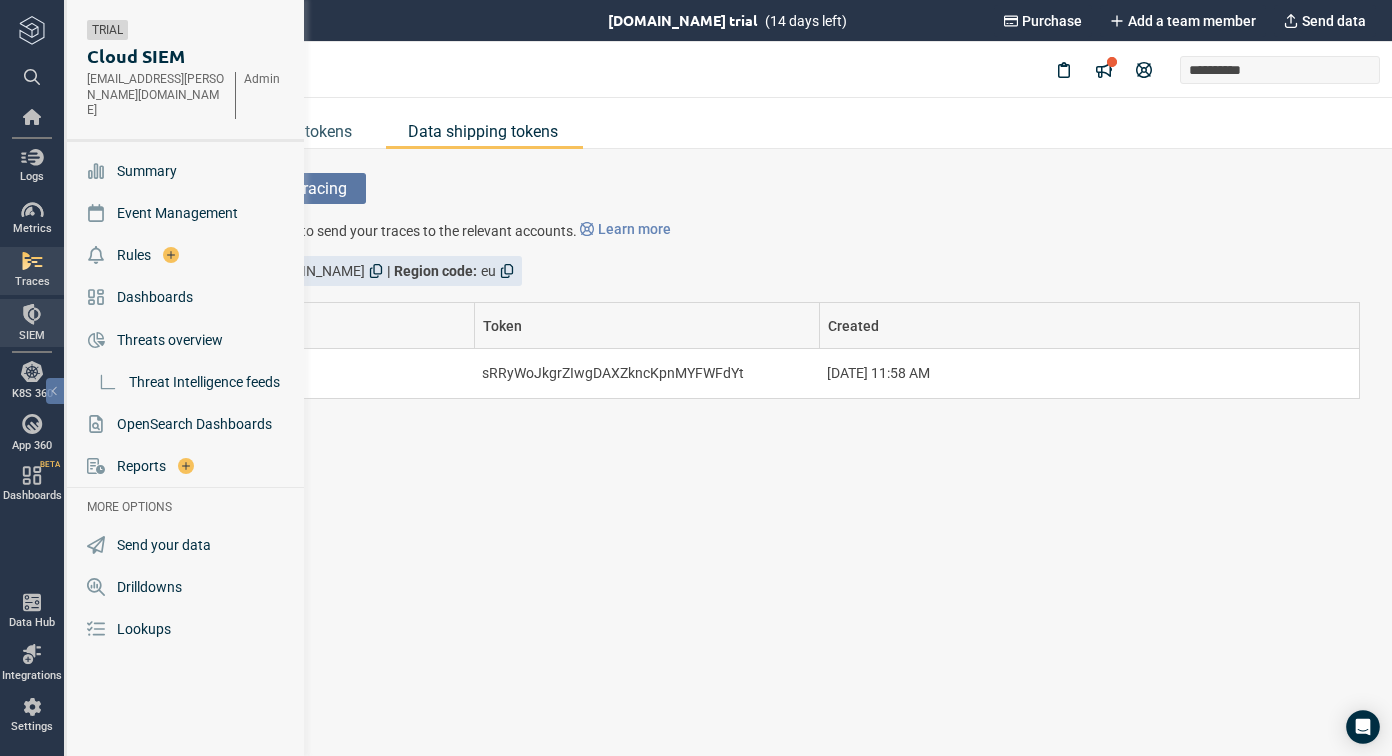 click on "Traces" at bounding box center (32, 270) 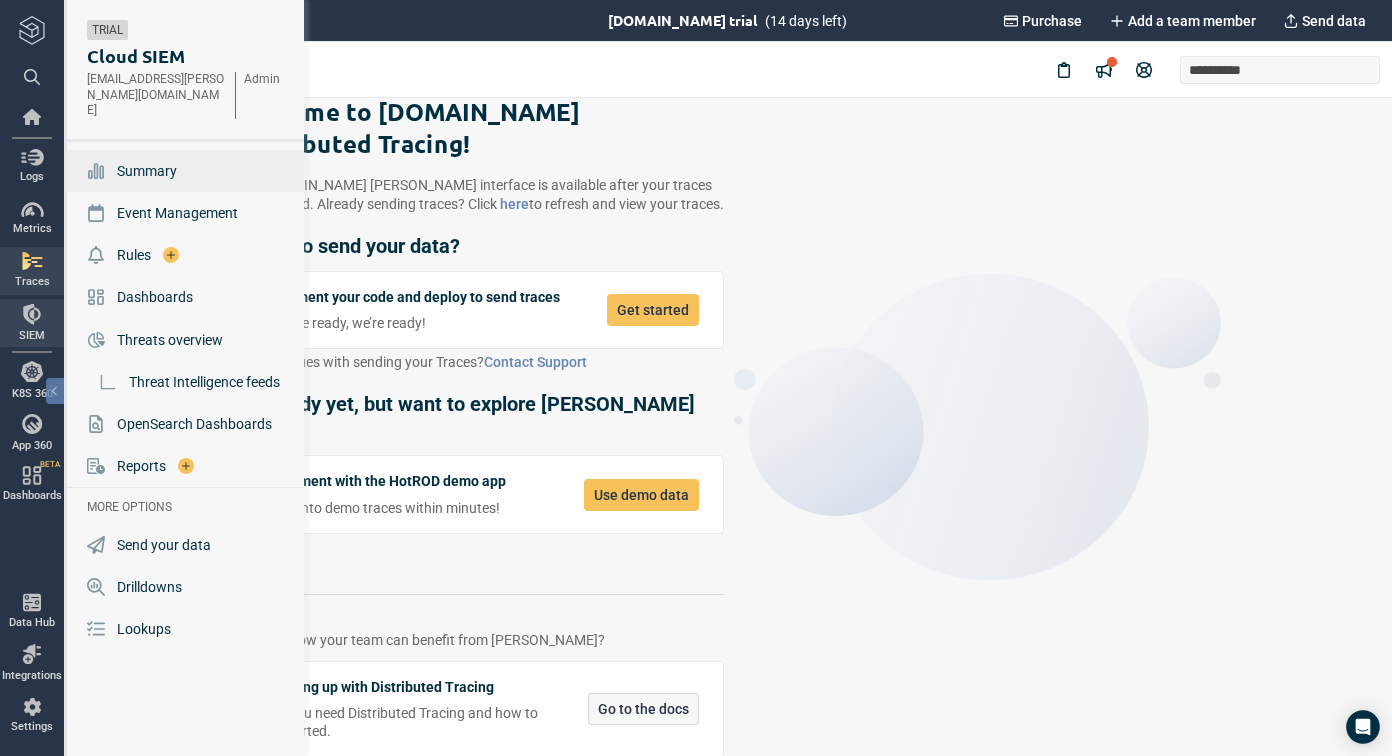 click on "Summary" at bounding box center (147, 171) 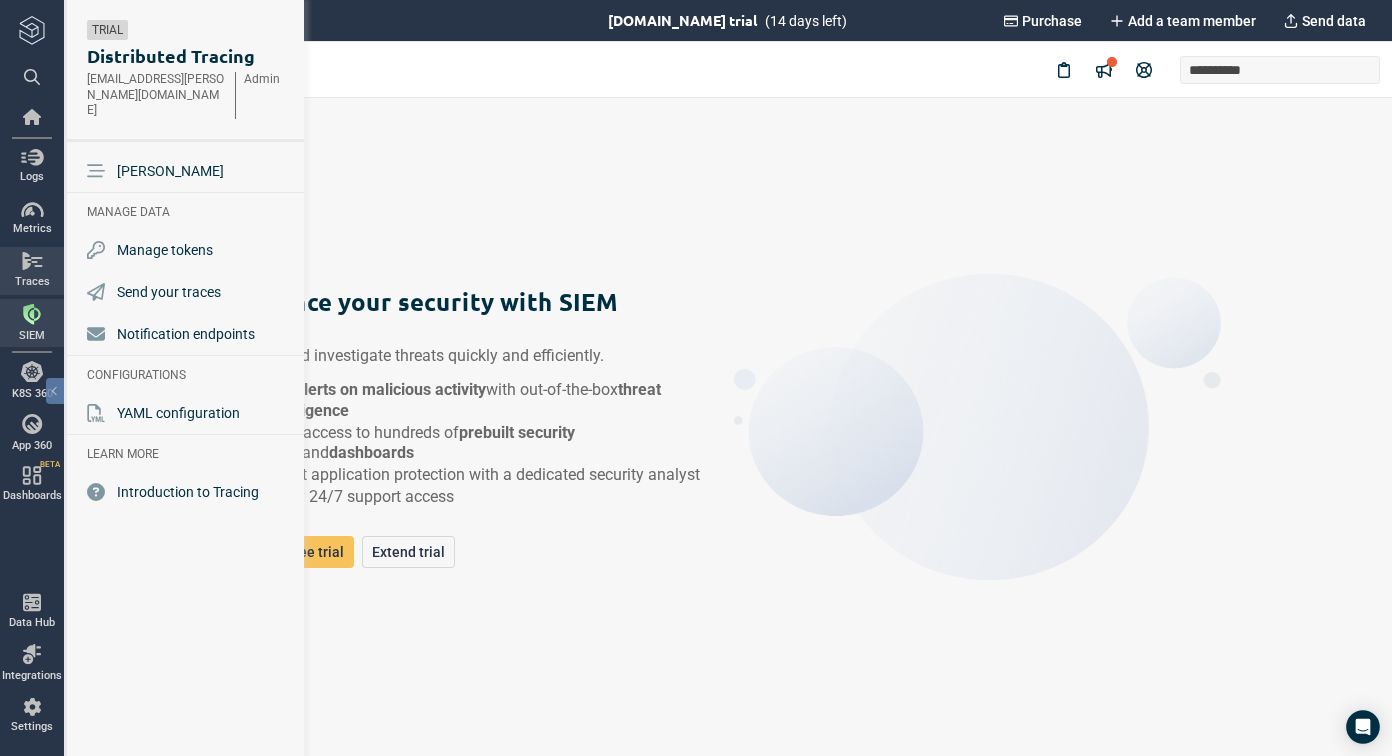 click at bounding box center [32, 261] 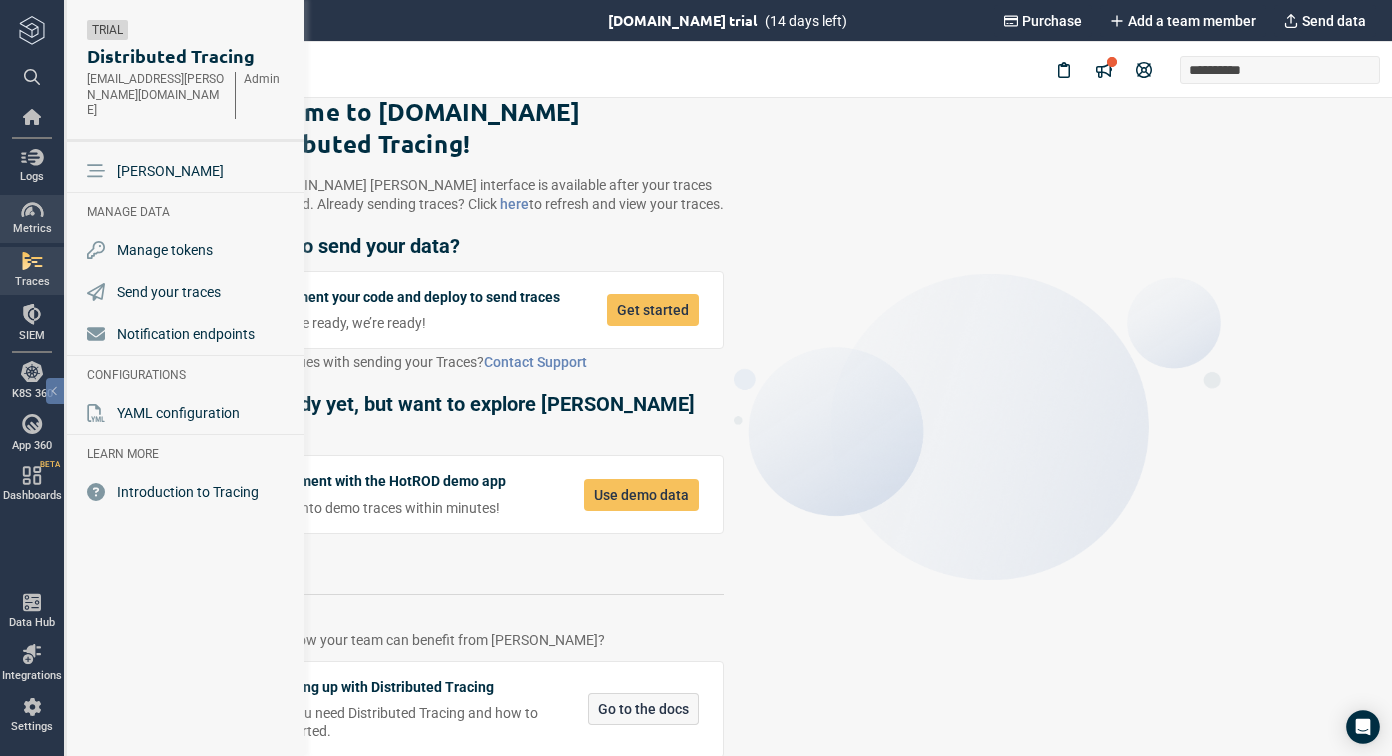 click at bounding box center [32, 210] 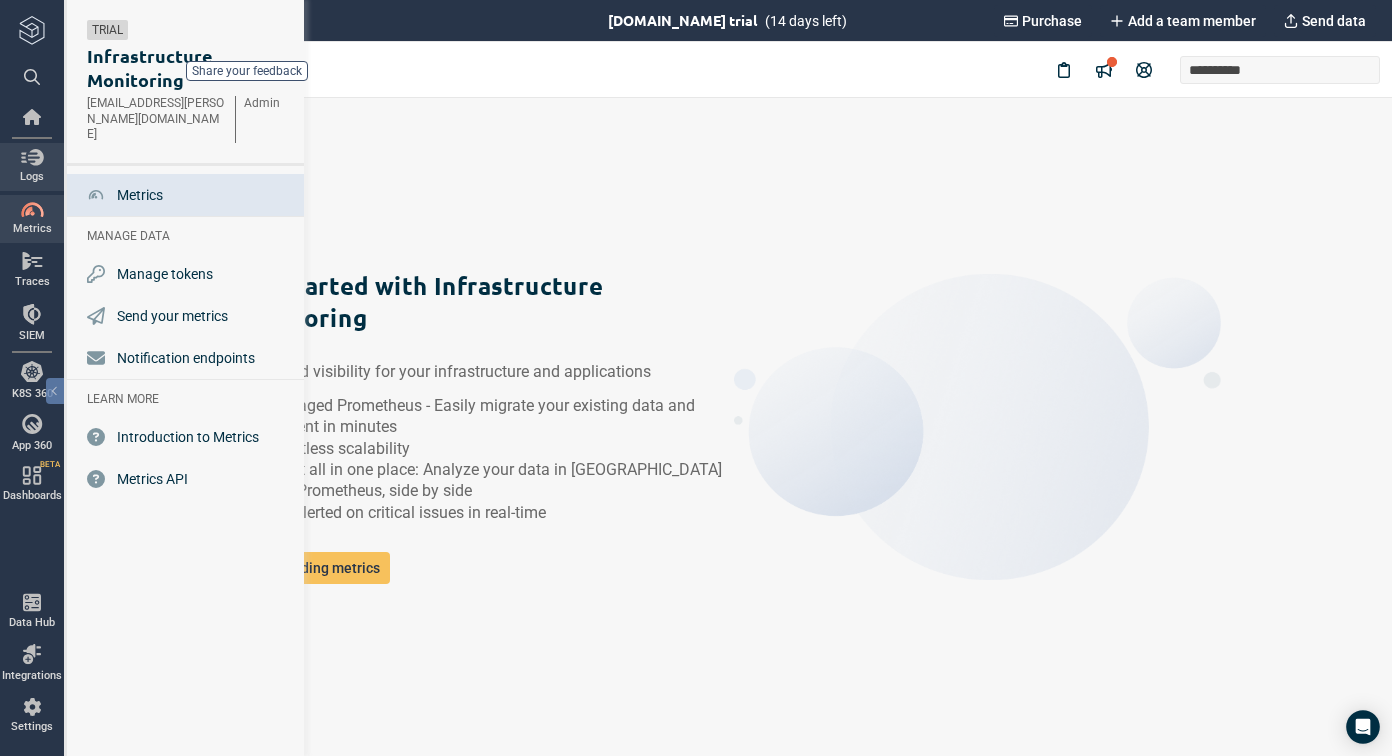 click at bounding box center (32, 157) 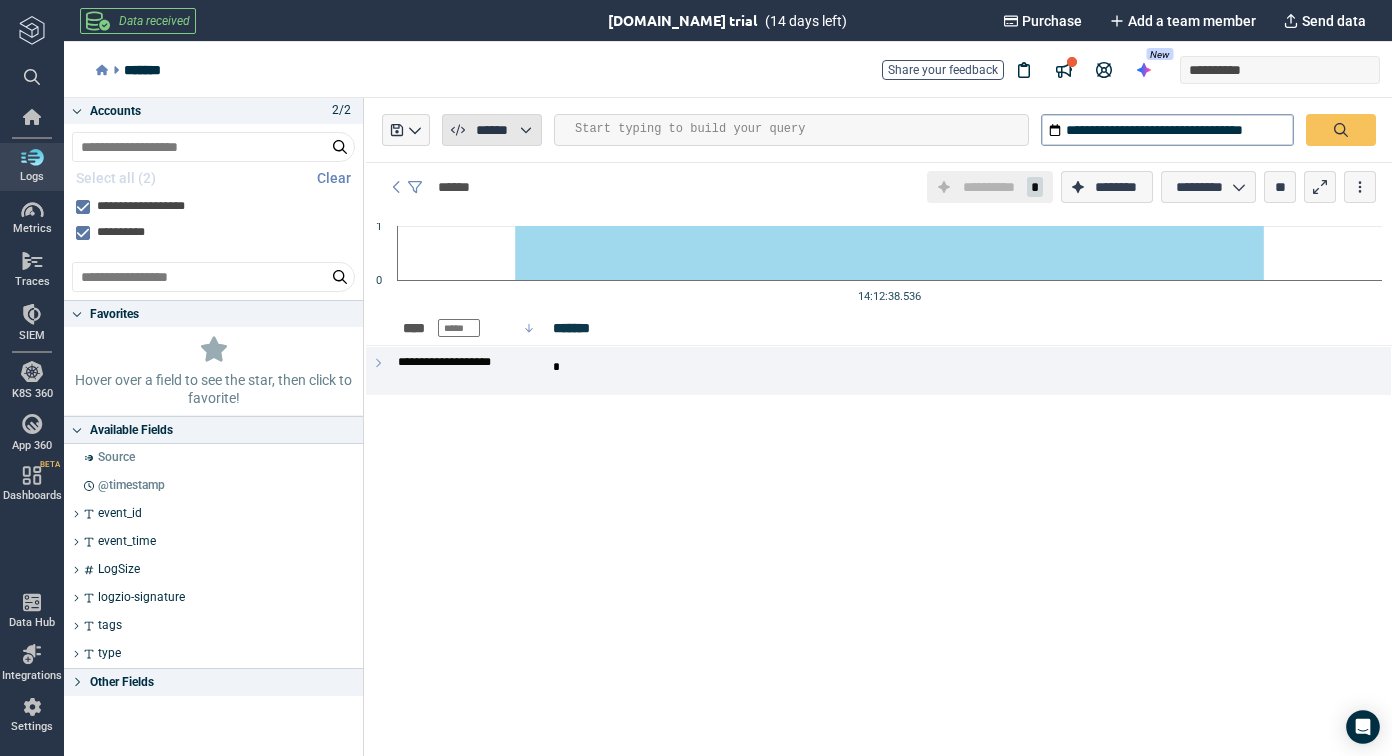 click 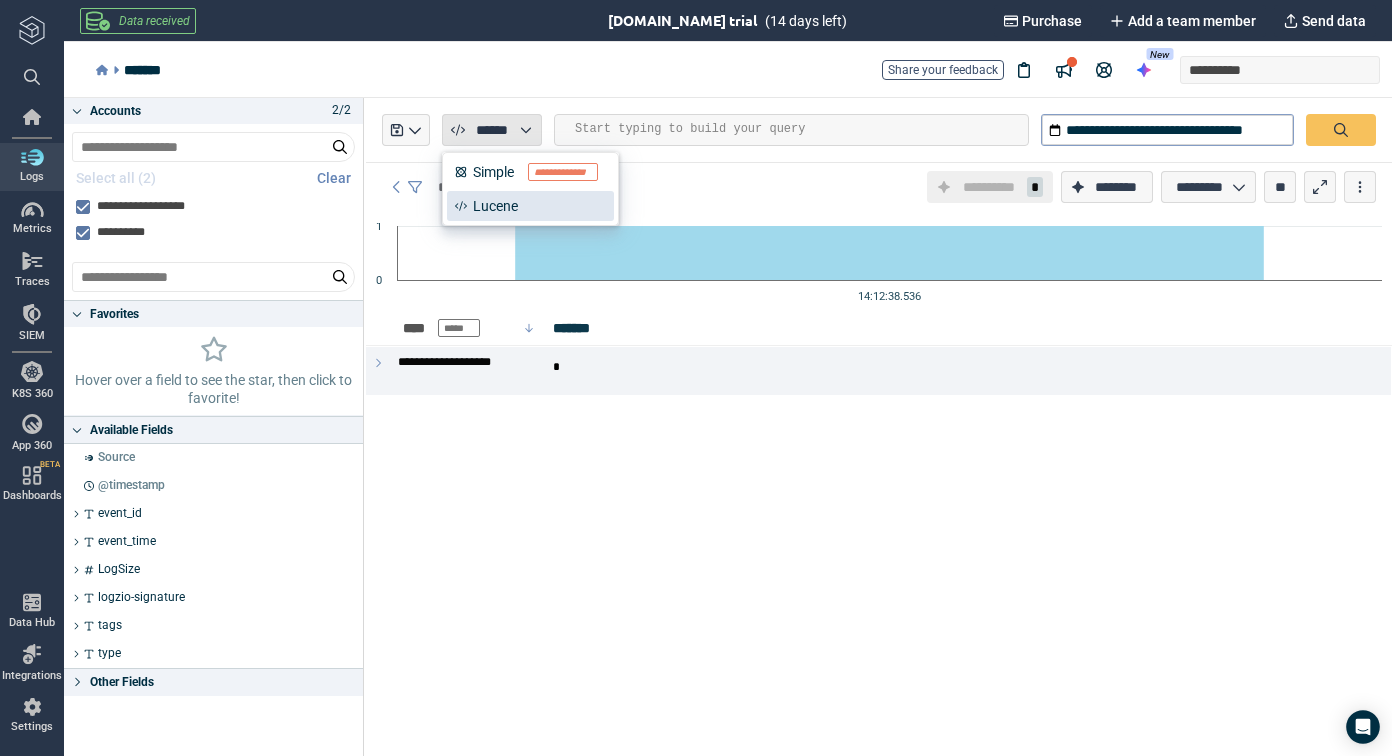 click 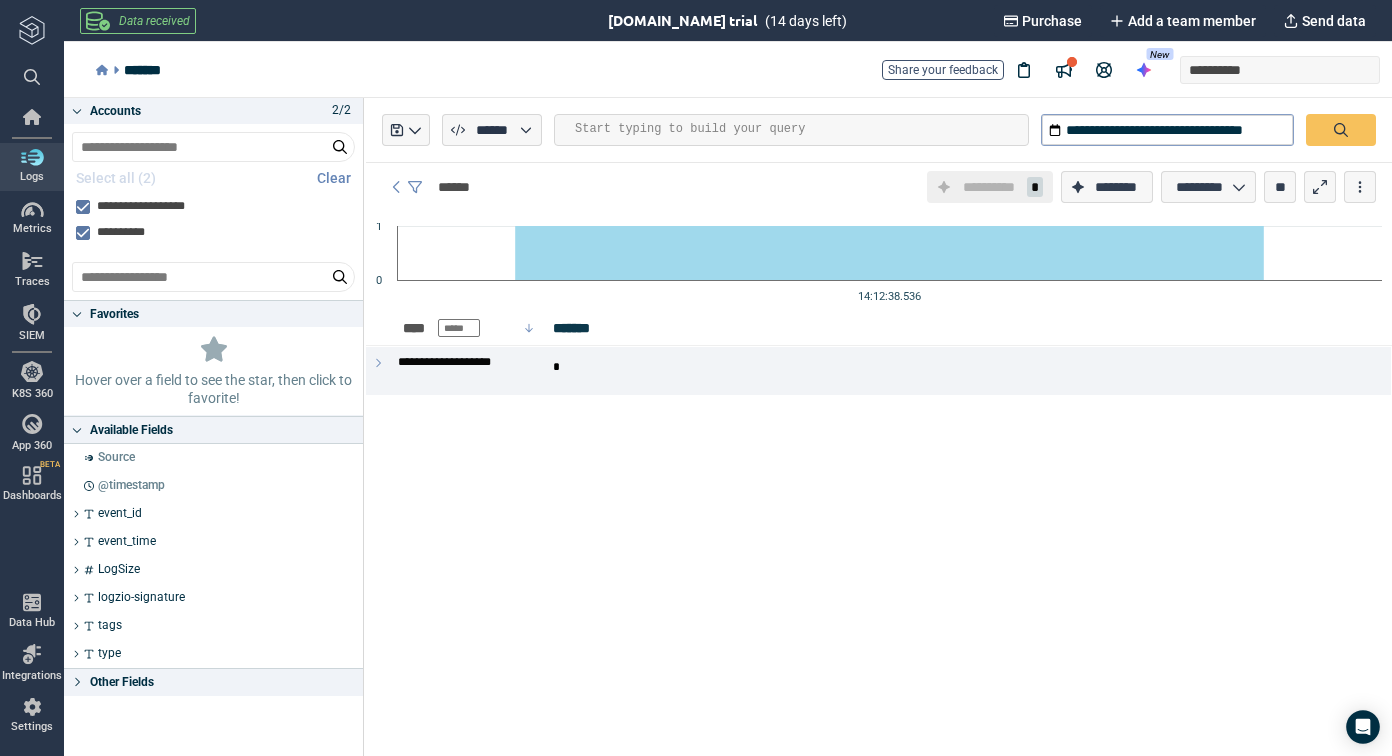 drag, startPoint x: 933, startPoint y: 282, endPoint x: 930, endPoint y: 346, distance: 64.070274 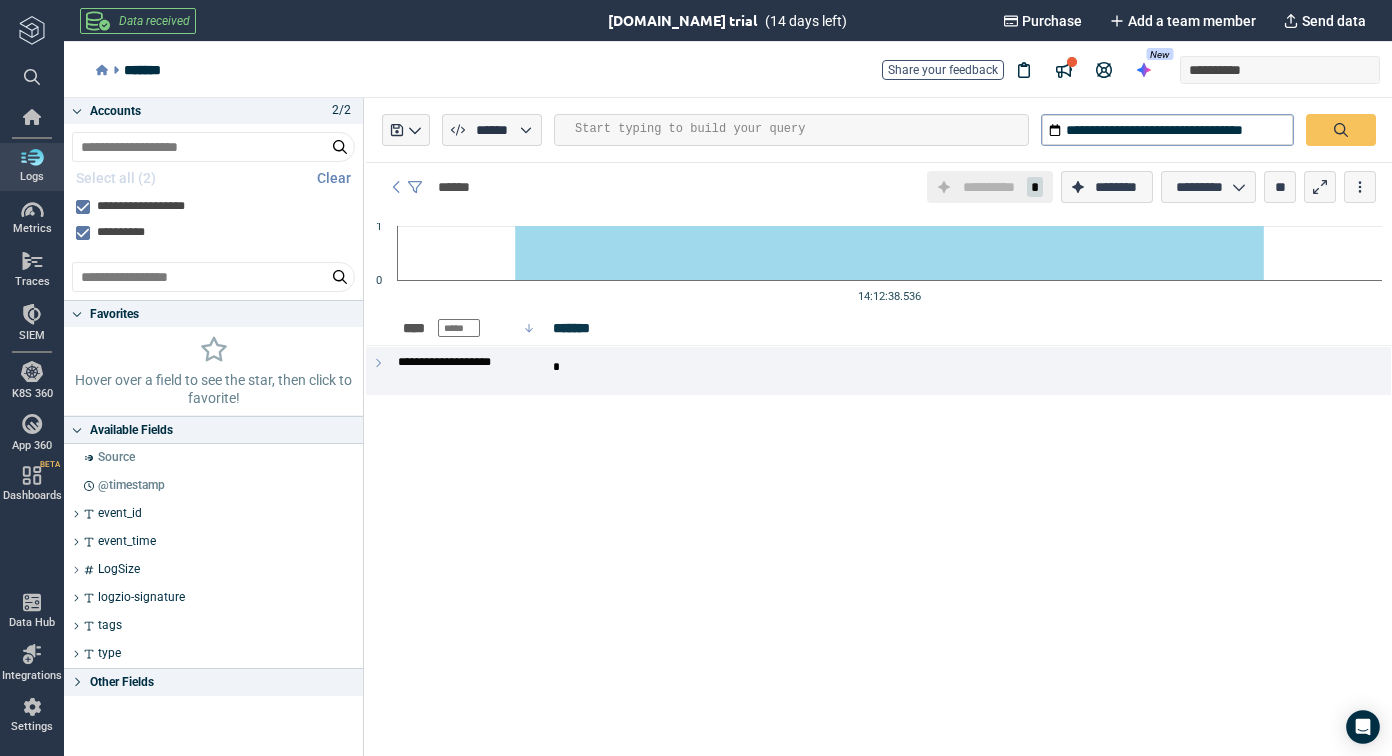 click 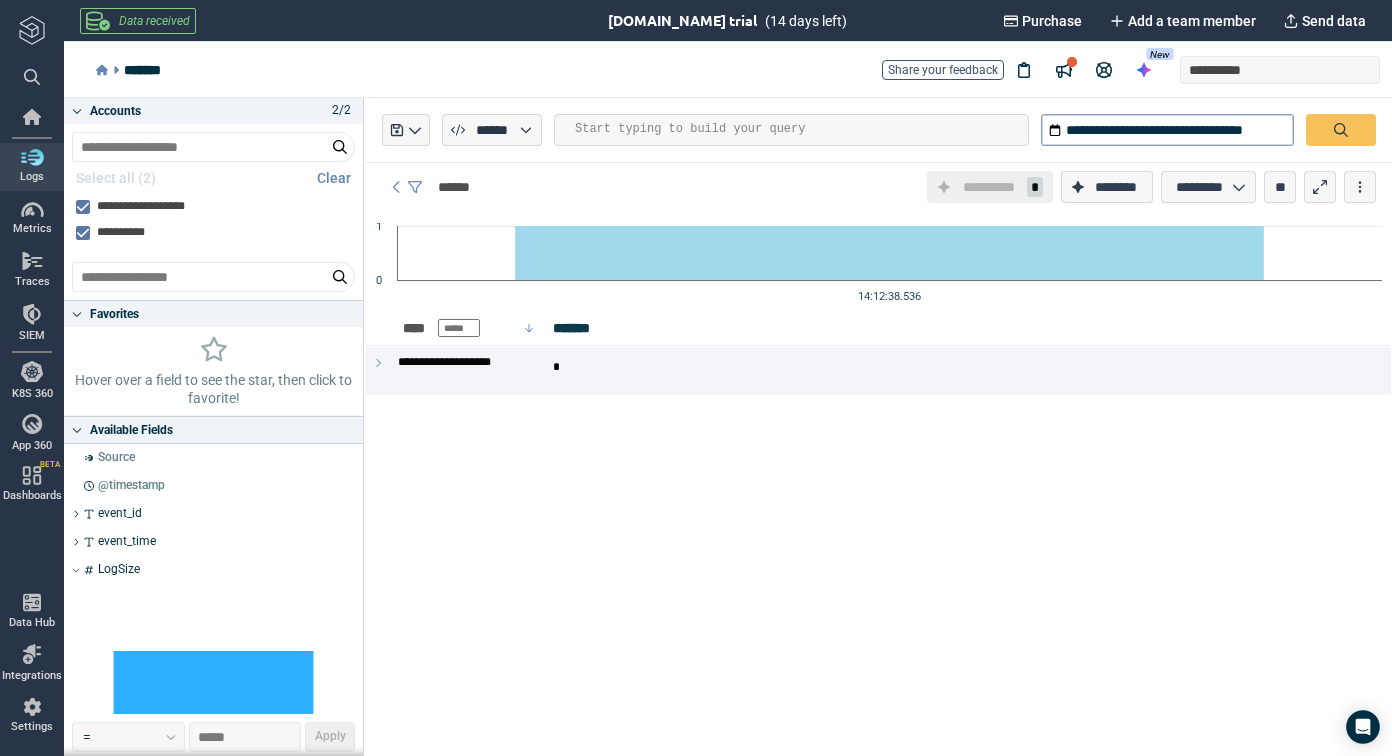 click at bounding box center [76, 570] 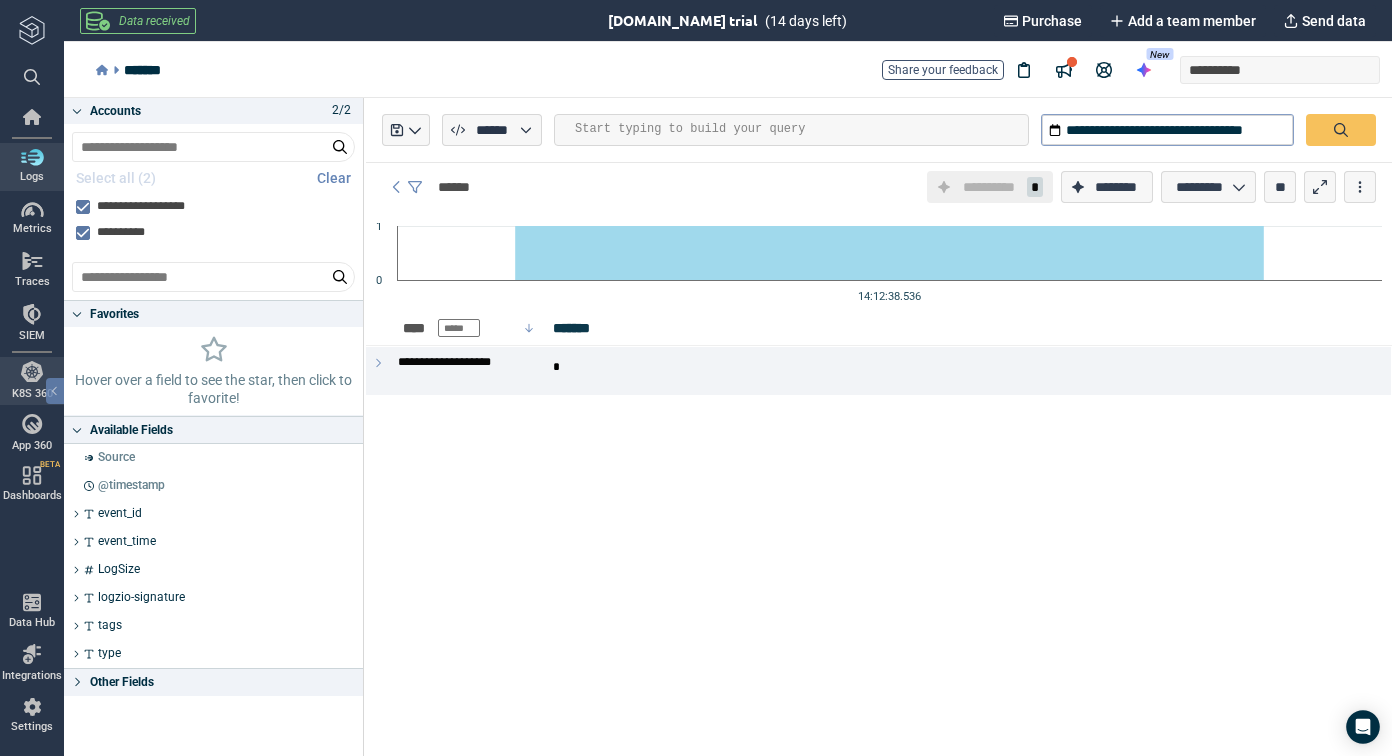 click at bounding box center [32, 372] 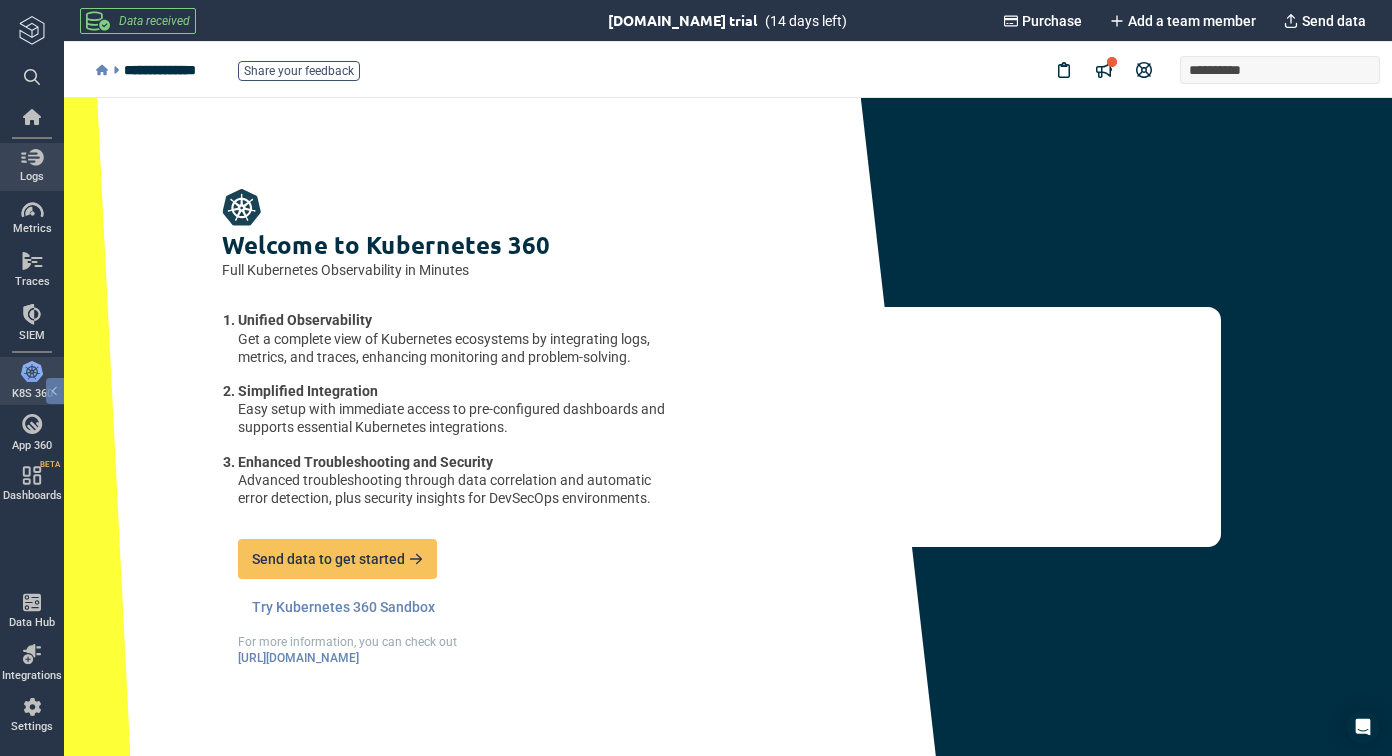 click at bounding box center (32, 157) 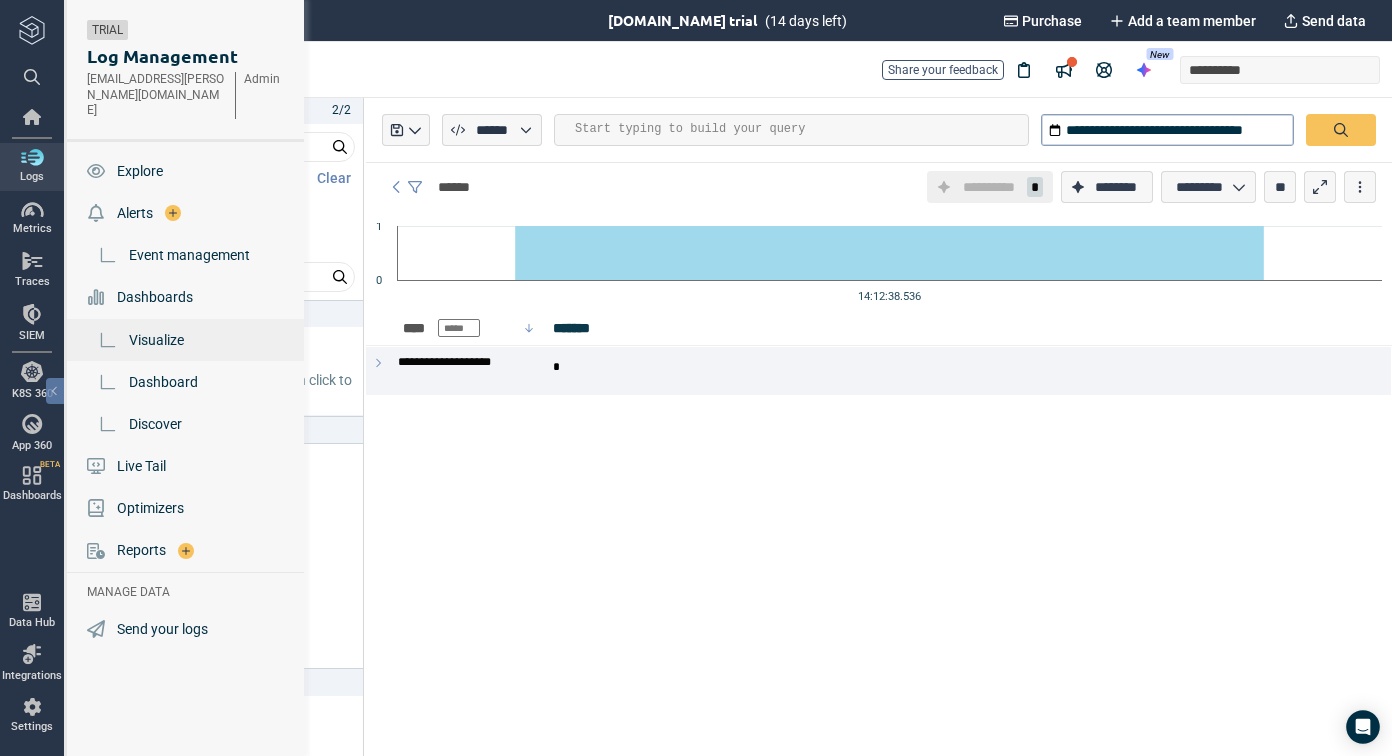 click on "Visualize" at bounding box center (156, 340) 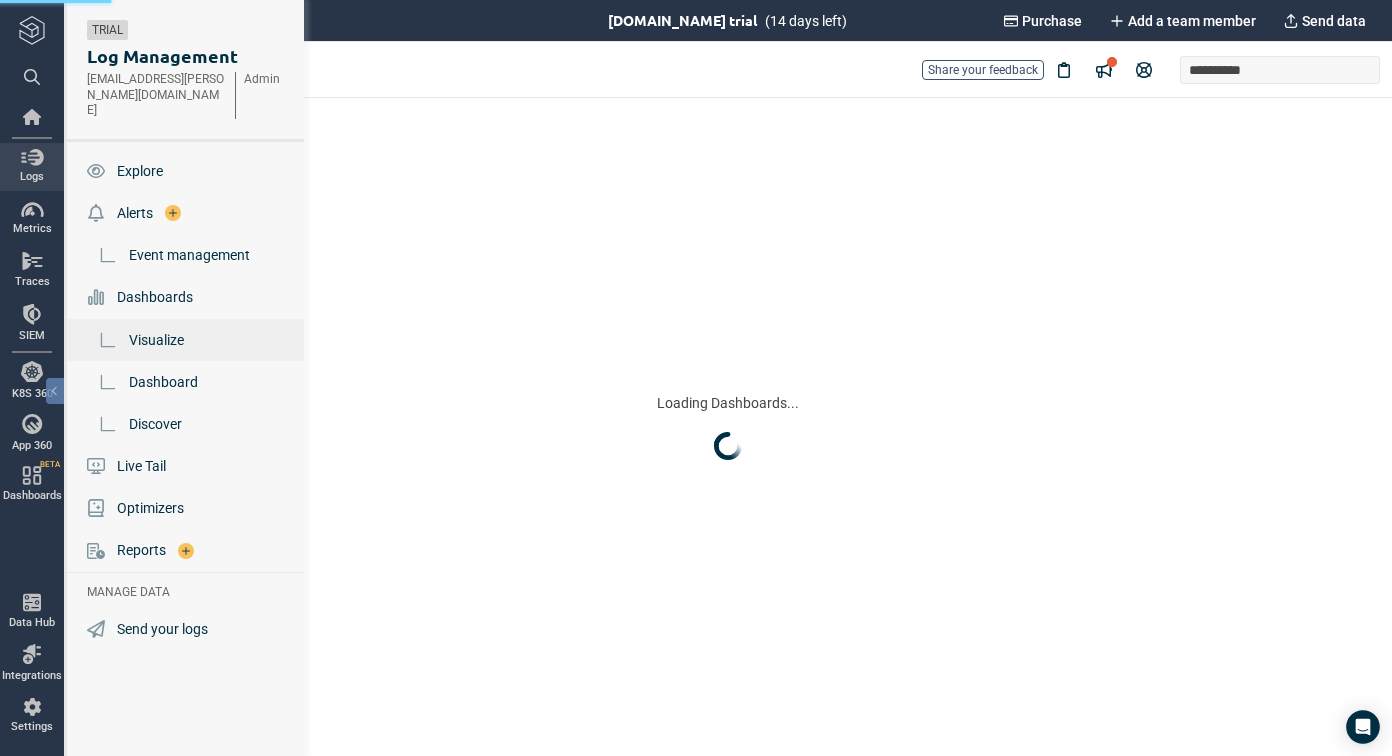 scroll, scrollTop: 0, scrollLeft: 0, axis: both 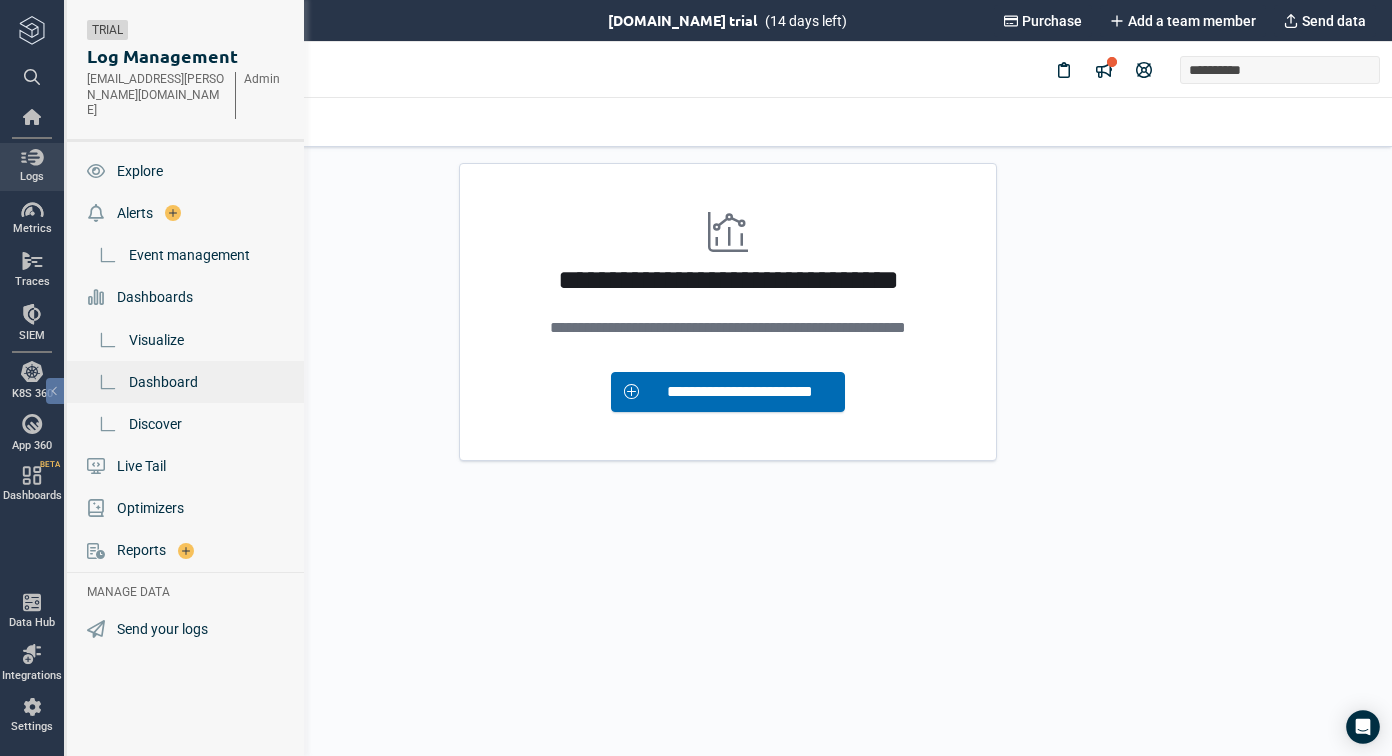click on "Dashboard" at bounding box center (163, 382) 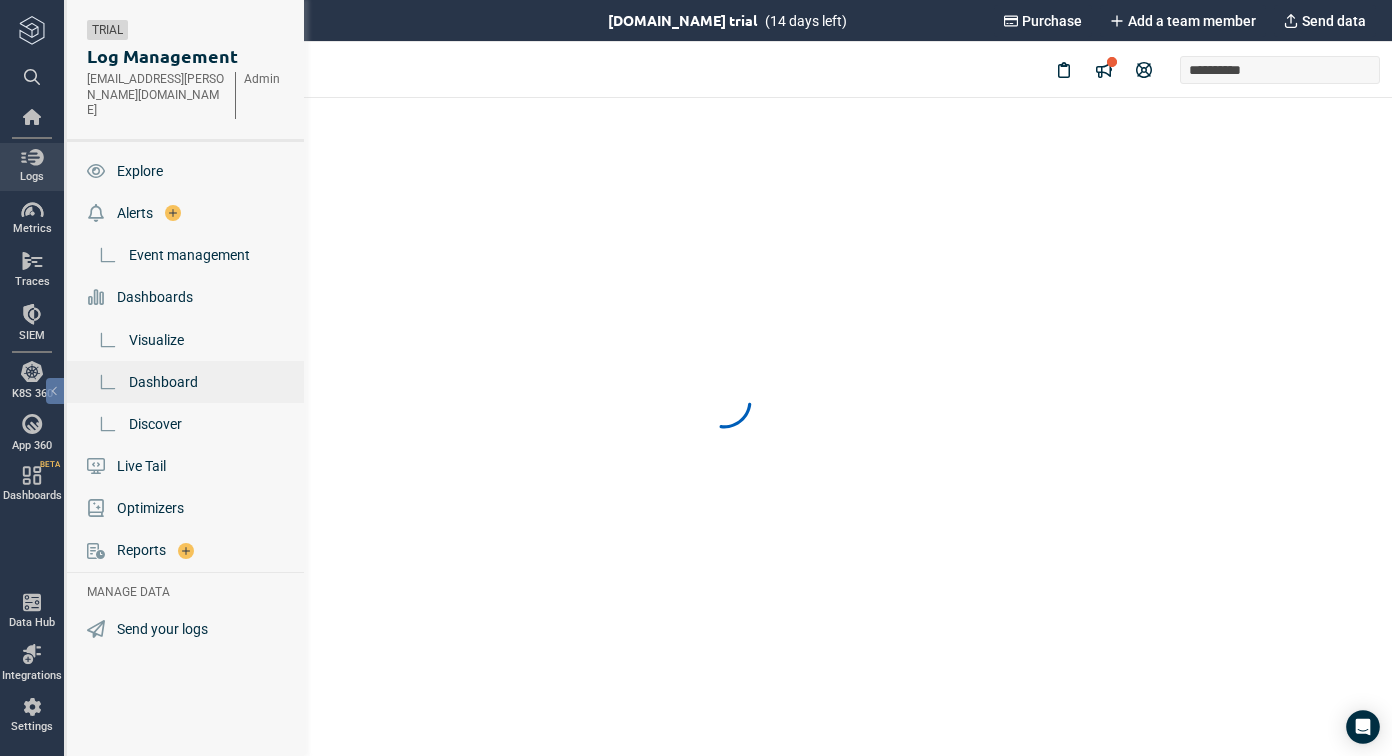 scroll, scrollTop: 0, scrollLeft: 0, axis: both 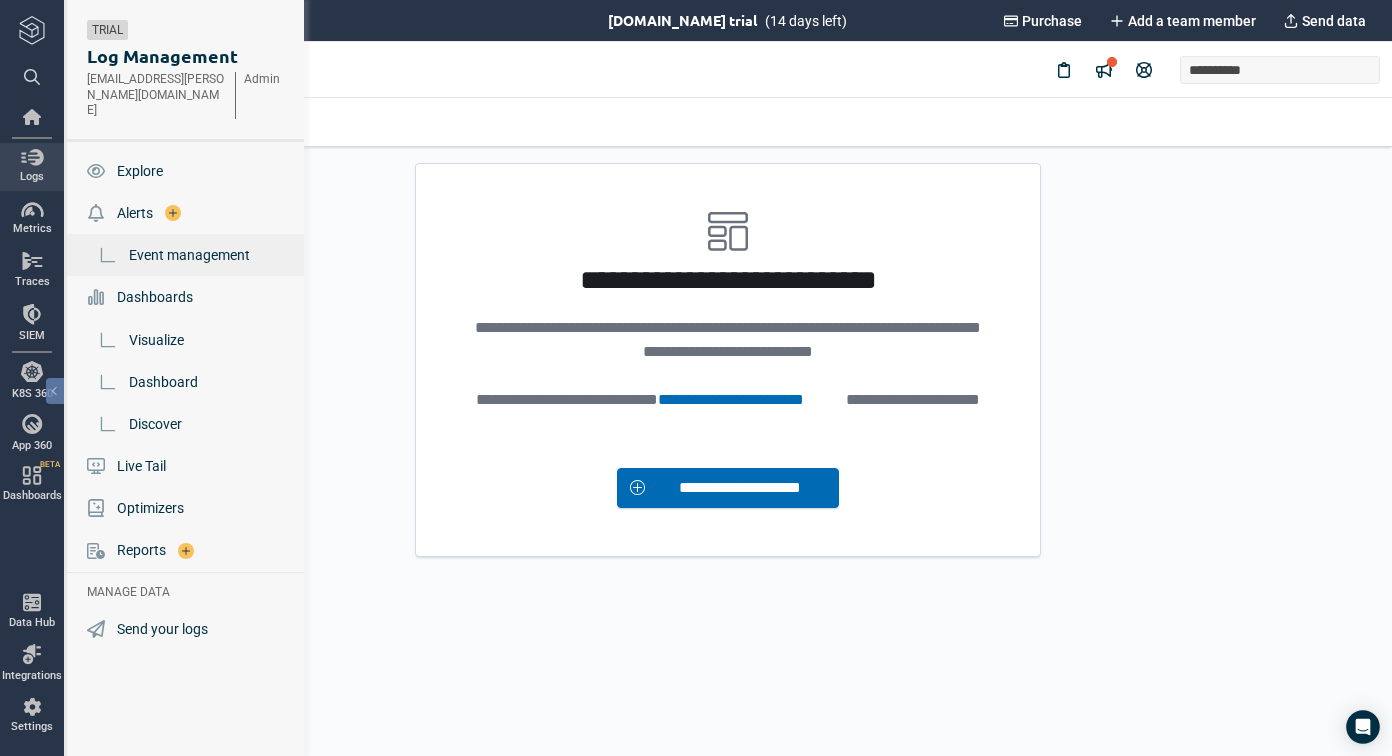 click on "Event management" at bounding box center [189, 255] 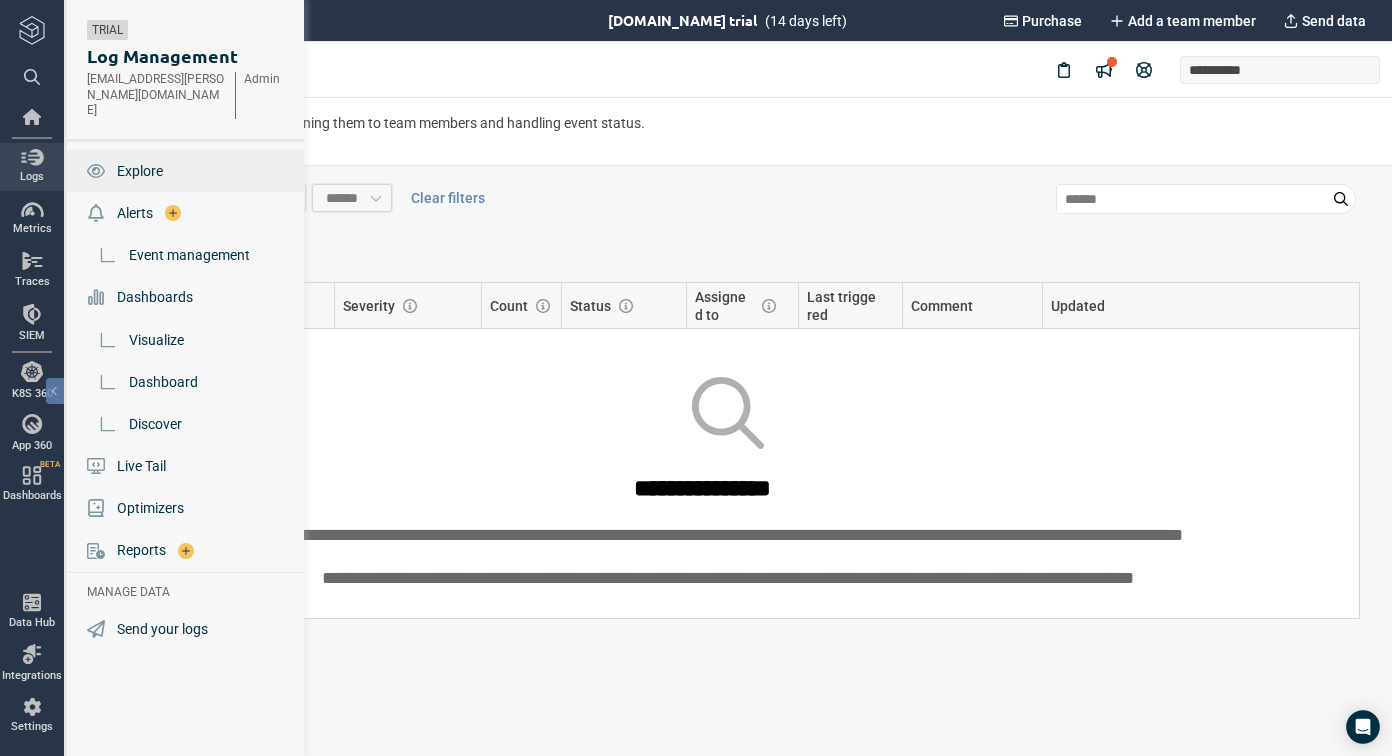 click on "Explore" at bounding box center (140, 171) 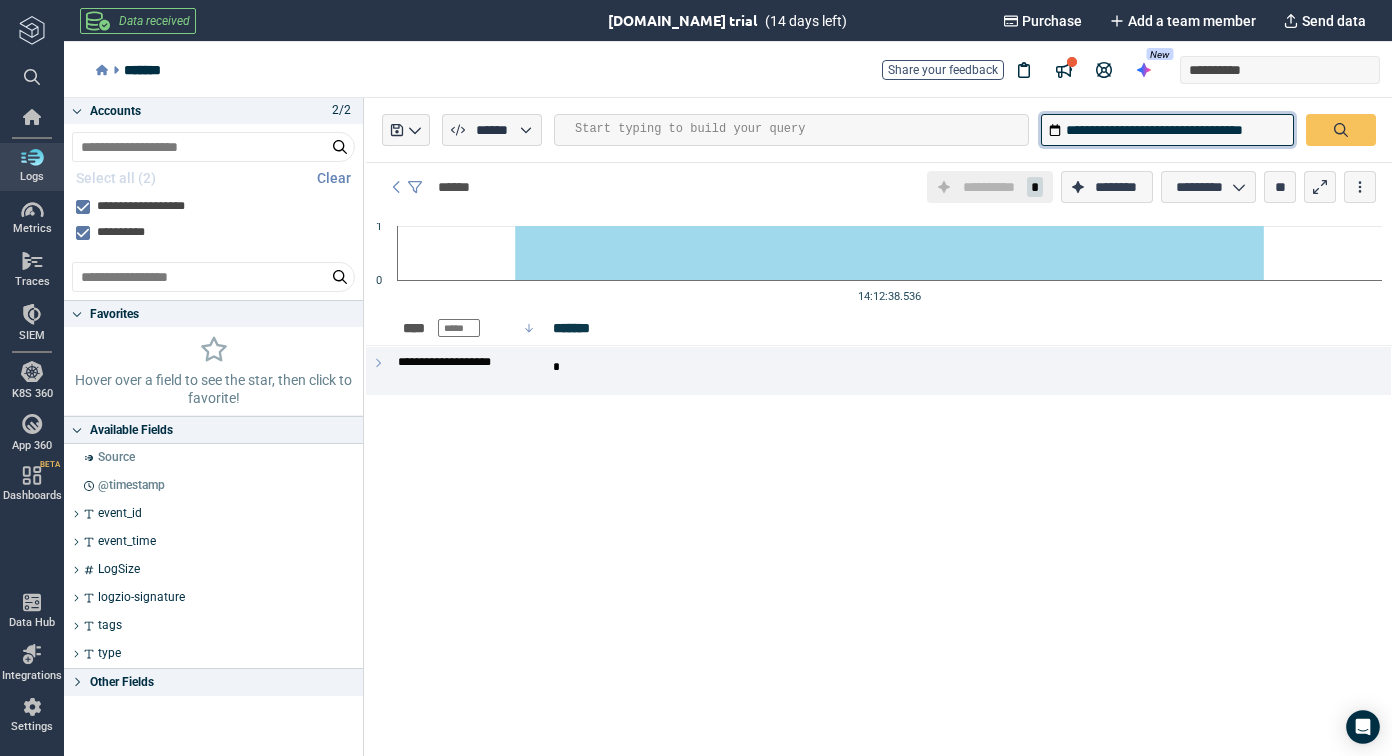 click on "**********" at bounding box center [1167, 130] 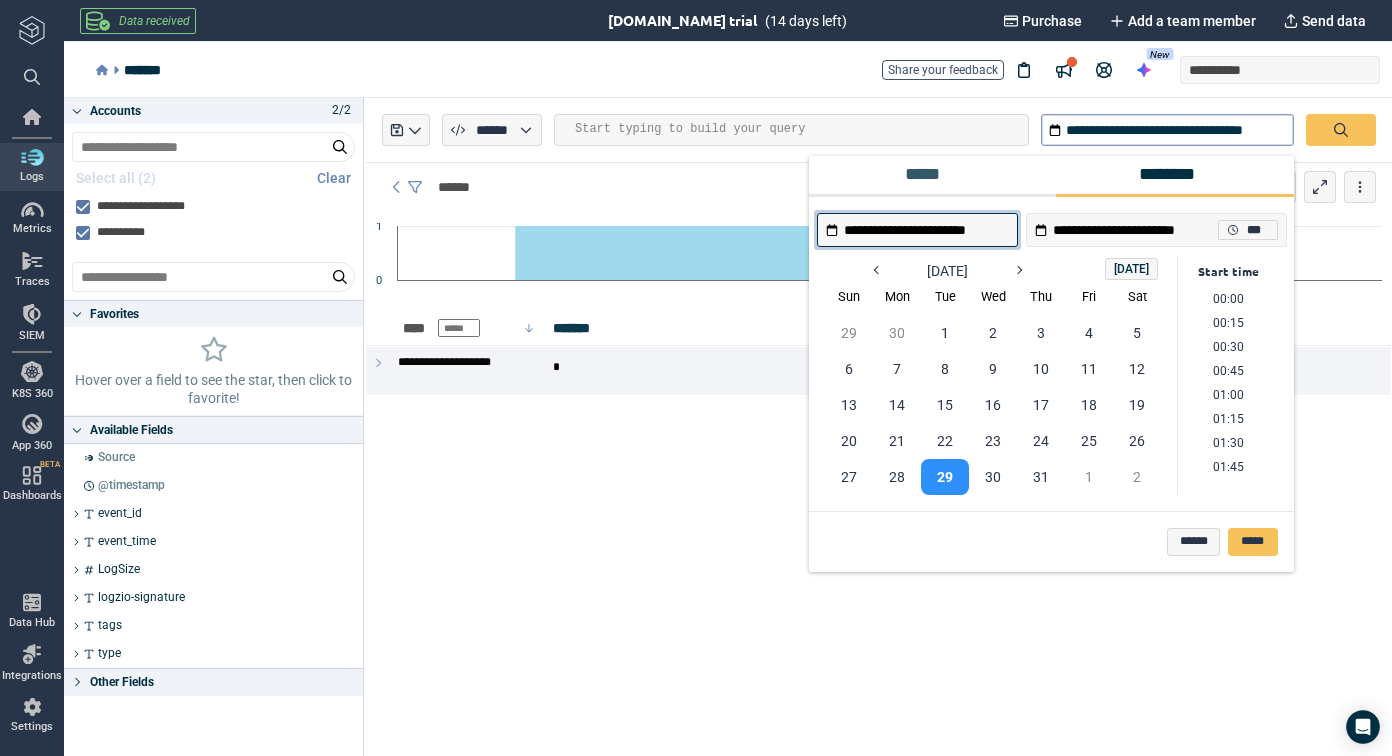 scroll, scrollTop: 1250, scrollLeft: 0, axis: vertical 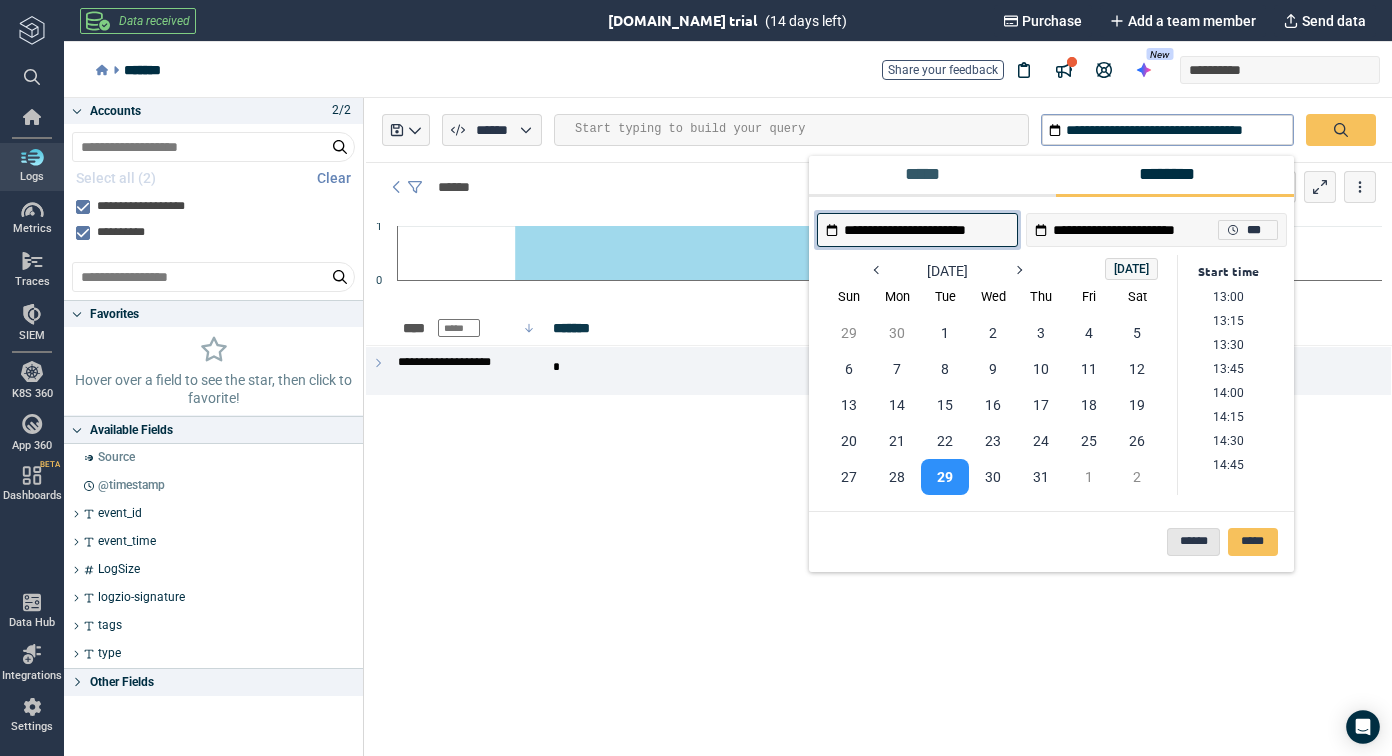 click on "******" at bounding box center [1193, 542] 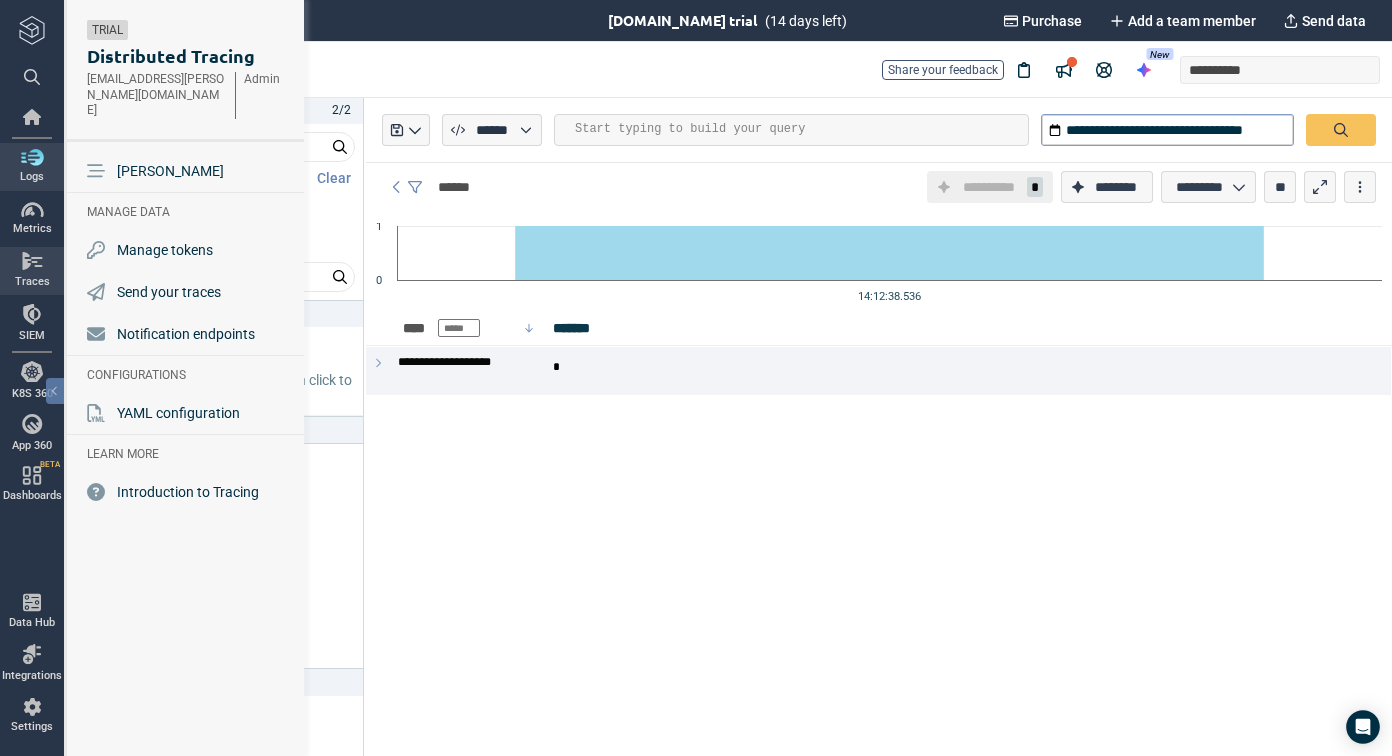 click at bounding box center (32, 261) 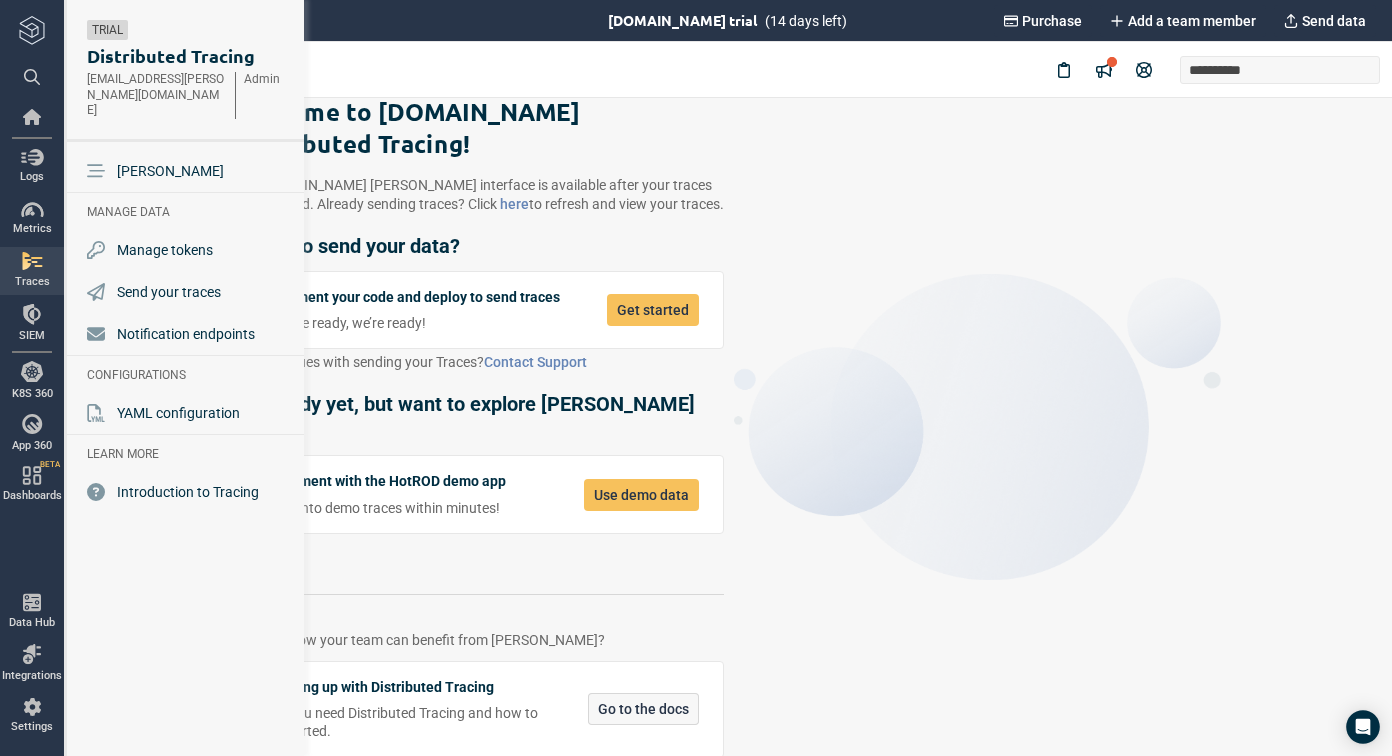 type on "*" 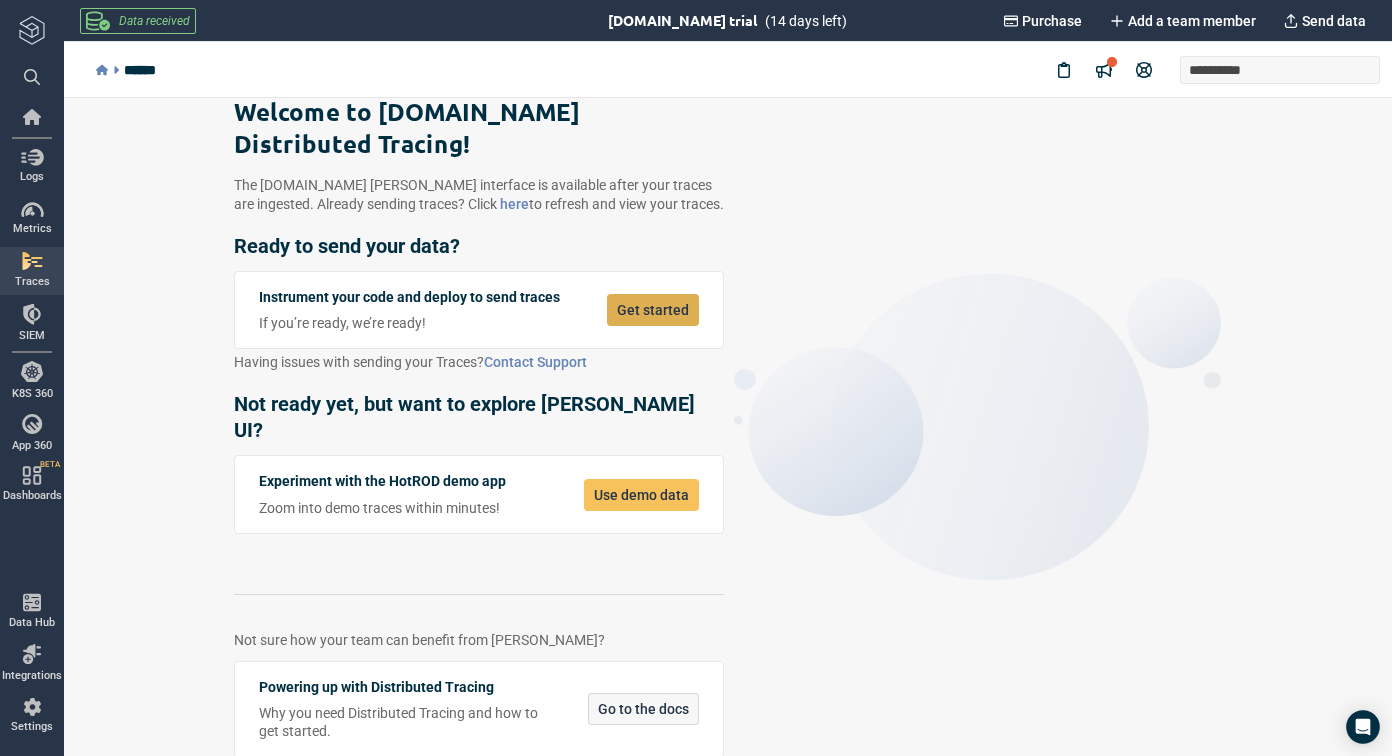 click on "Get started" at bounding box center (653, 310) 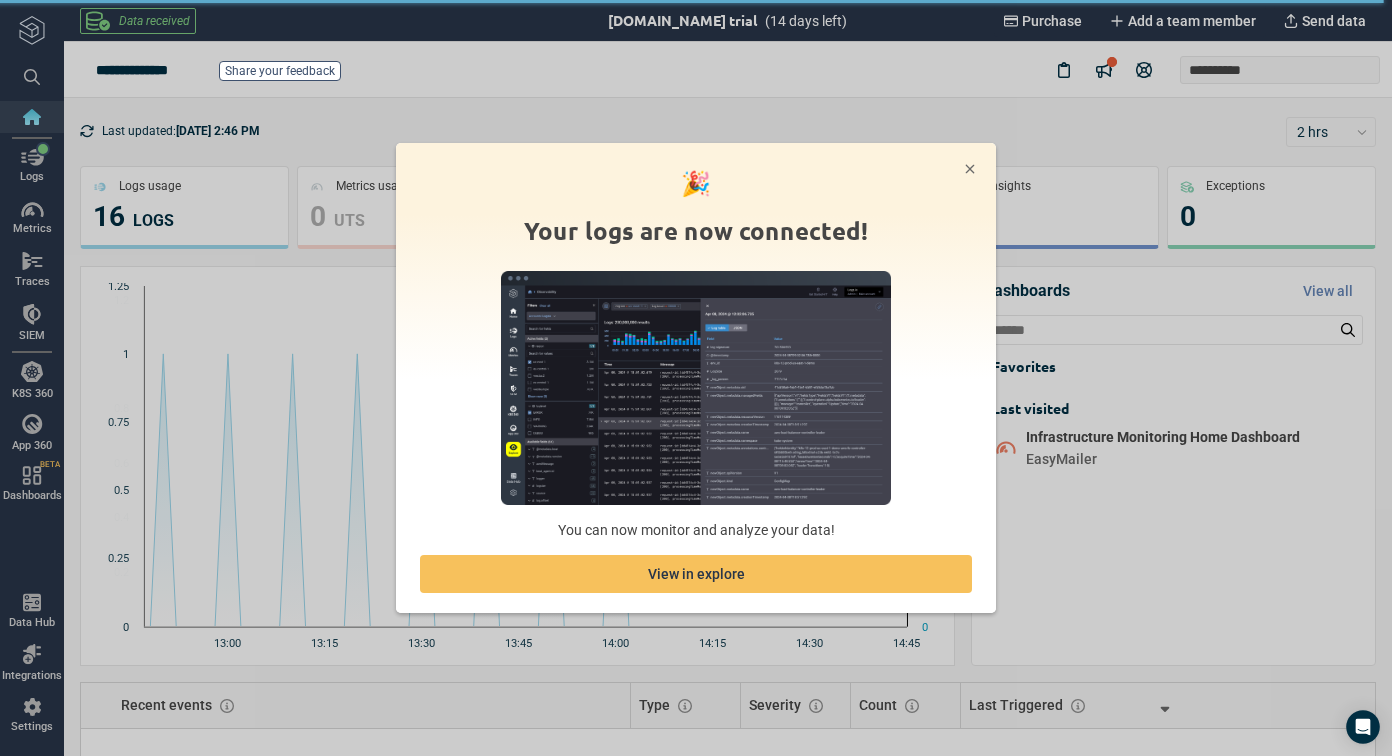 scroll, scrollTop: 0, scrollLeft: 0, axis: both 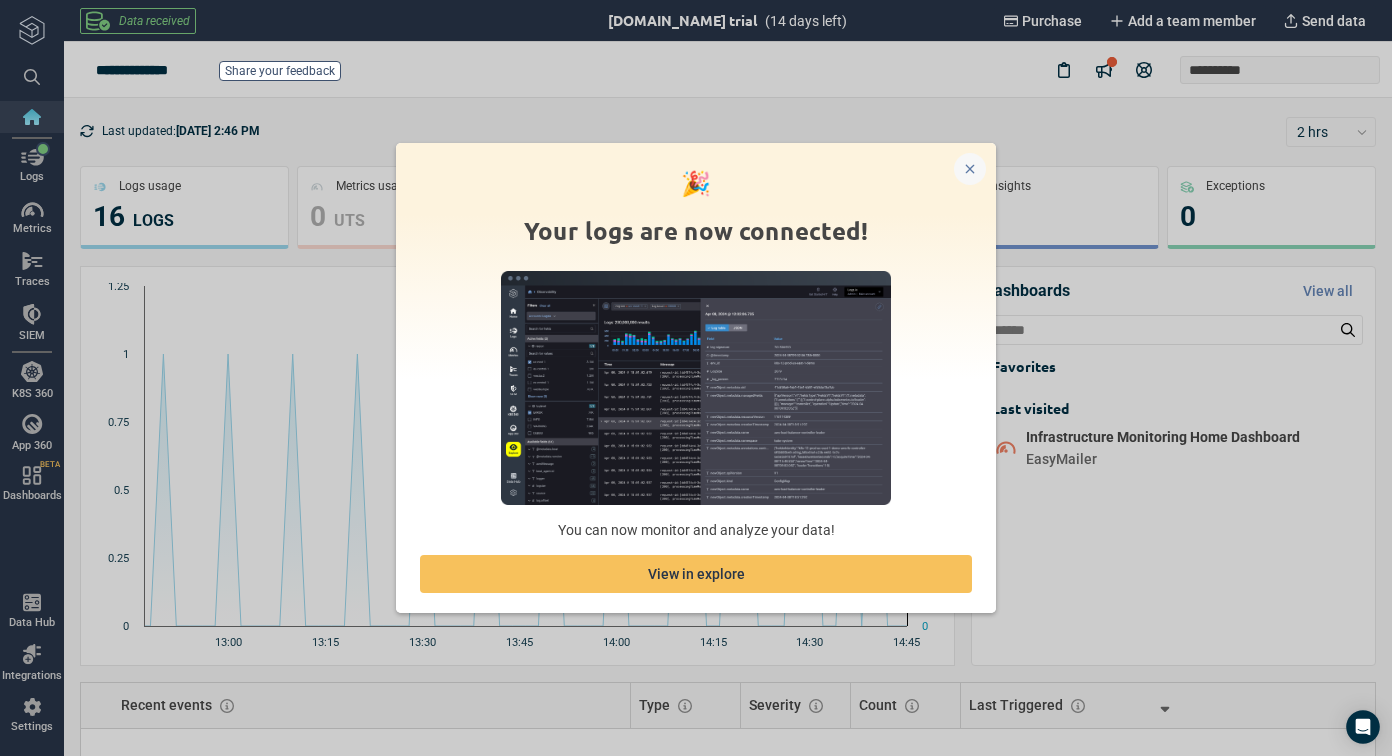 click 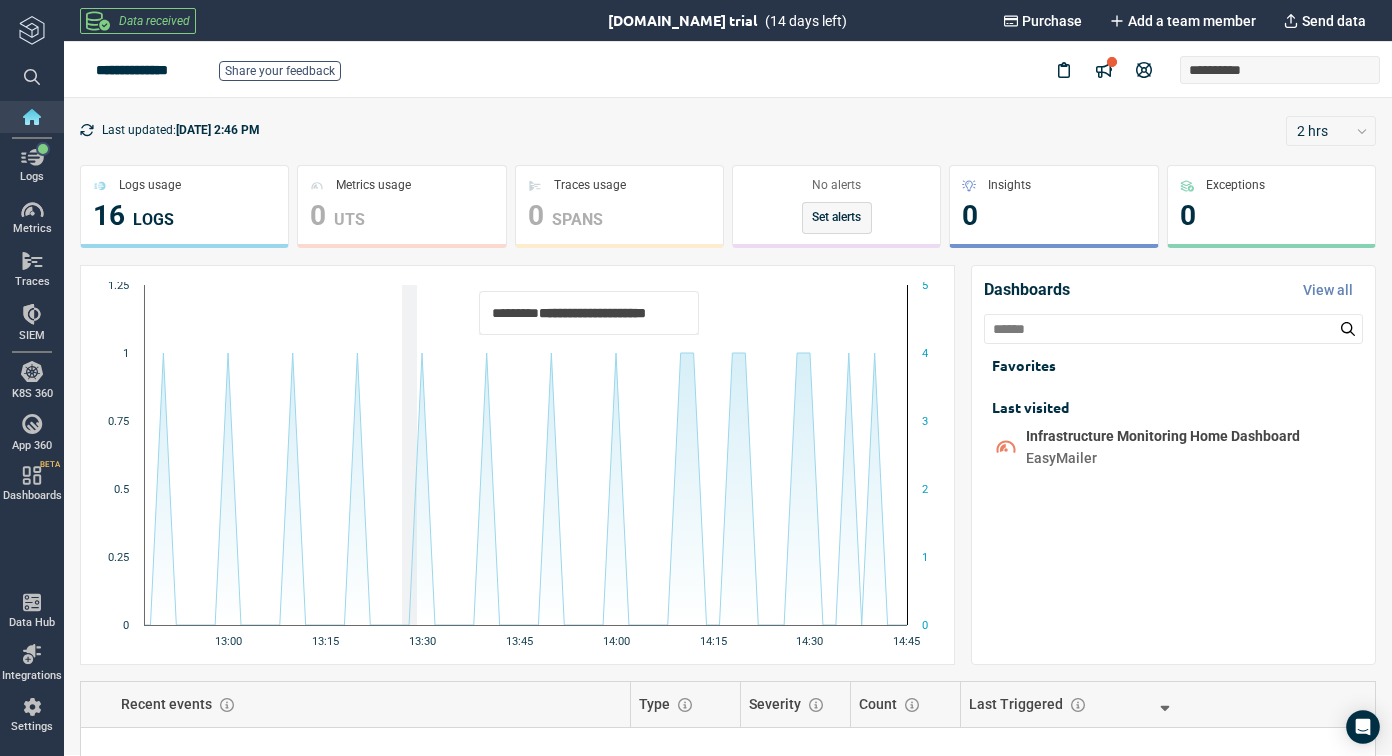 scroll, scrollTop: 0, scrollLeft: 0, axis: both 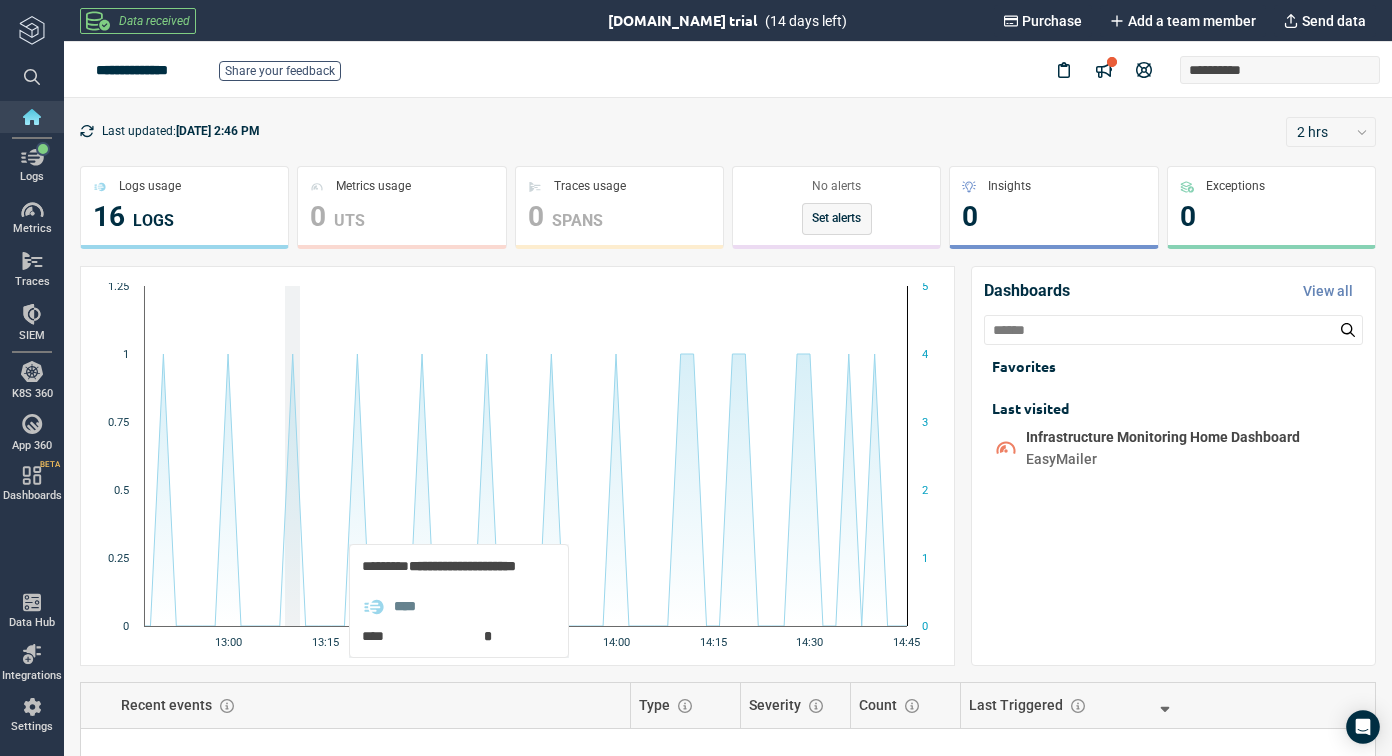 click 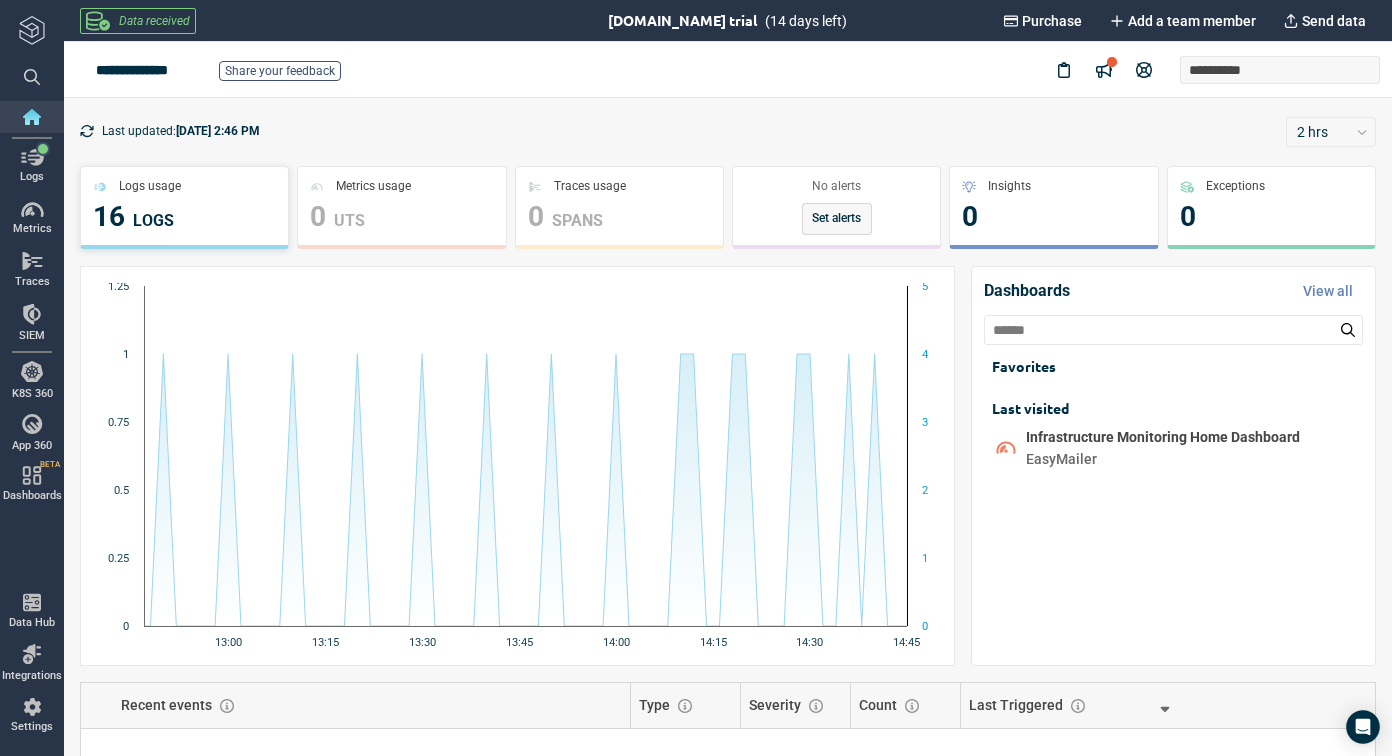click on "LOGS" at bounding box center [153, 221] 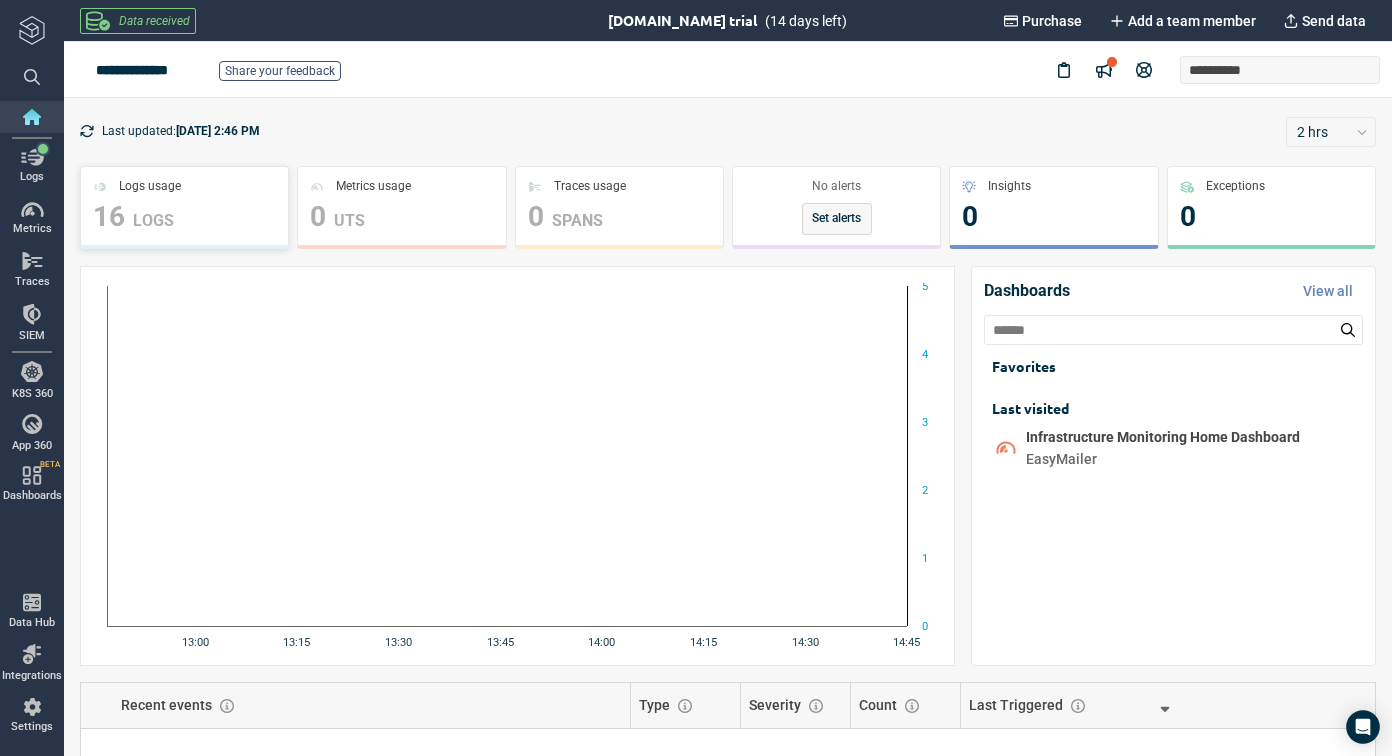 click on "16 LOGS" at bounding box center [184, 217] 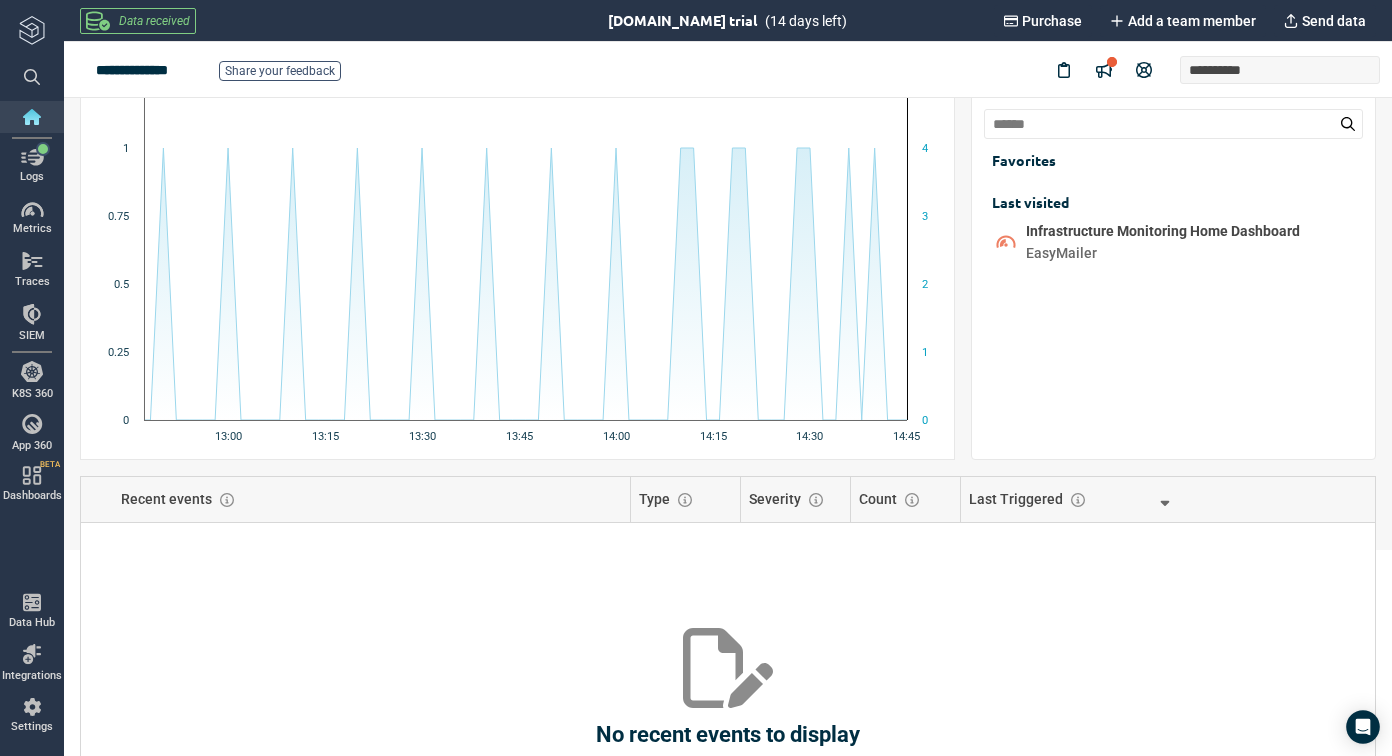 scroll, scrollTop: 0, scrollLeft: 0, axis: both 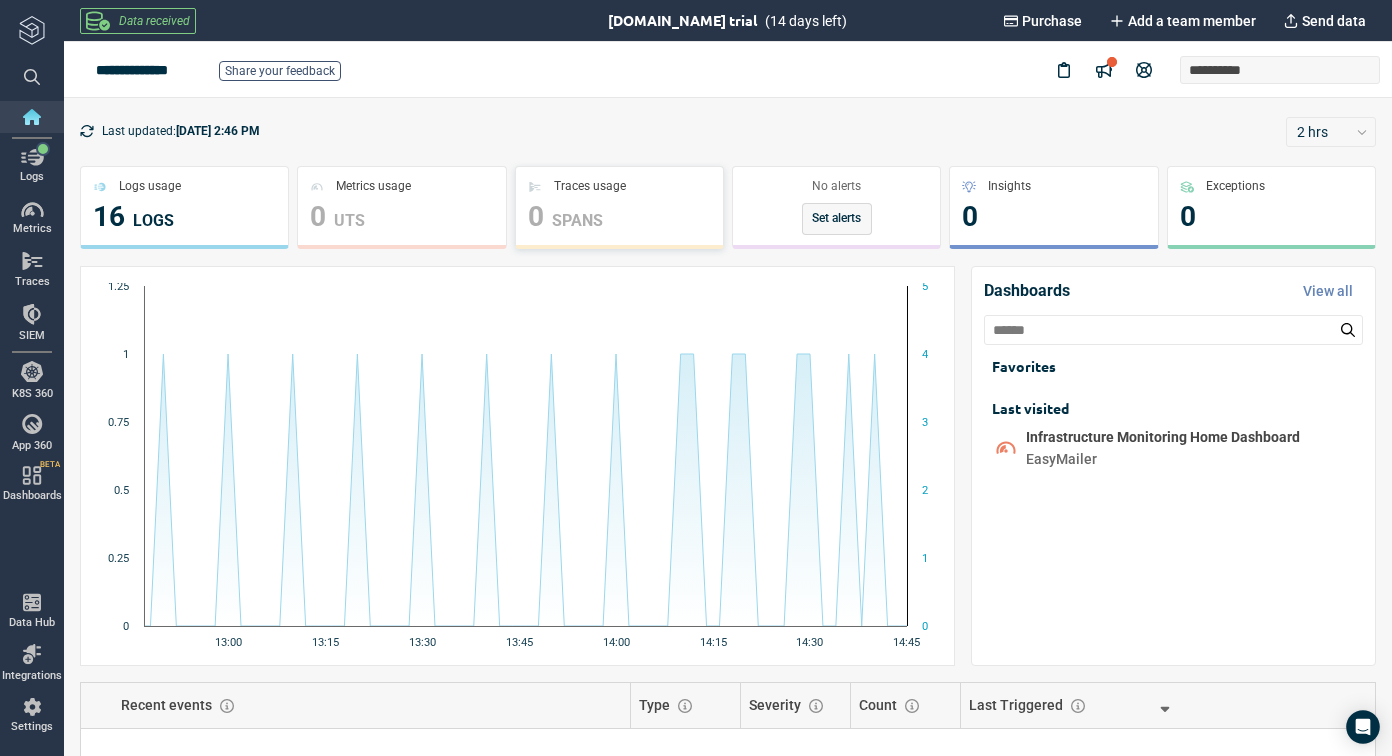 click on "0 SPANS" at bounding box center [619, 217] 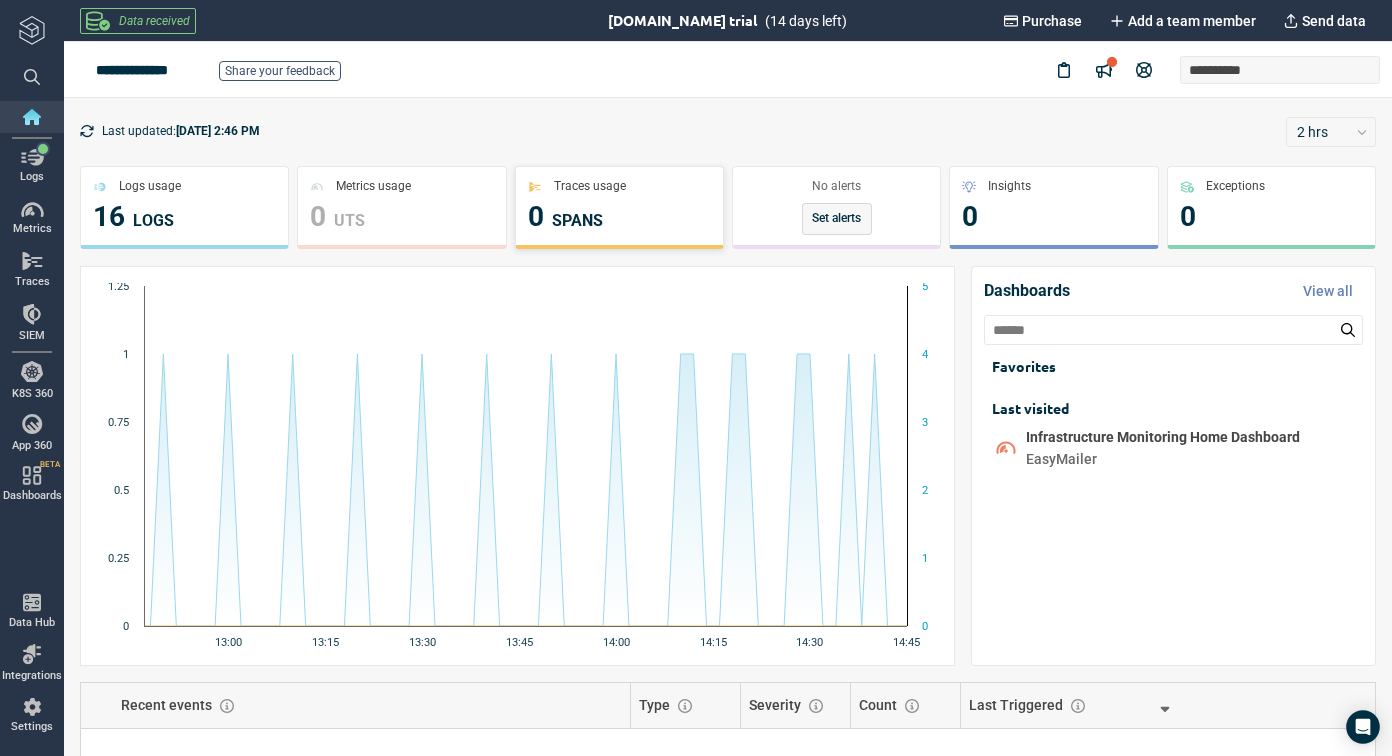 click on "0 SPANS" at bounding box center (619, 217) 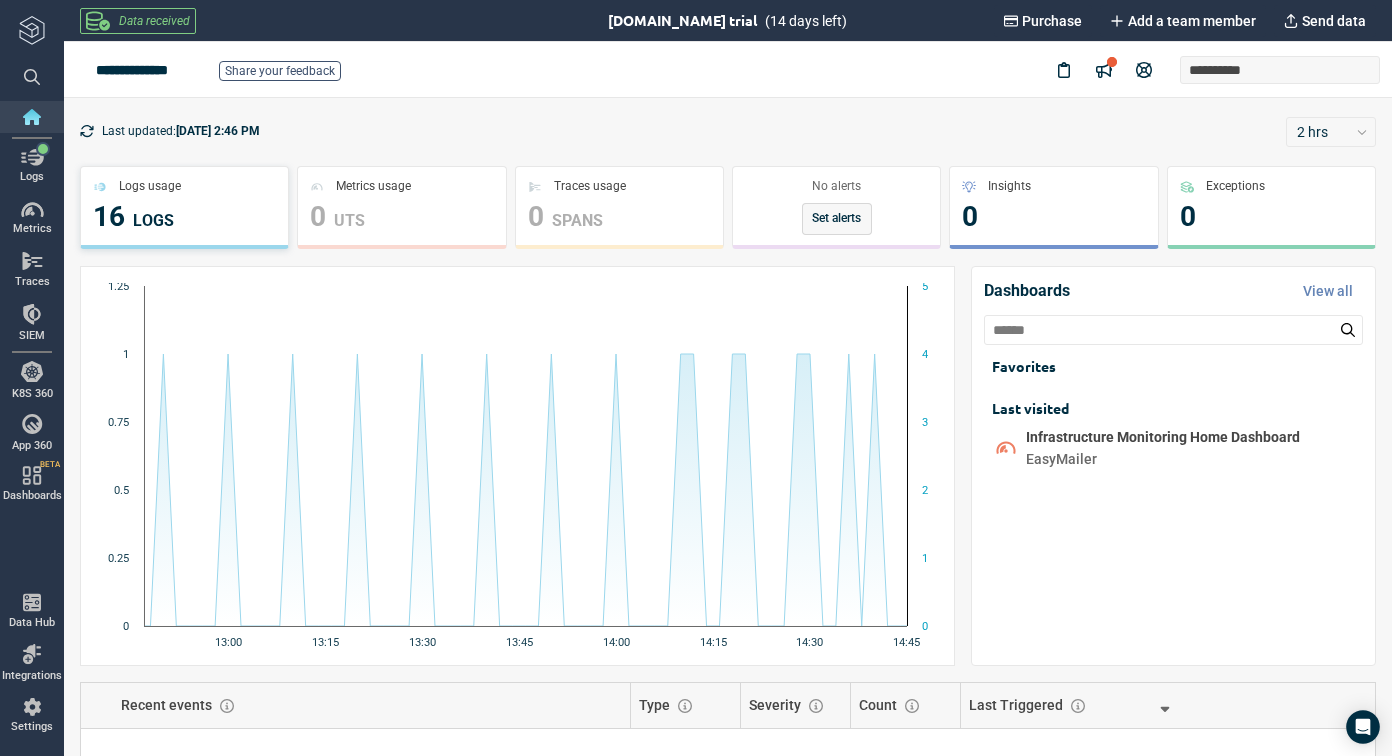 click on "16 LOGS" at bounding box center [184, 217] 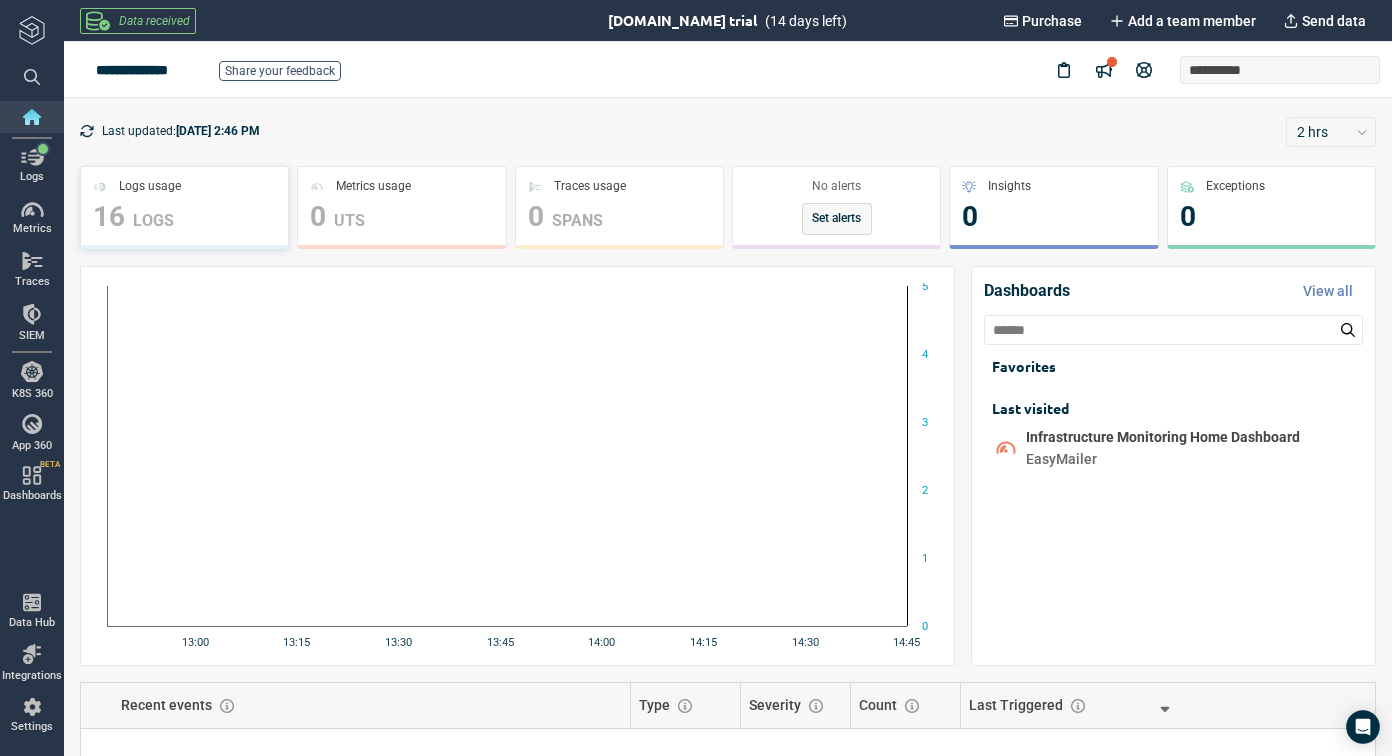 click on "16 LOGS" at bounding box center [184, 217] 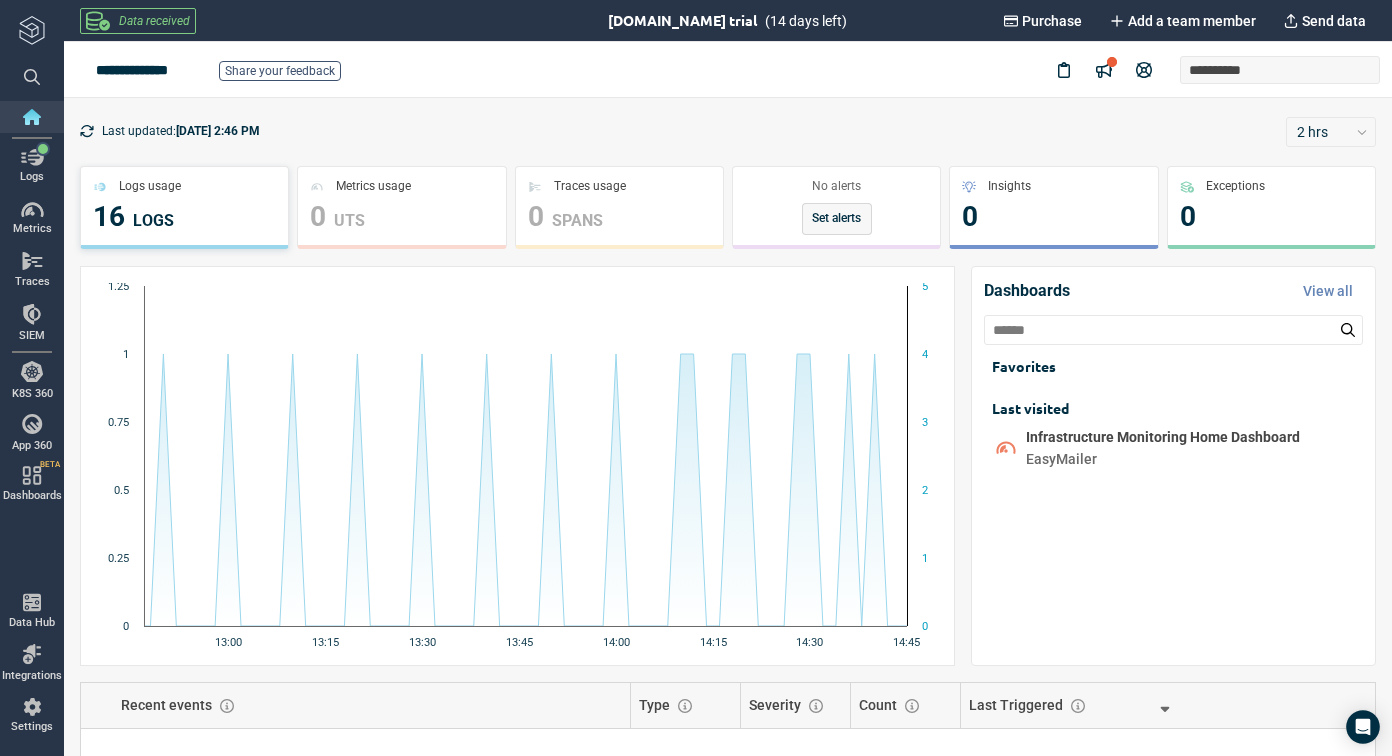 click on "16 LOGS" at bounding box center (184, 217) 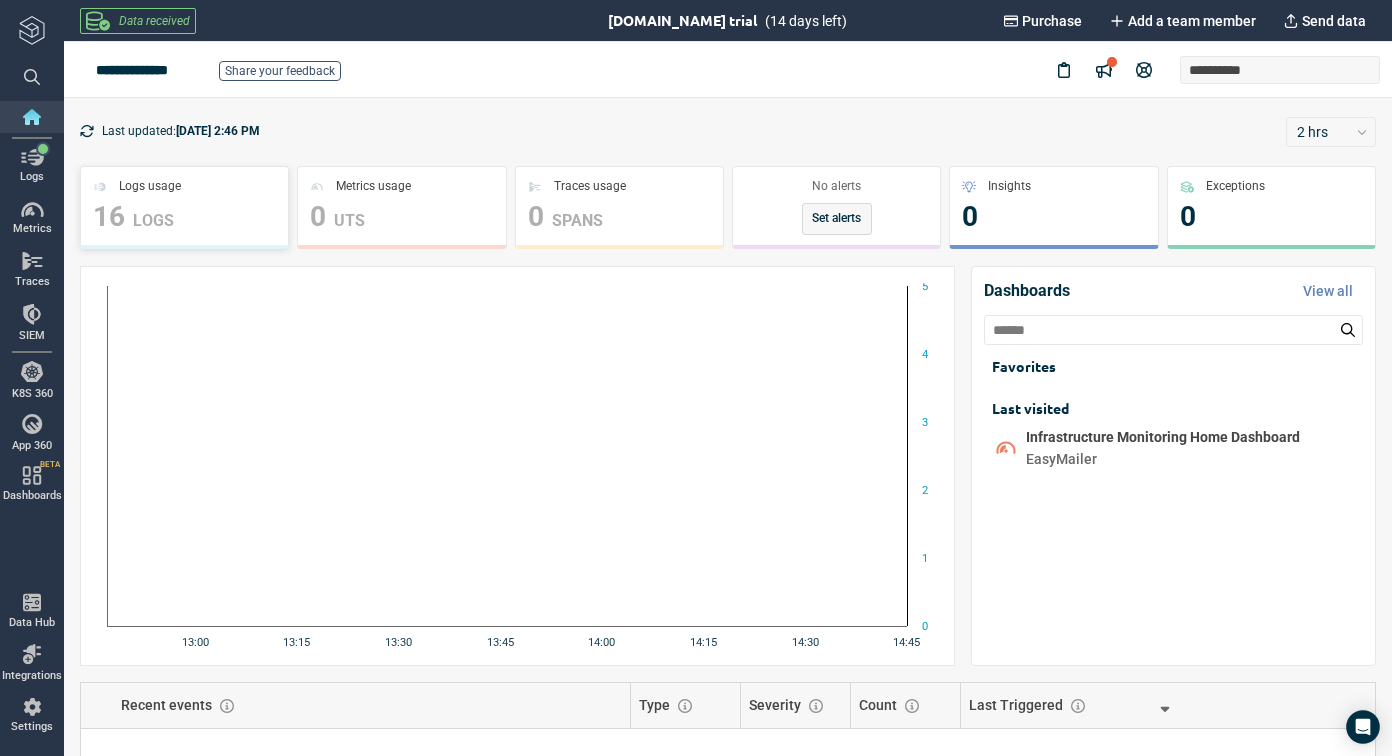 click on "16 LOGS" at bounding box center [184, 217] 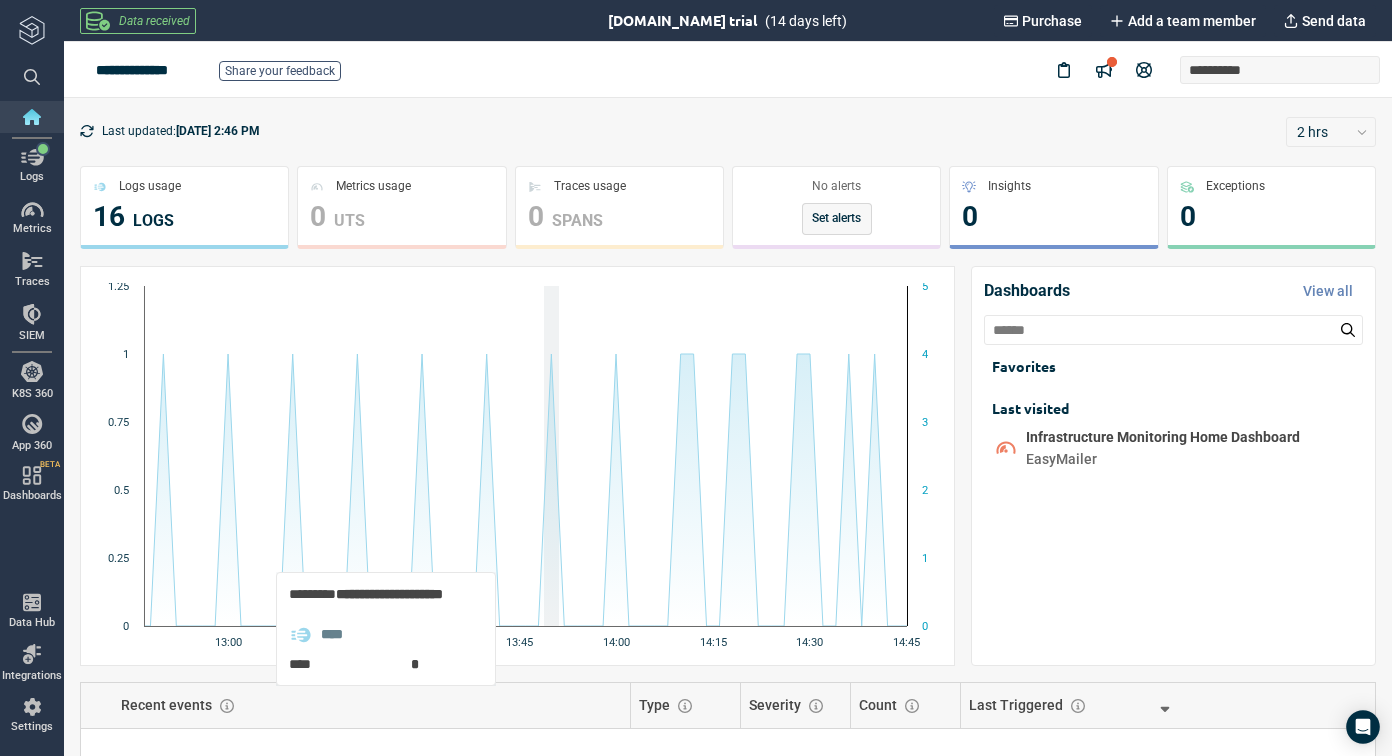 click 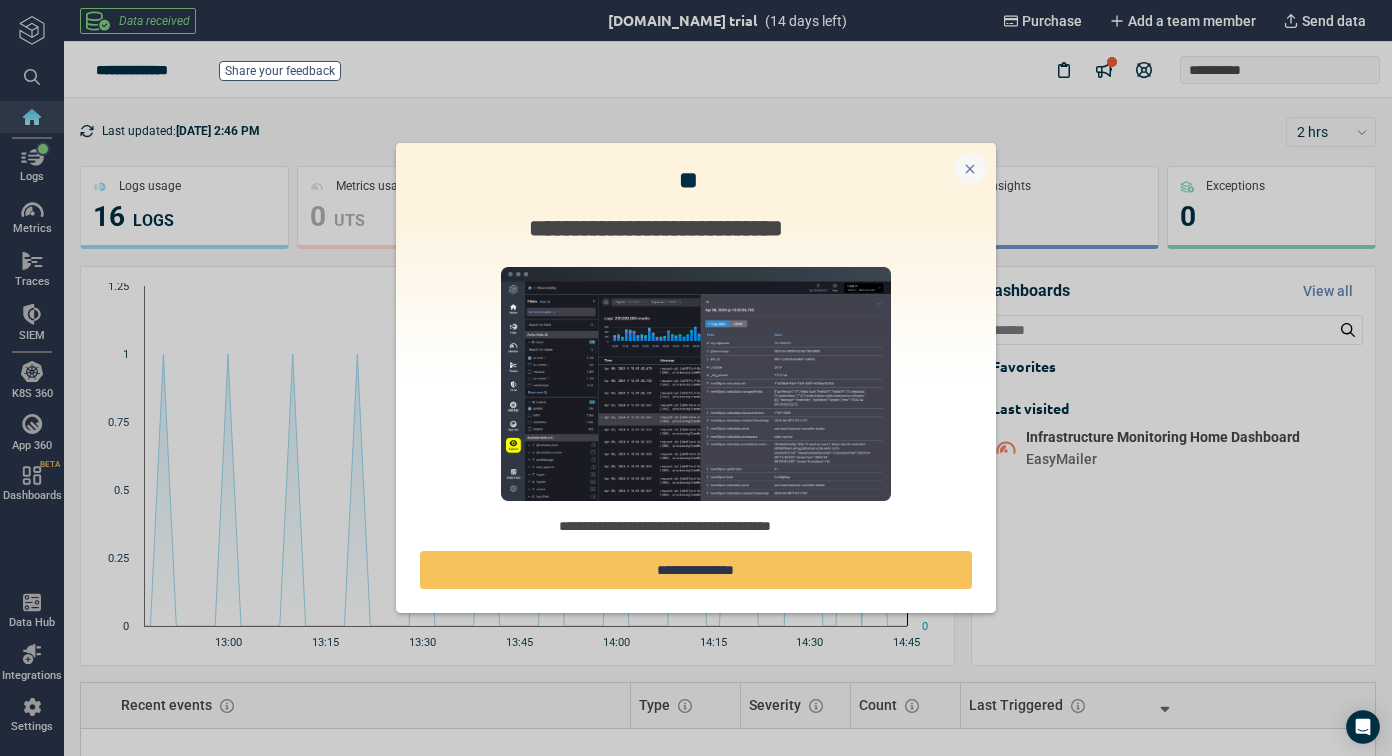 click 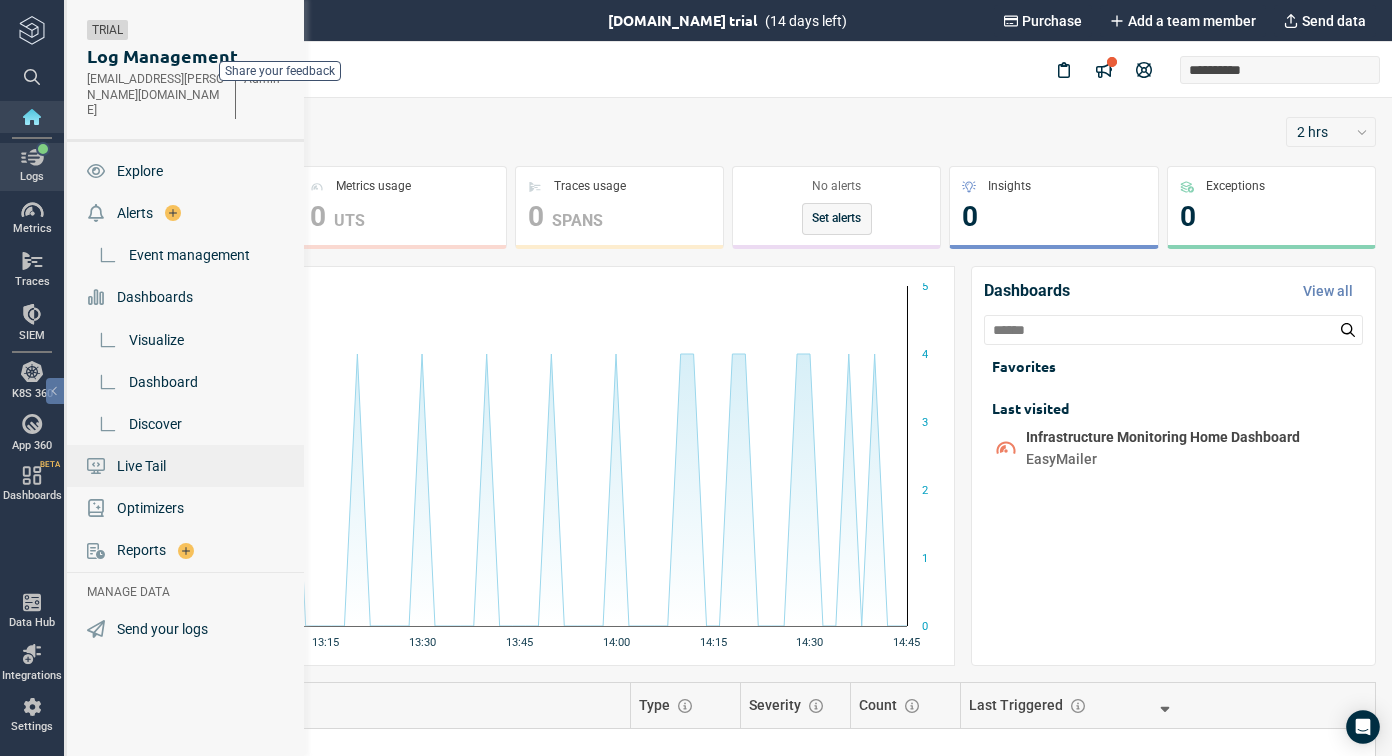 click on "Live Tail" at bounding box center (141, 466) 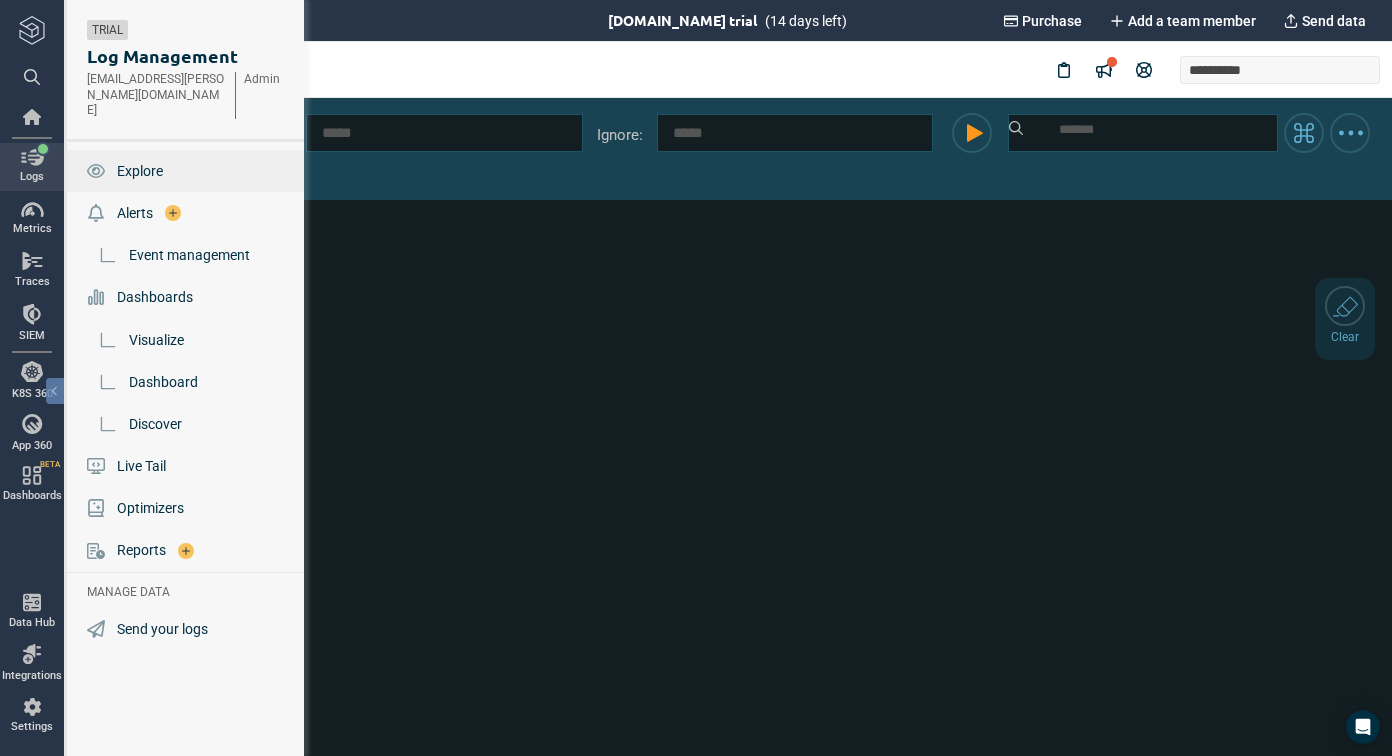 click on "Explore" at bounding box center [140, 171] 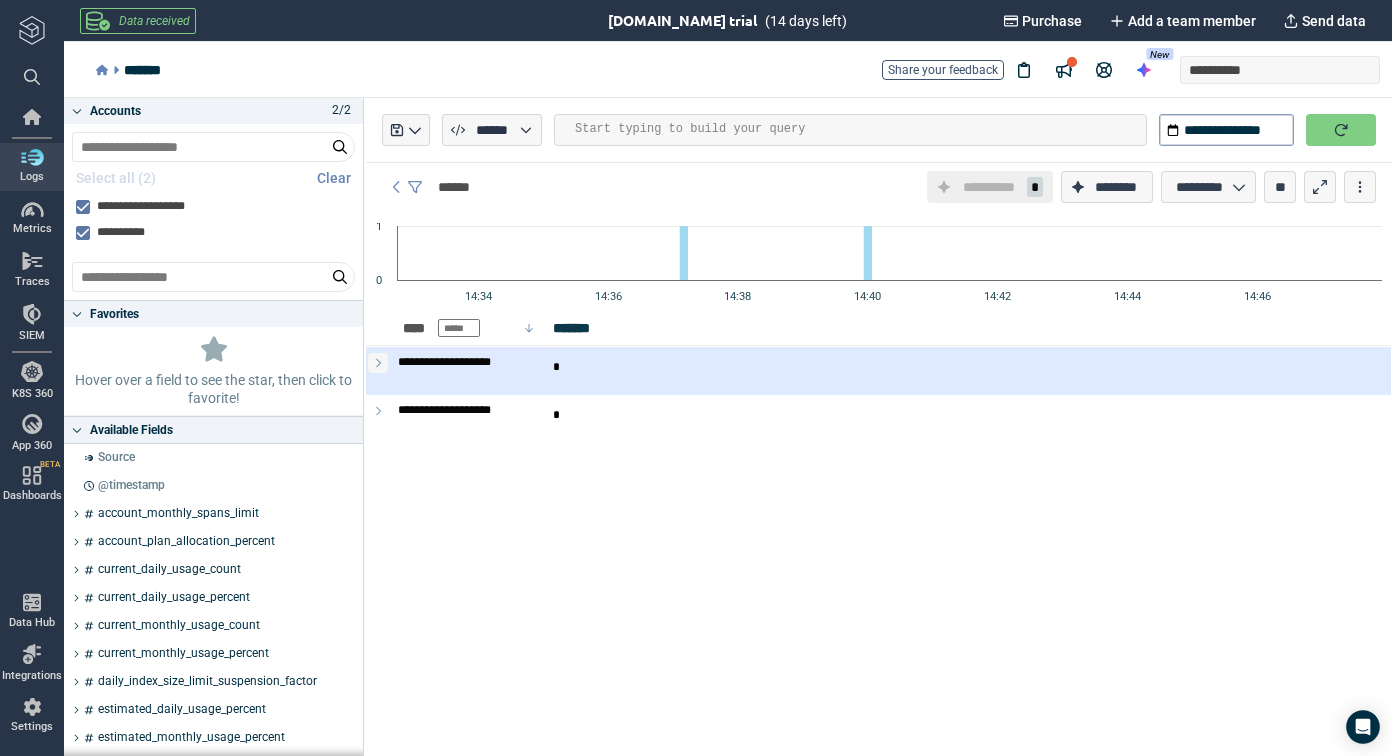 click at bounding box center (378, 363) 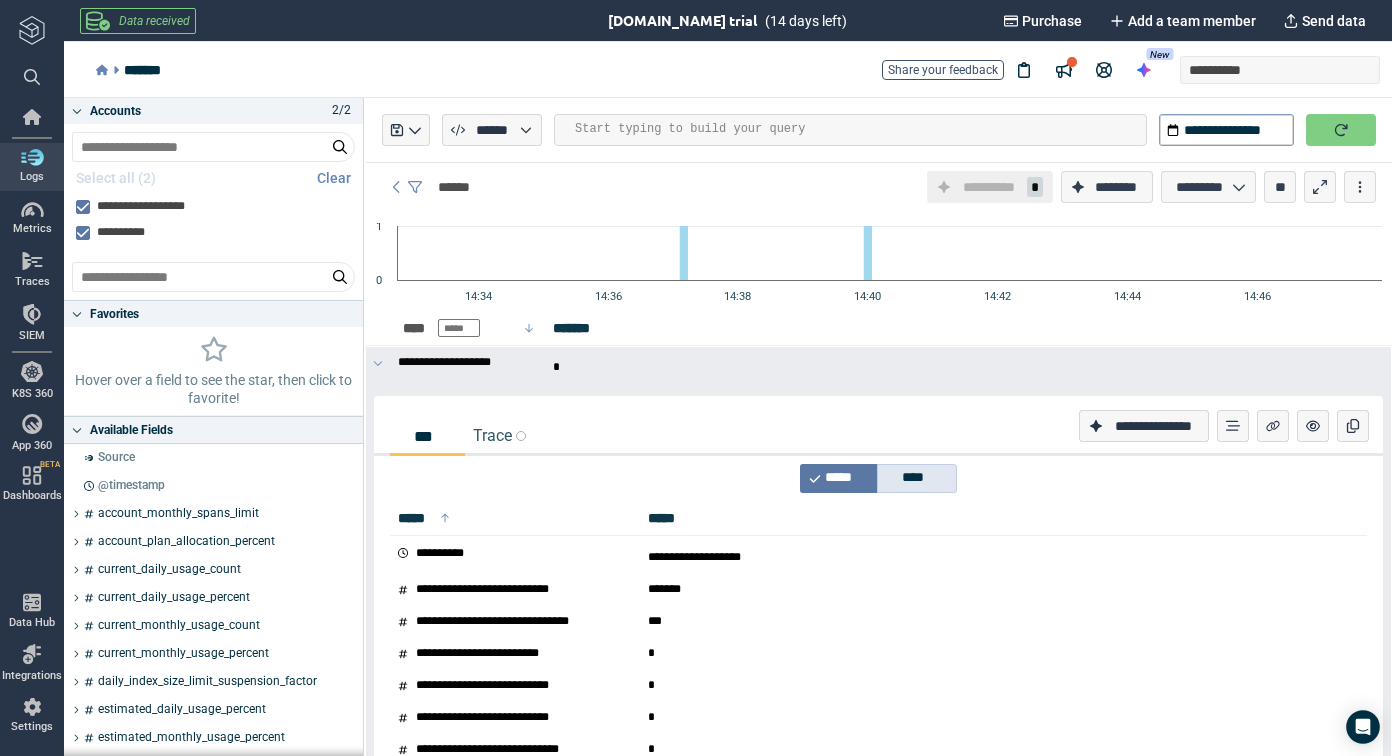 click on "****" at bounding box center (920, 478) 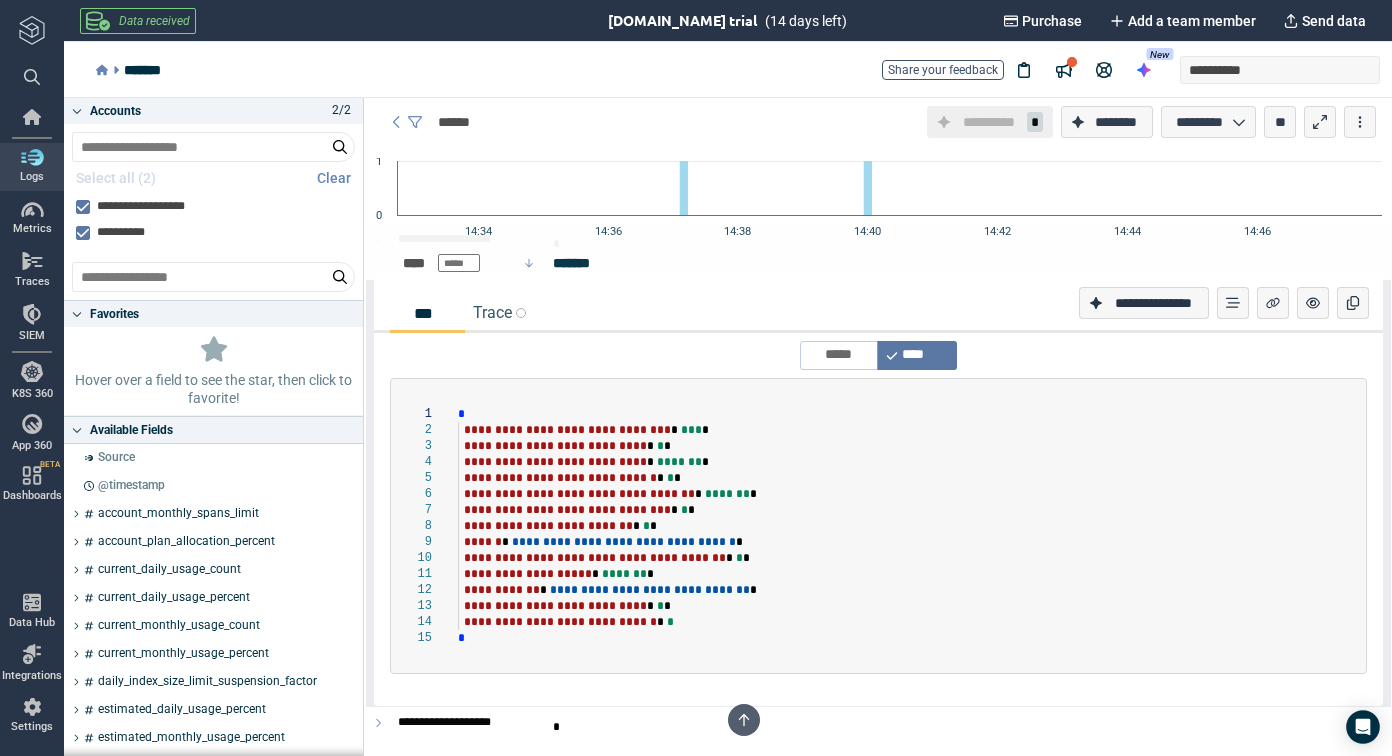 scroll, scrollTop: 9, scrollLeft: 0, axis: vertical 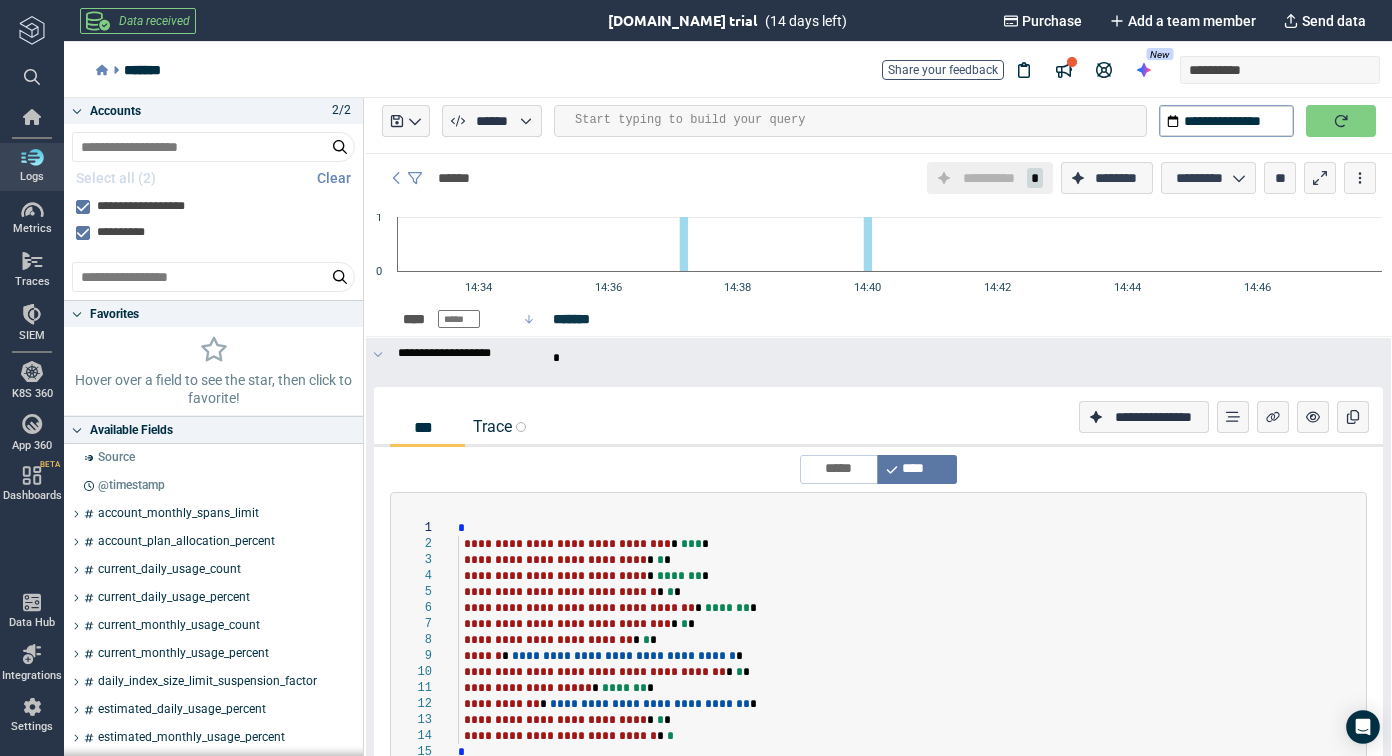 click at bounding box center [521, 427] 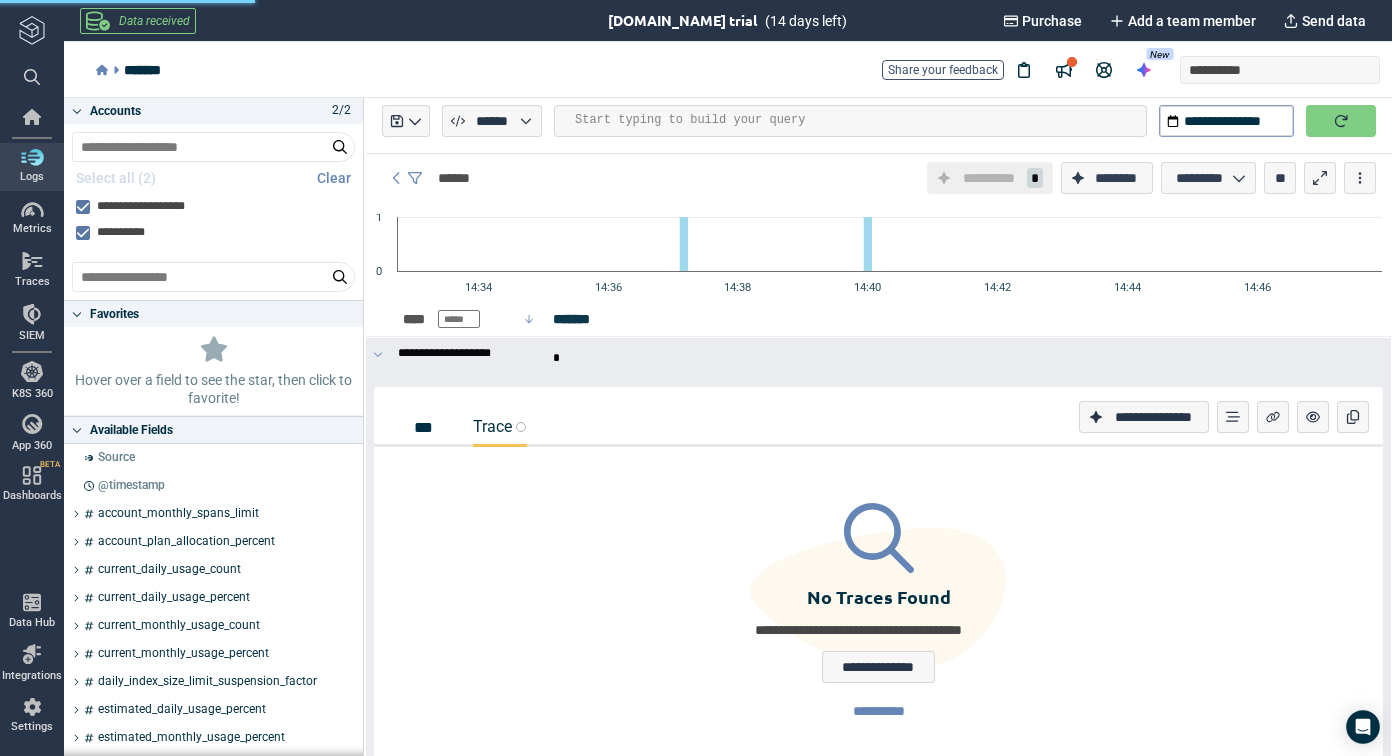 click on "***" at bounding box center (427, 427) 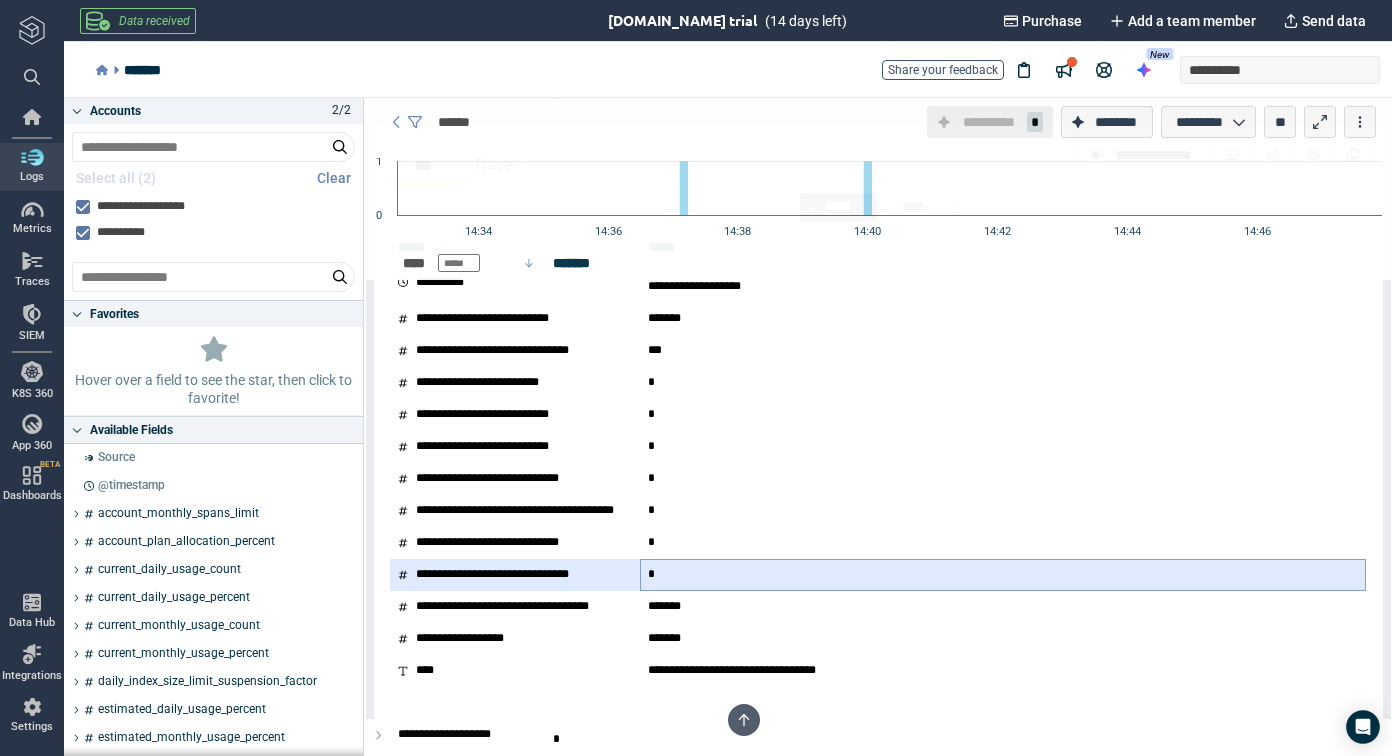 scroll, scrollTop: 283, scrollLeft: 0, axis: vertical 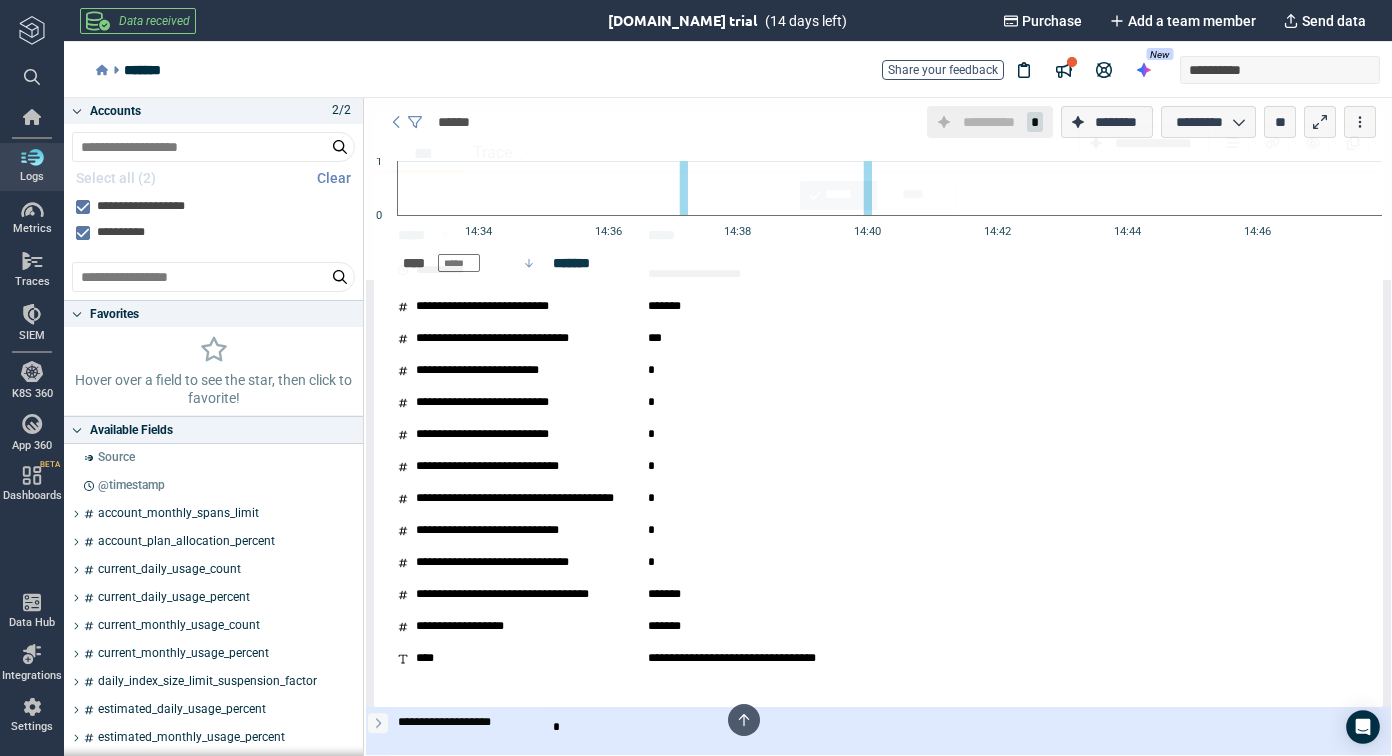 click 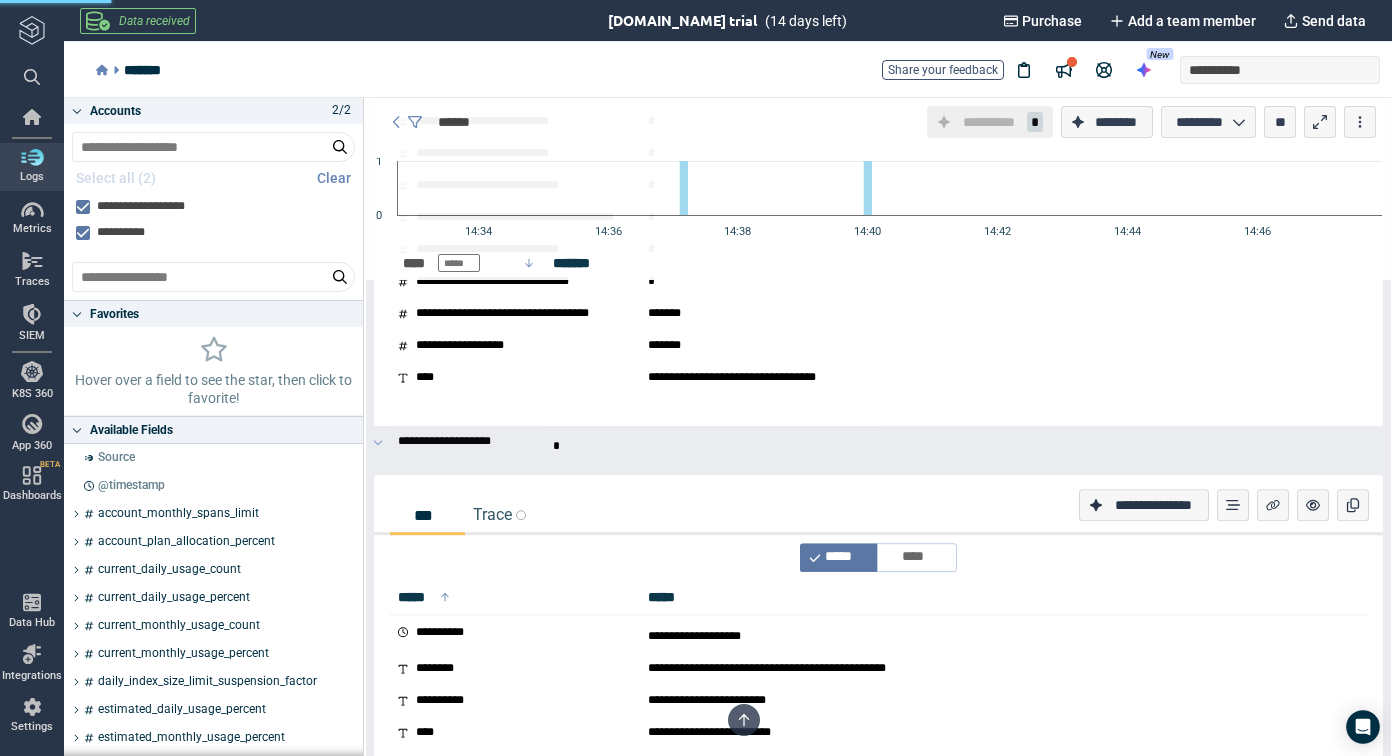 scroll, scrollTop: 623, scrollLeft: 0, axis: vertical 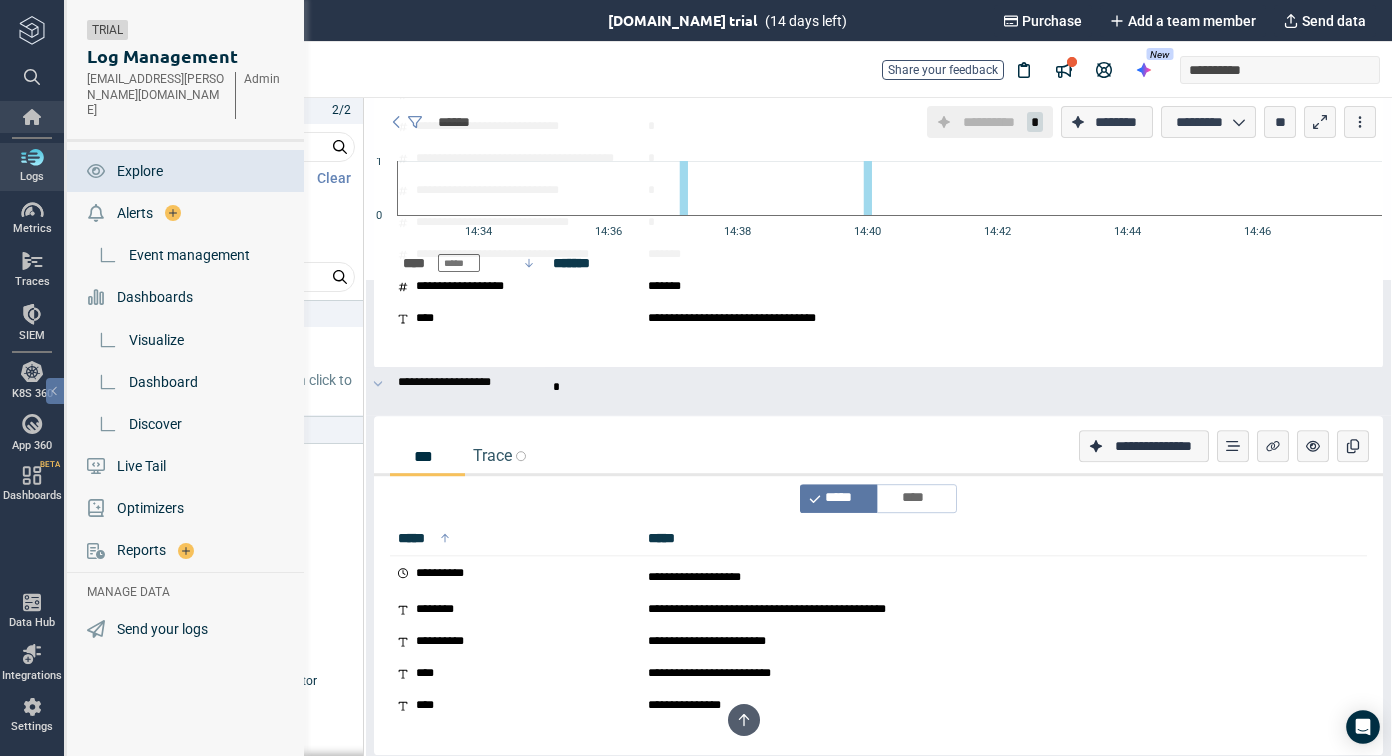 click at bounding box center [32, 117] 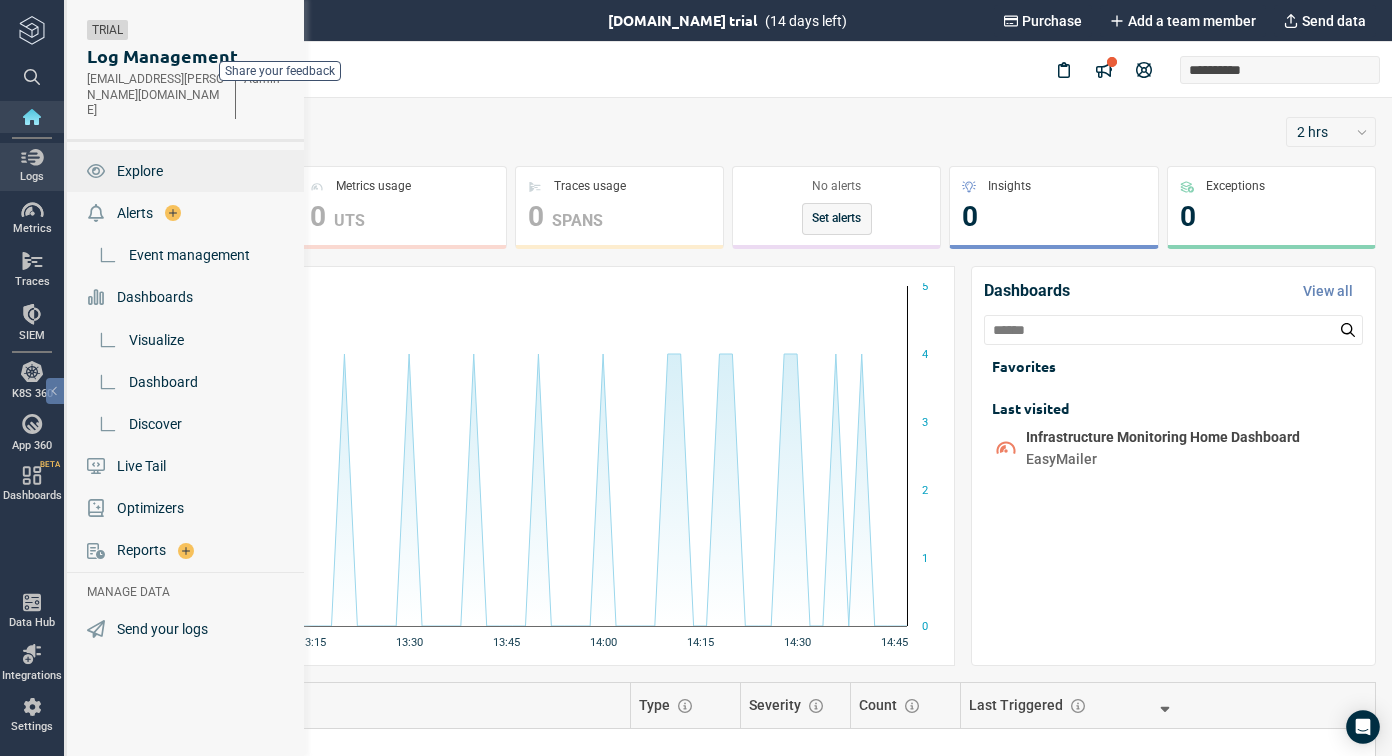 type on "*" 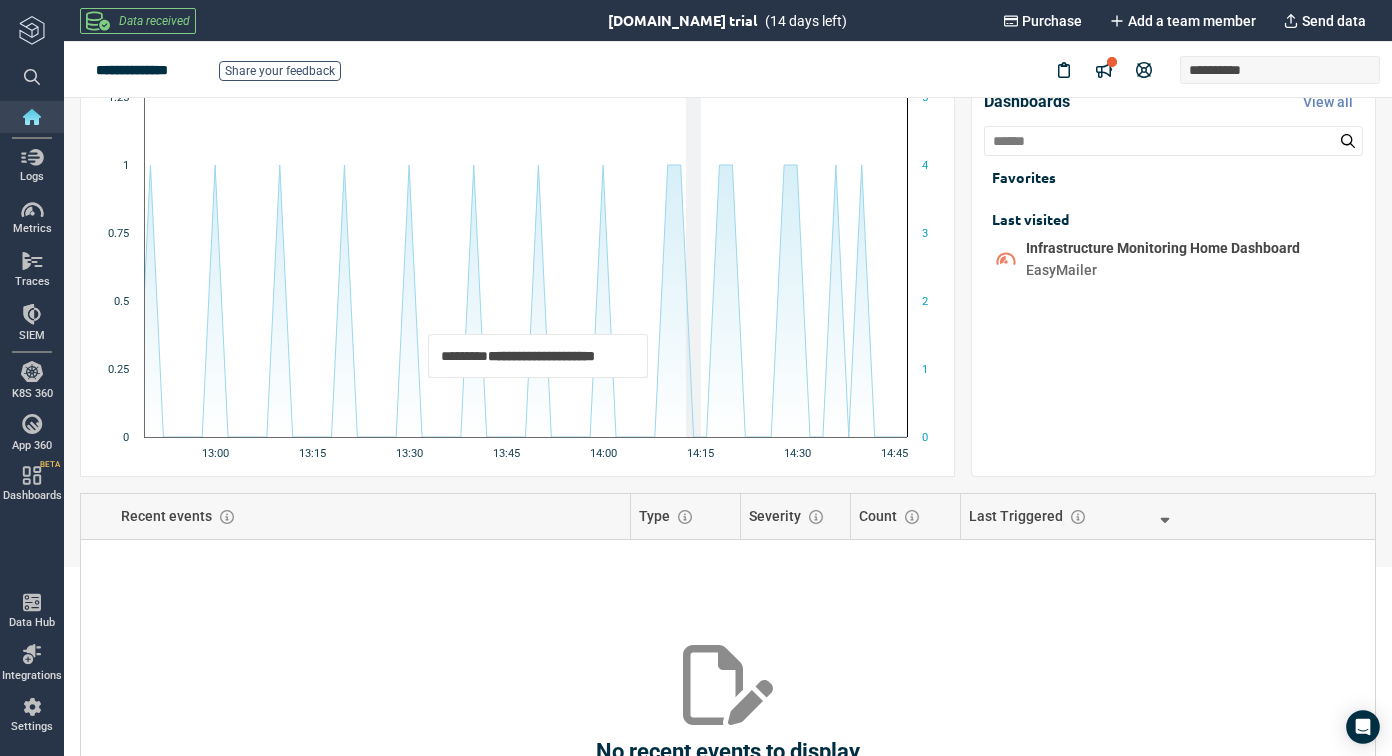 scroll, scrollTop: 0, scrollLeft: 0, axis: both 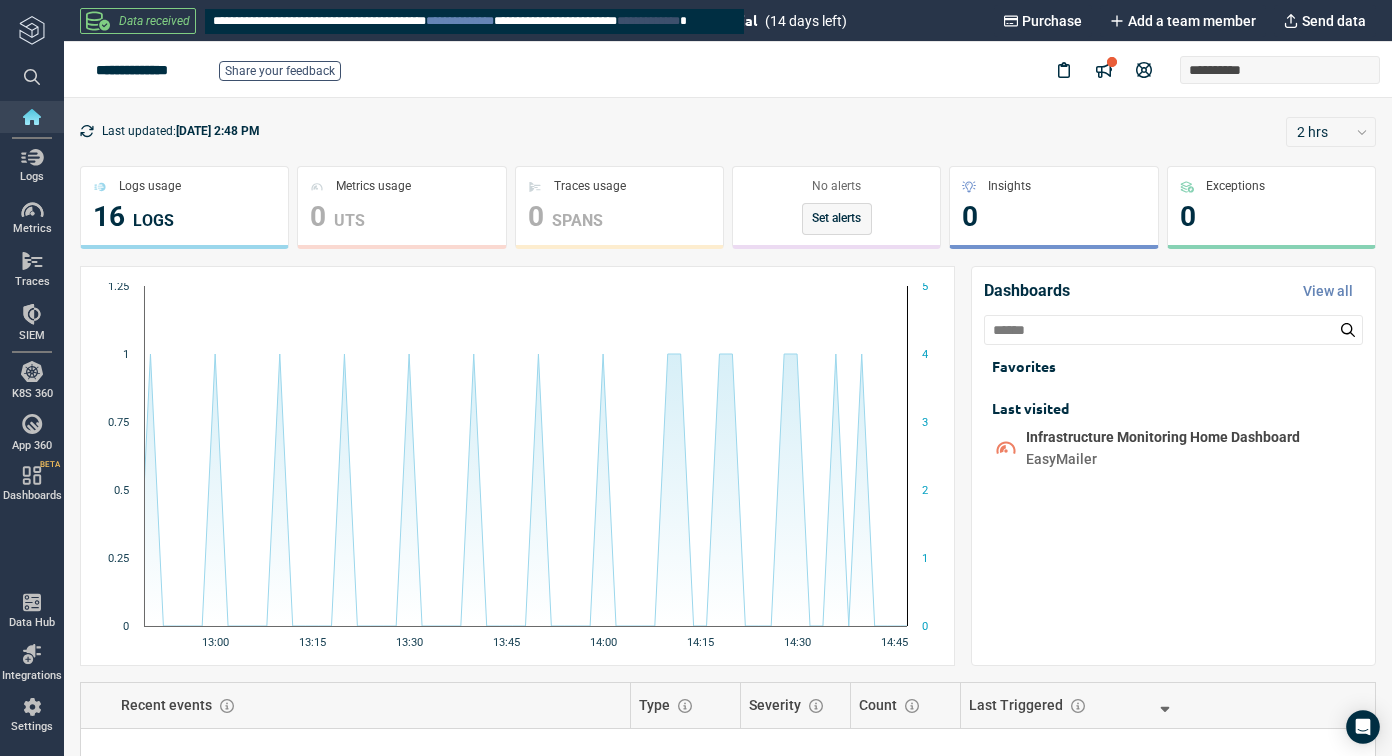 click on "**********" at bounding box center [648, 21] 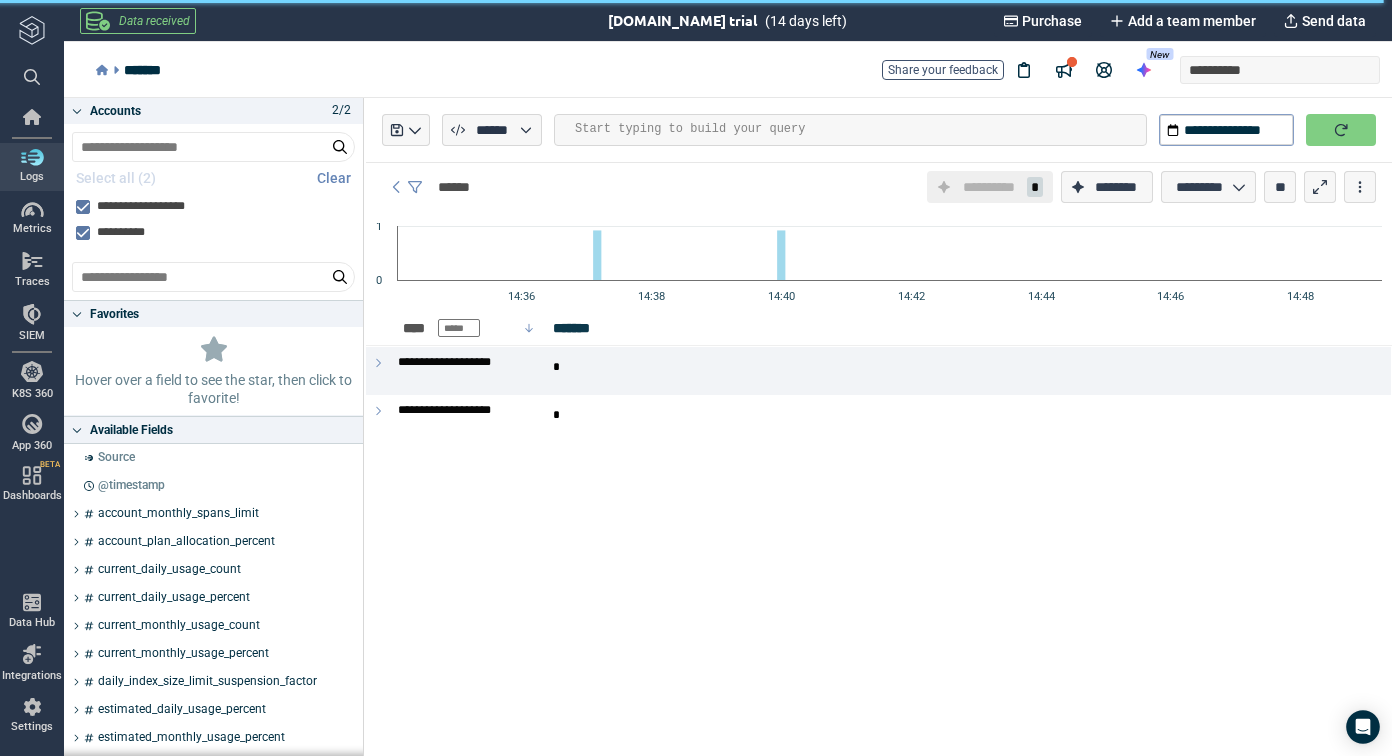 scroll, scrollTop: 0, scrollLeft: 0, axis: both 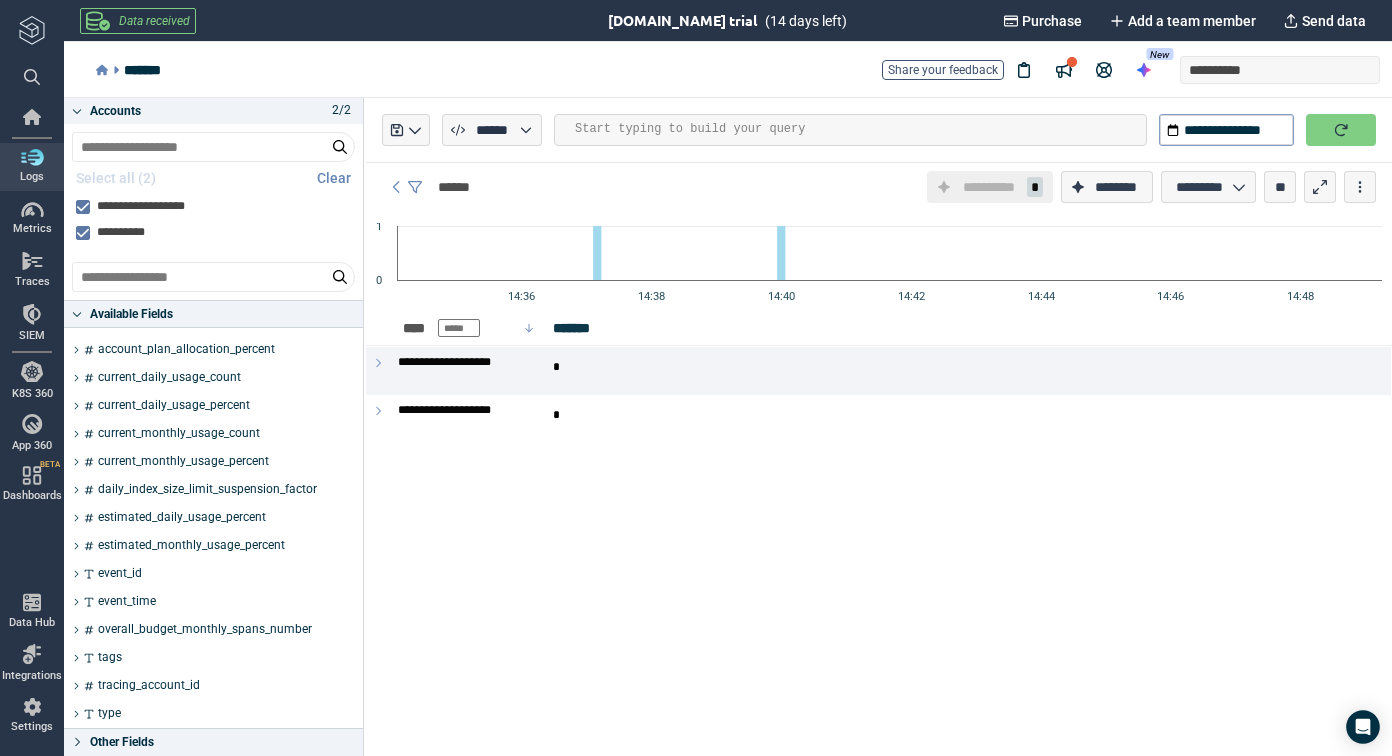 click on "Other Fields" at bounding box center [213, 742] 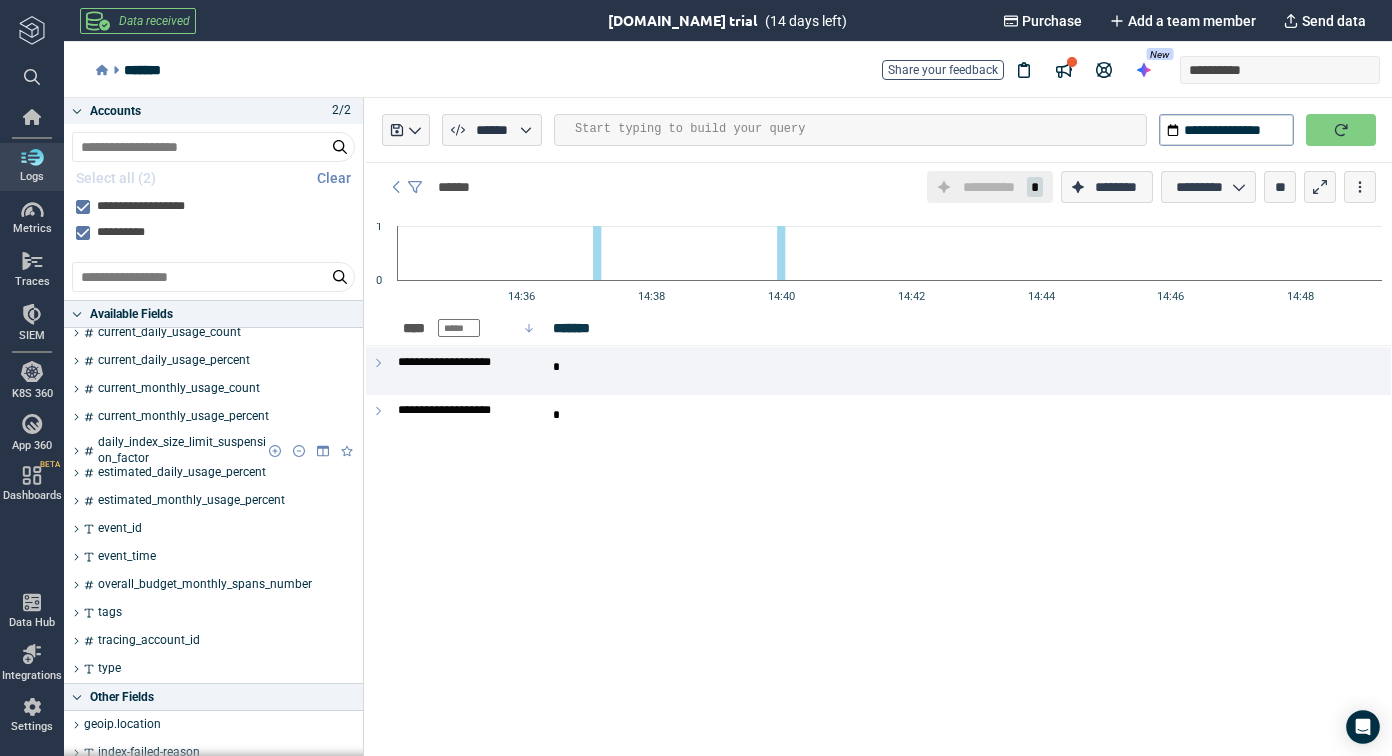 scroll, scrollTop: 0, scrollLeft: 0, axis: both 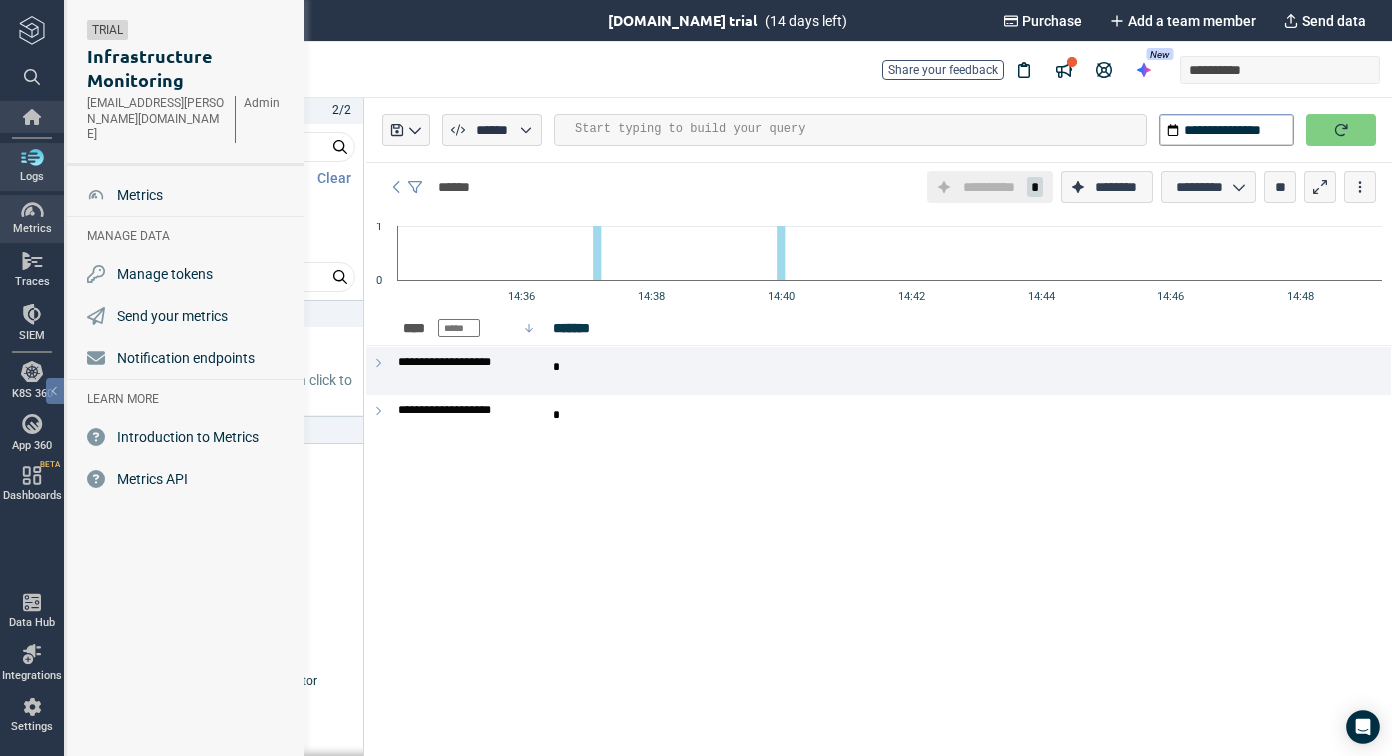 click at bounding box center [32, 117] 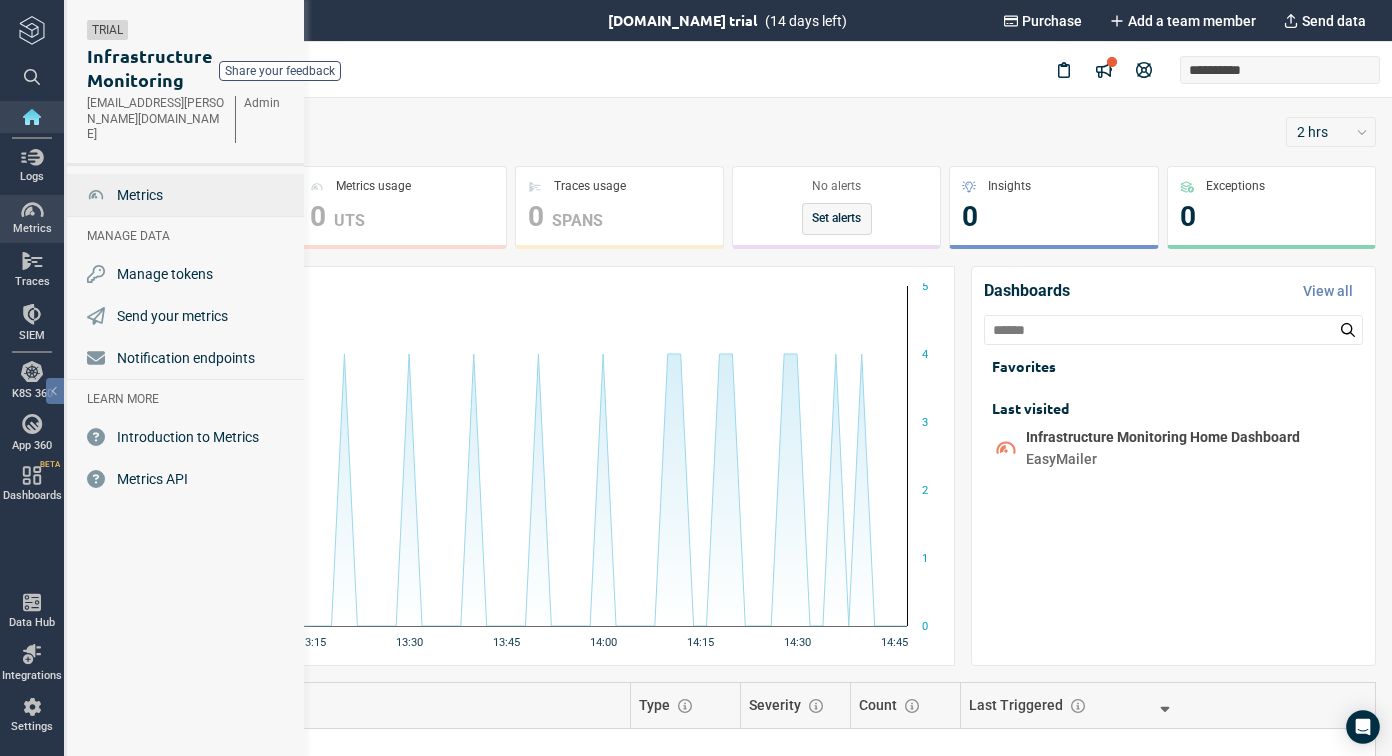 type on "*" 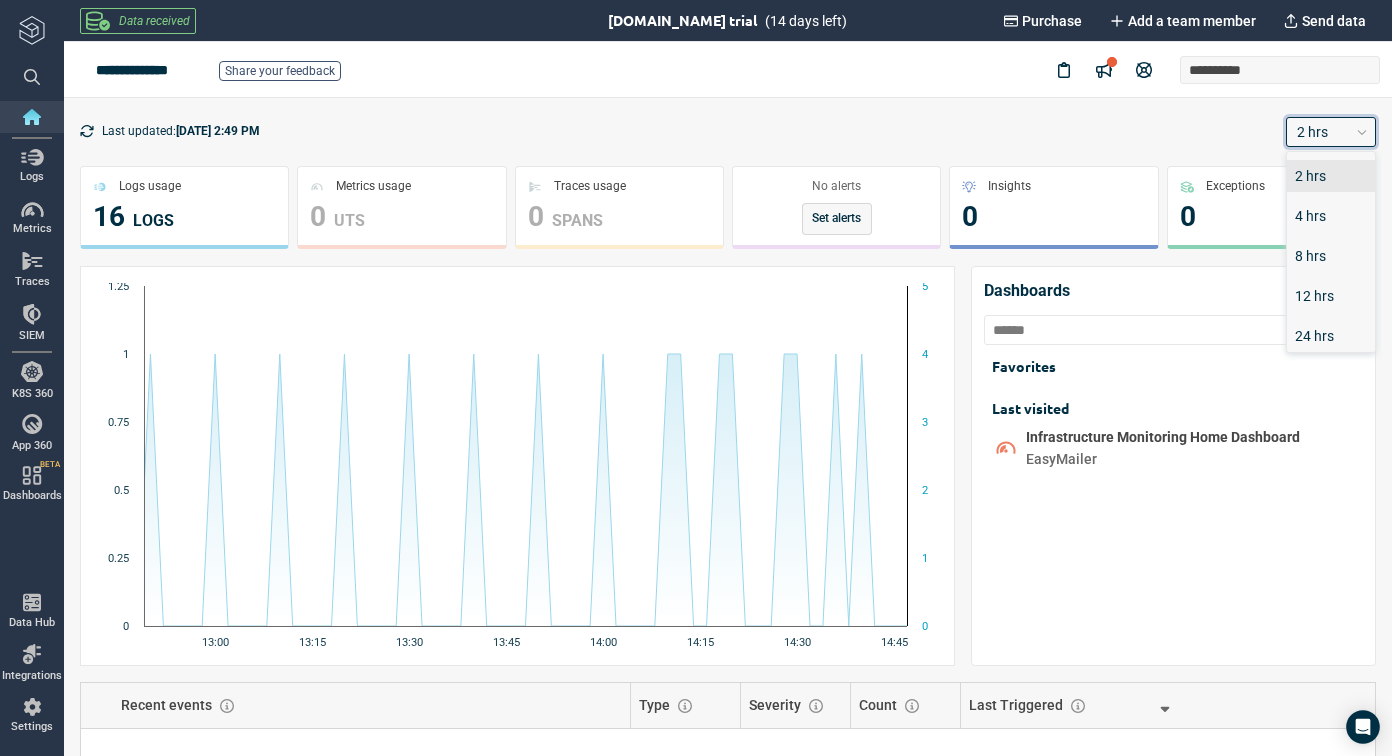 click at bounding box center (1362, 132) 